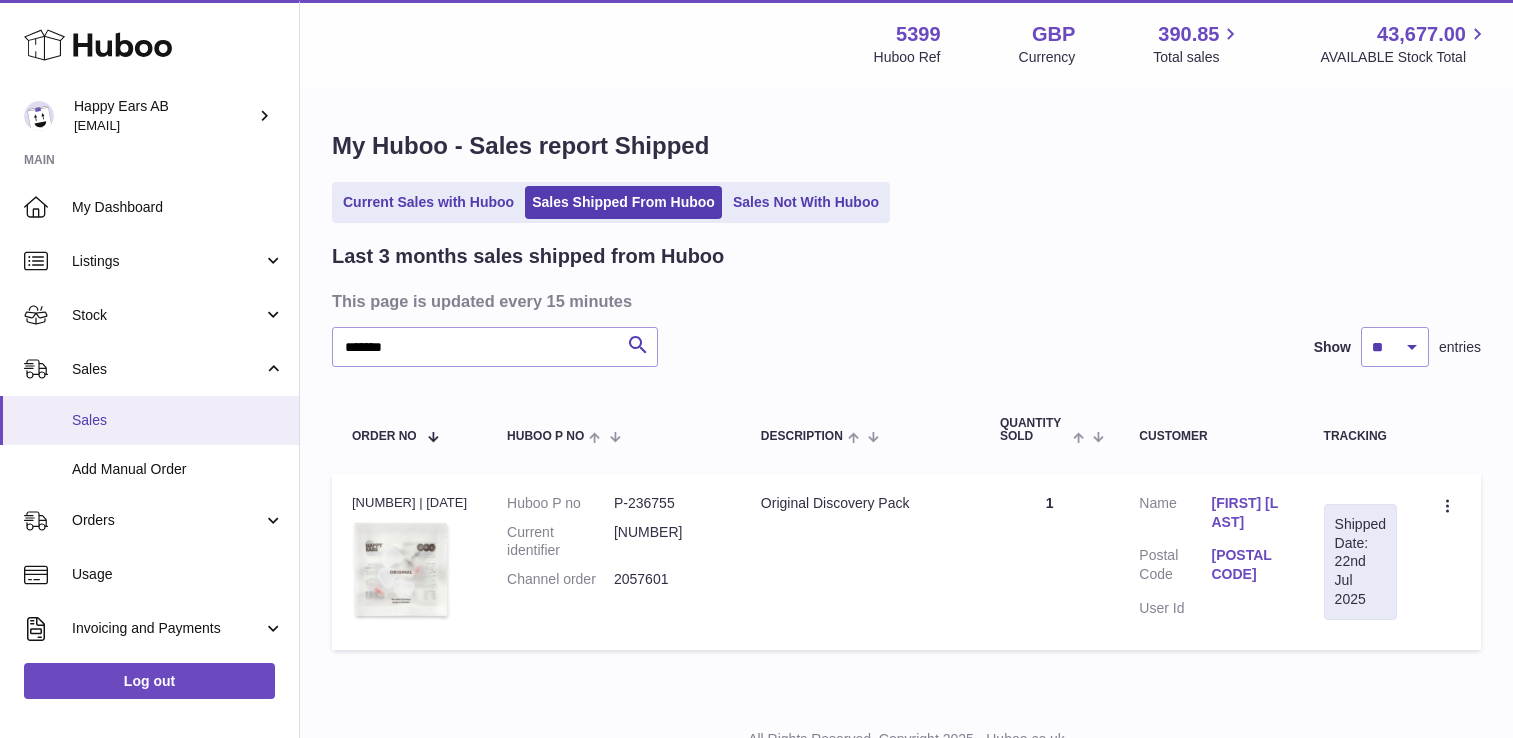 scroll, scrollTop: 0, scrollLeft: 0, axis: both 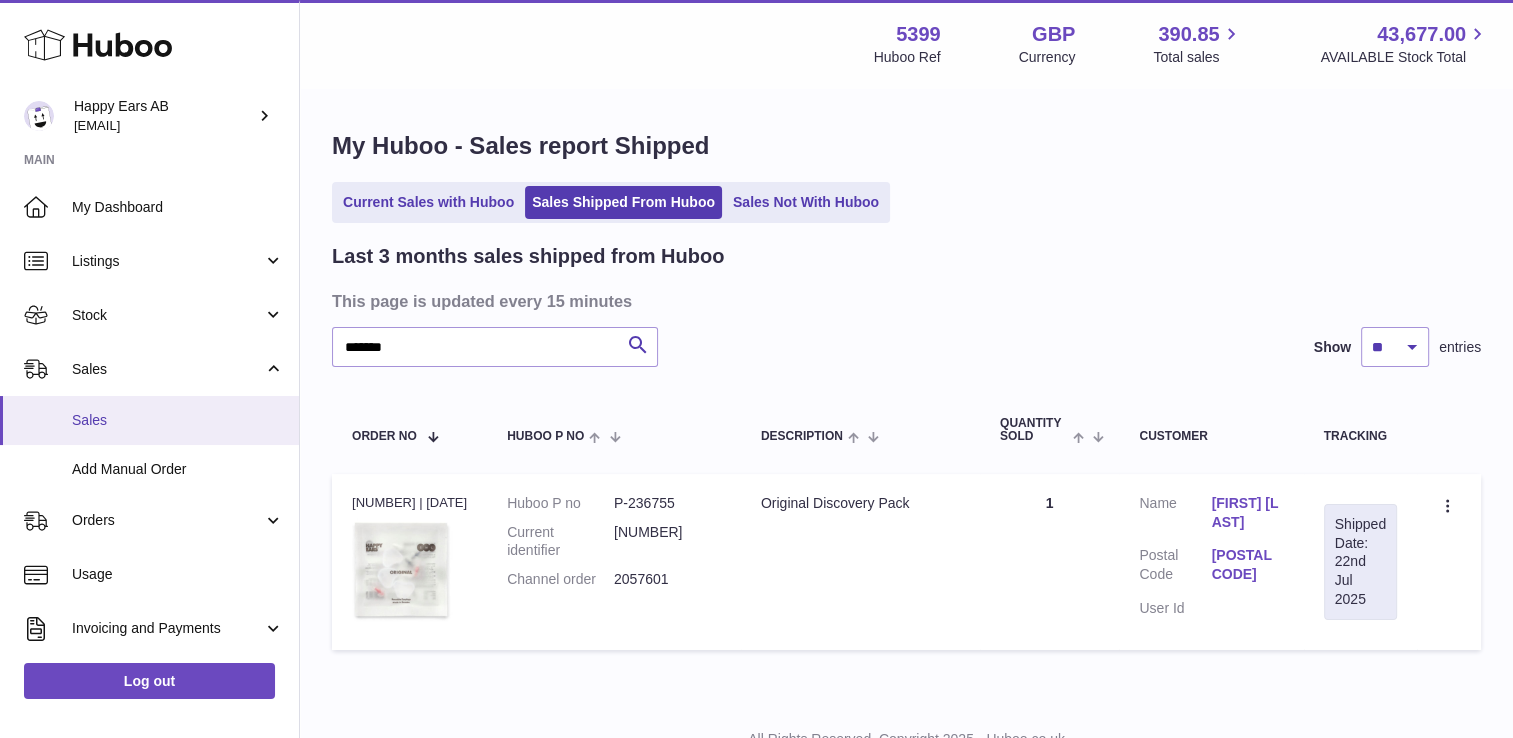 click on "Sales" at bounding box center (178, 420) 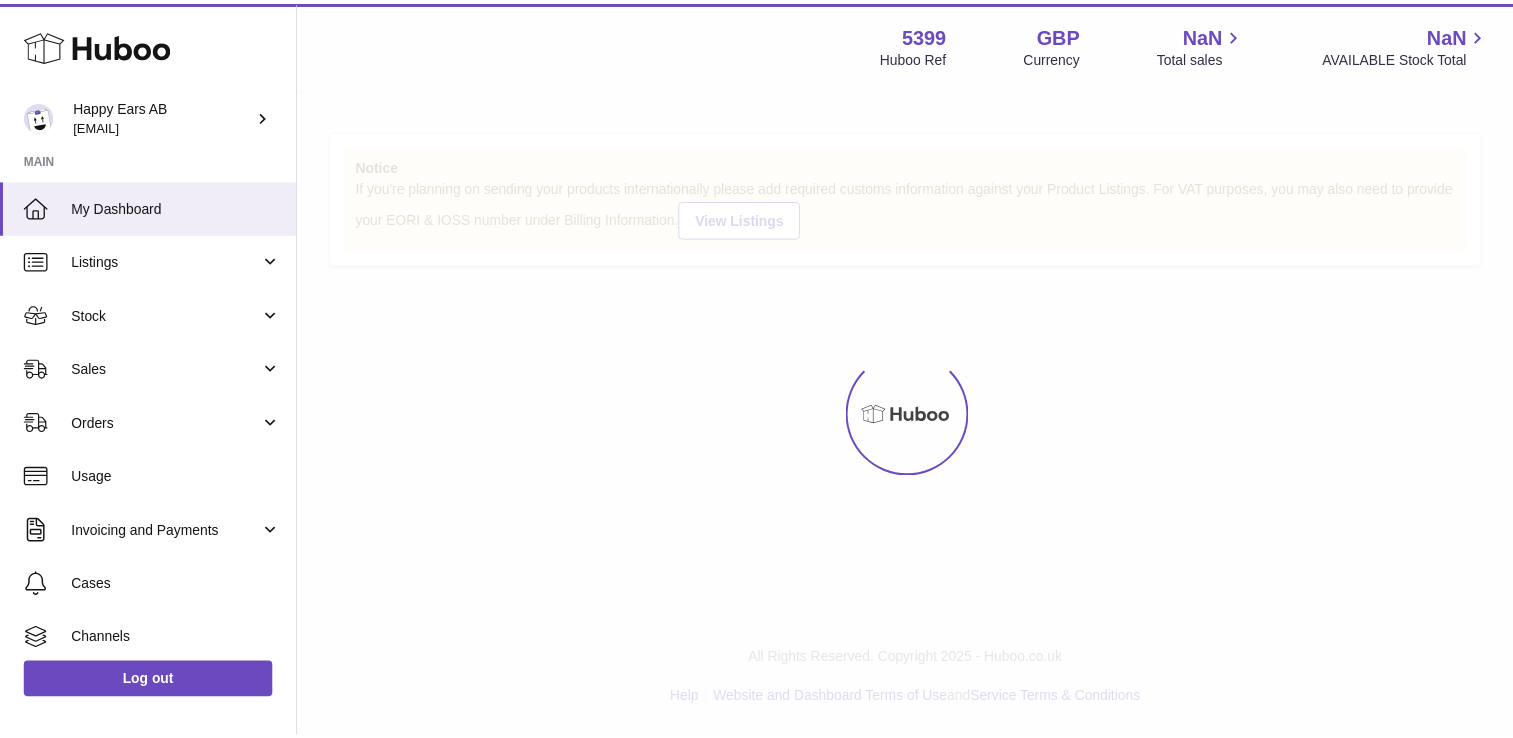 scroll, scrollTop: 0, scrollLeft: 0, axis: both 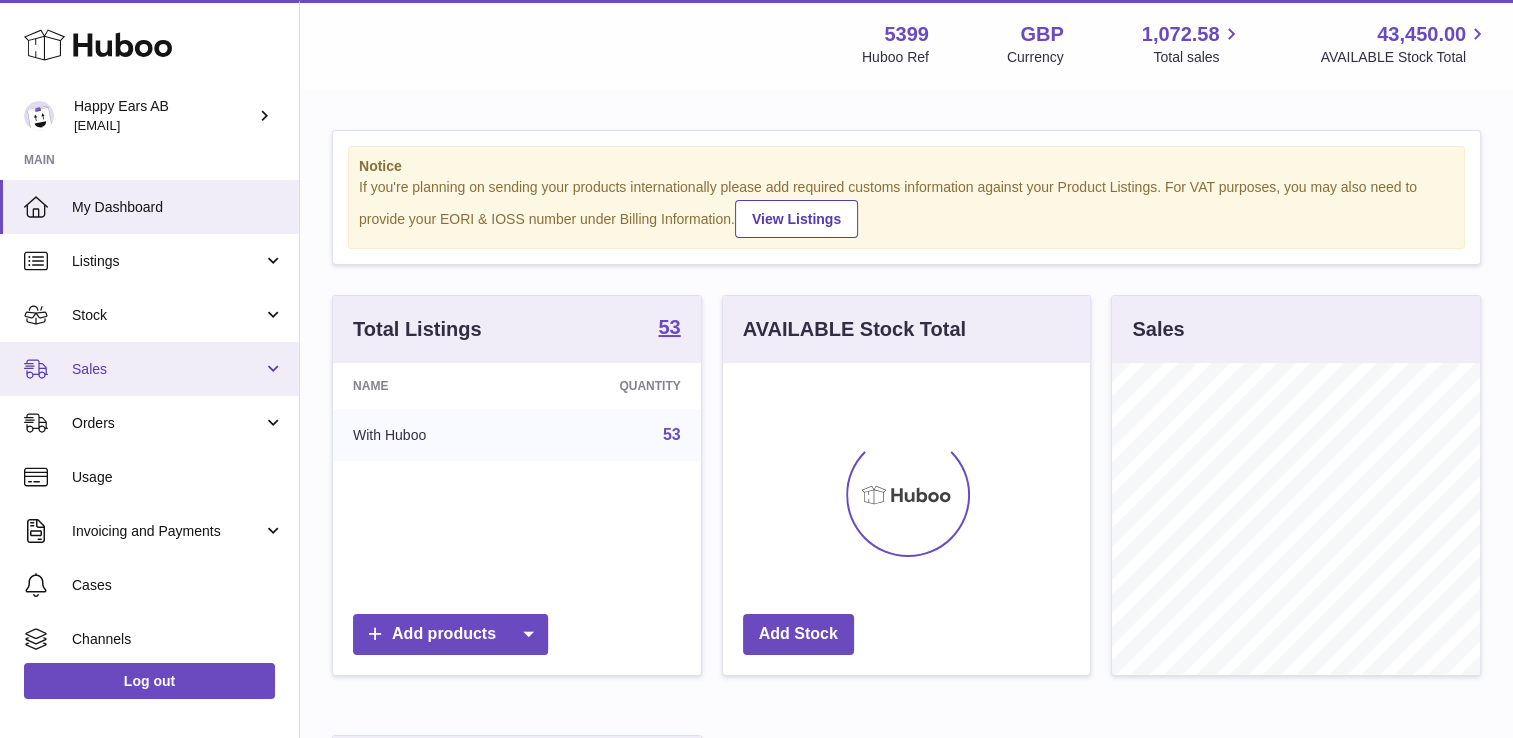 click on "Sales" at bounding box center [167, 369] 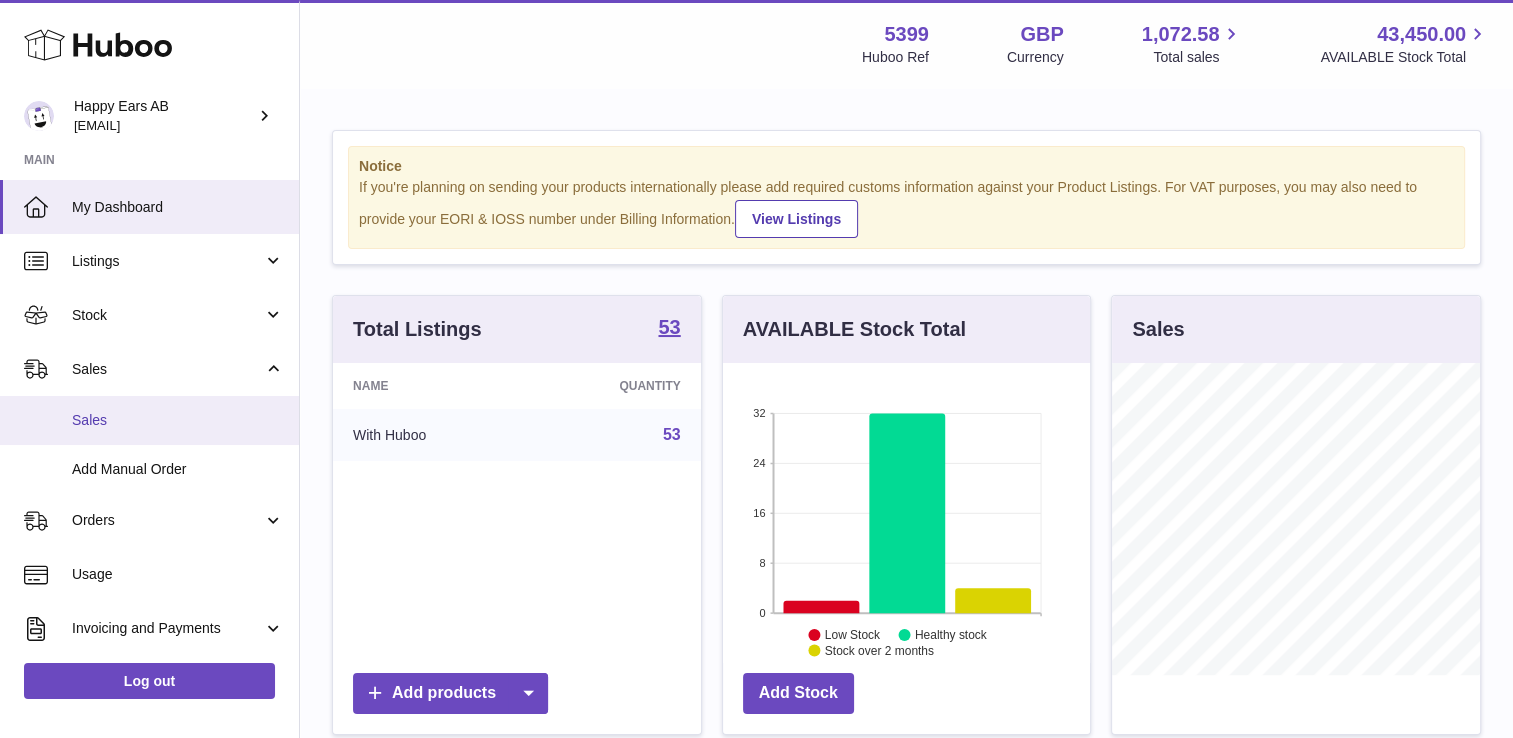 click on "Sales" at bounding box center [178, 420] 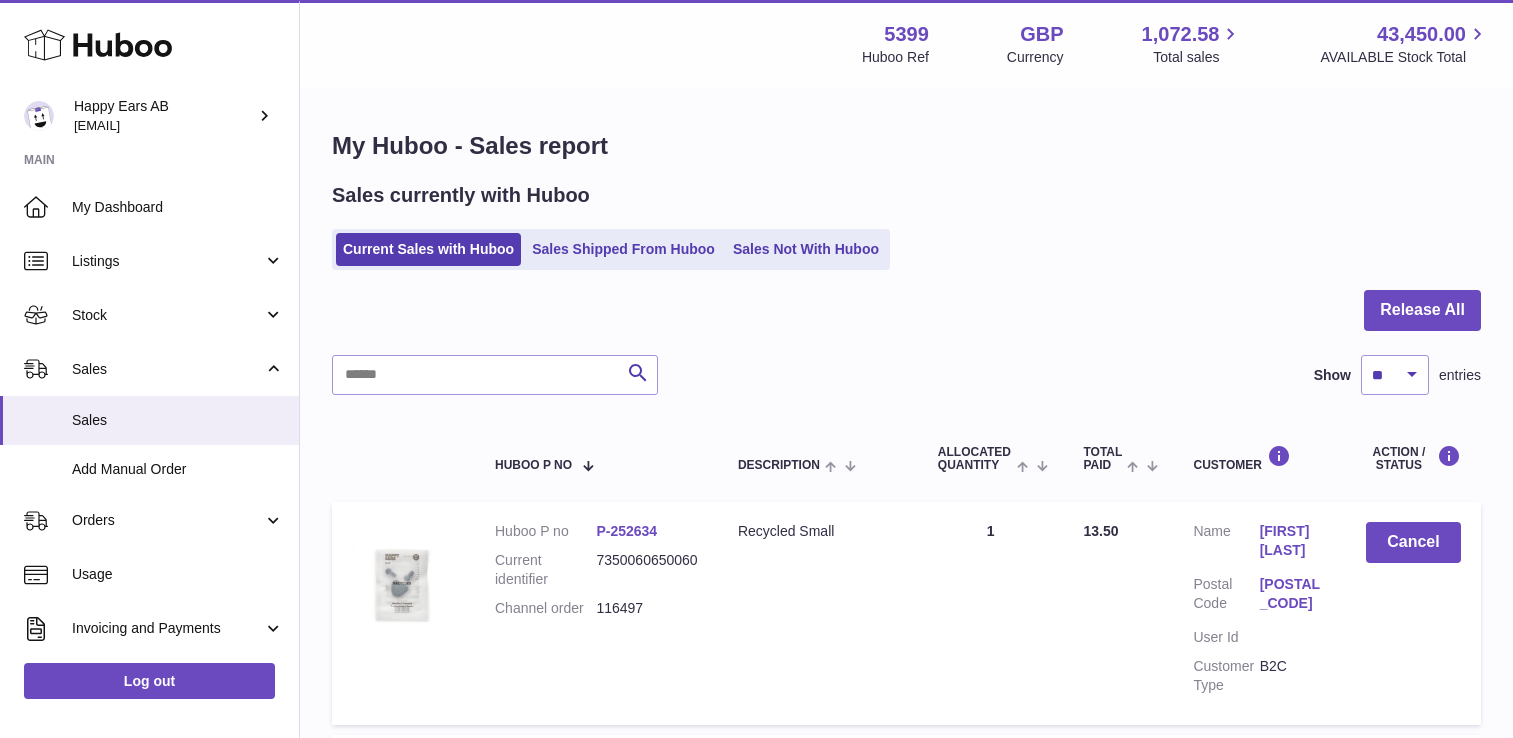 scroll, scrollTop: 0, scrollLeft: 0, axis: both 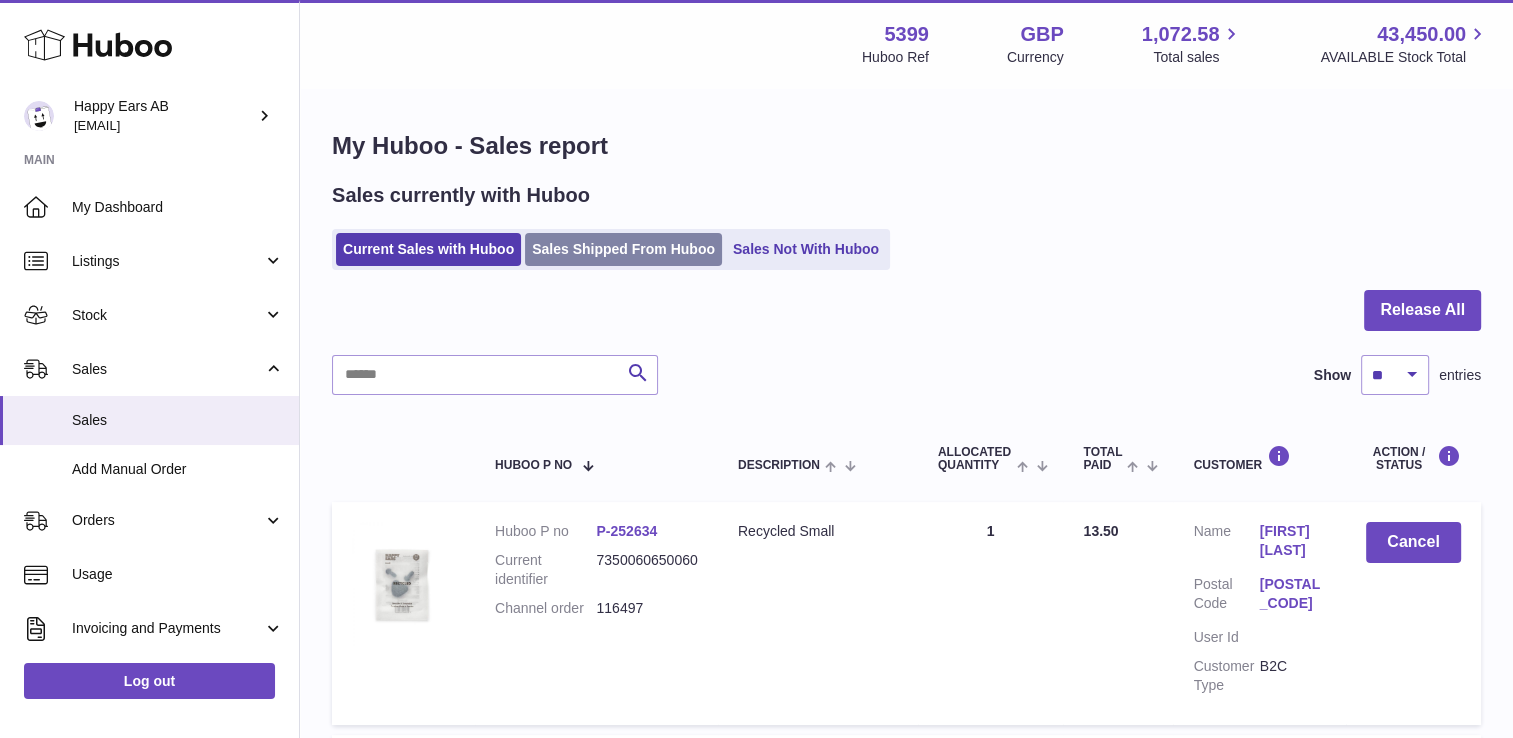 click on "Sales Shipped From Huboo" at bounding box center [623, 249] 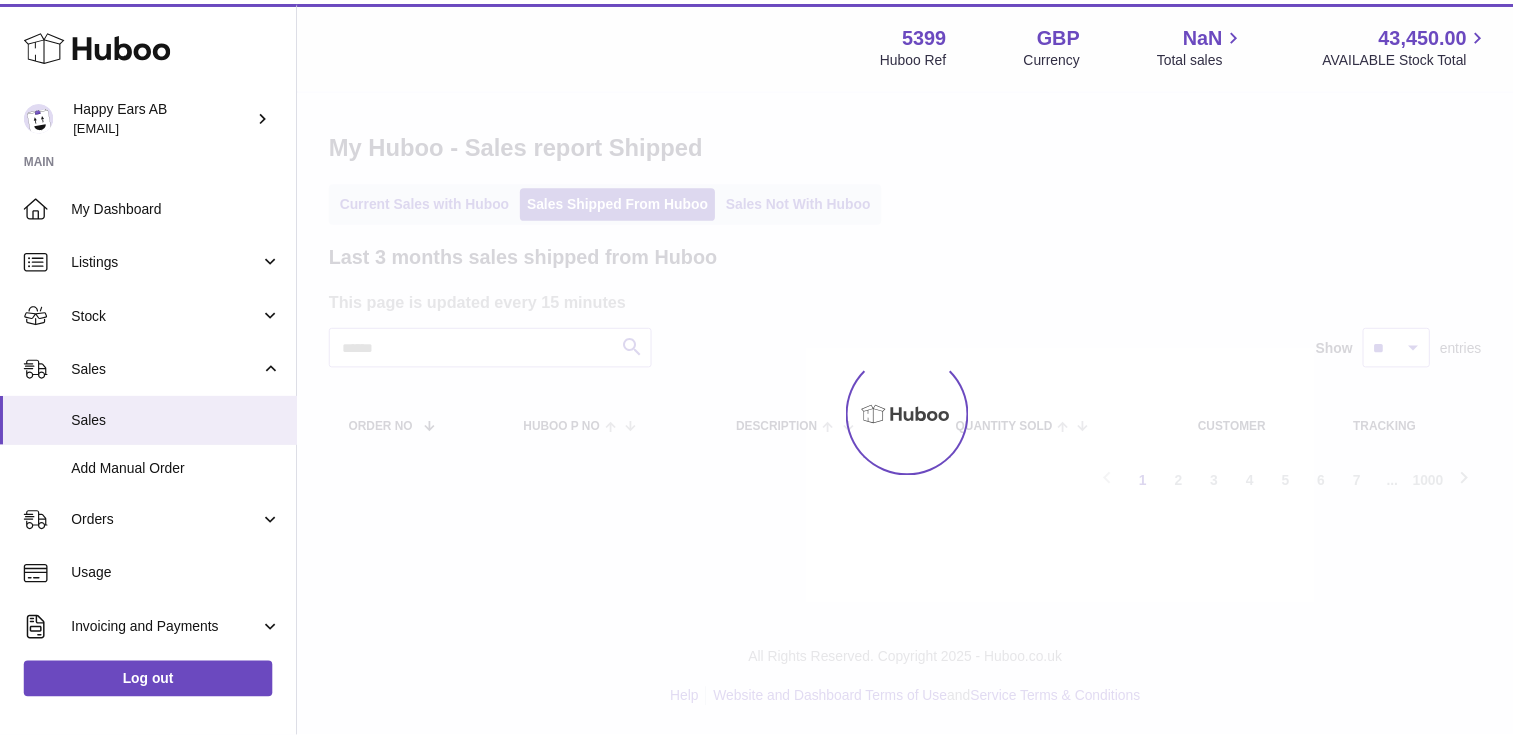 scroll, scrollTop: 0, scrollLeft: 0, axis: both 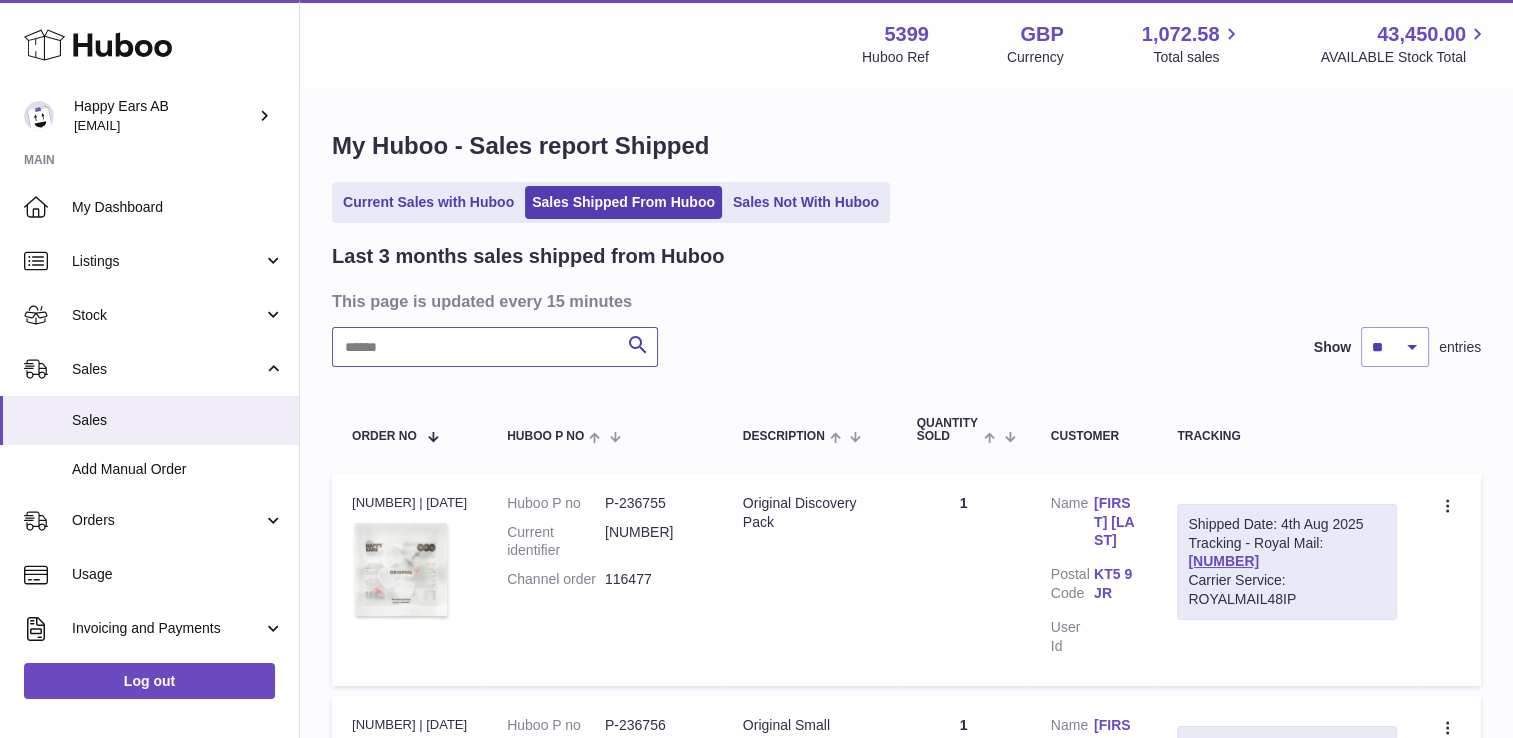 paste on "*******" 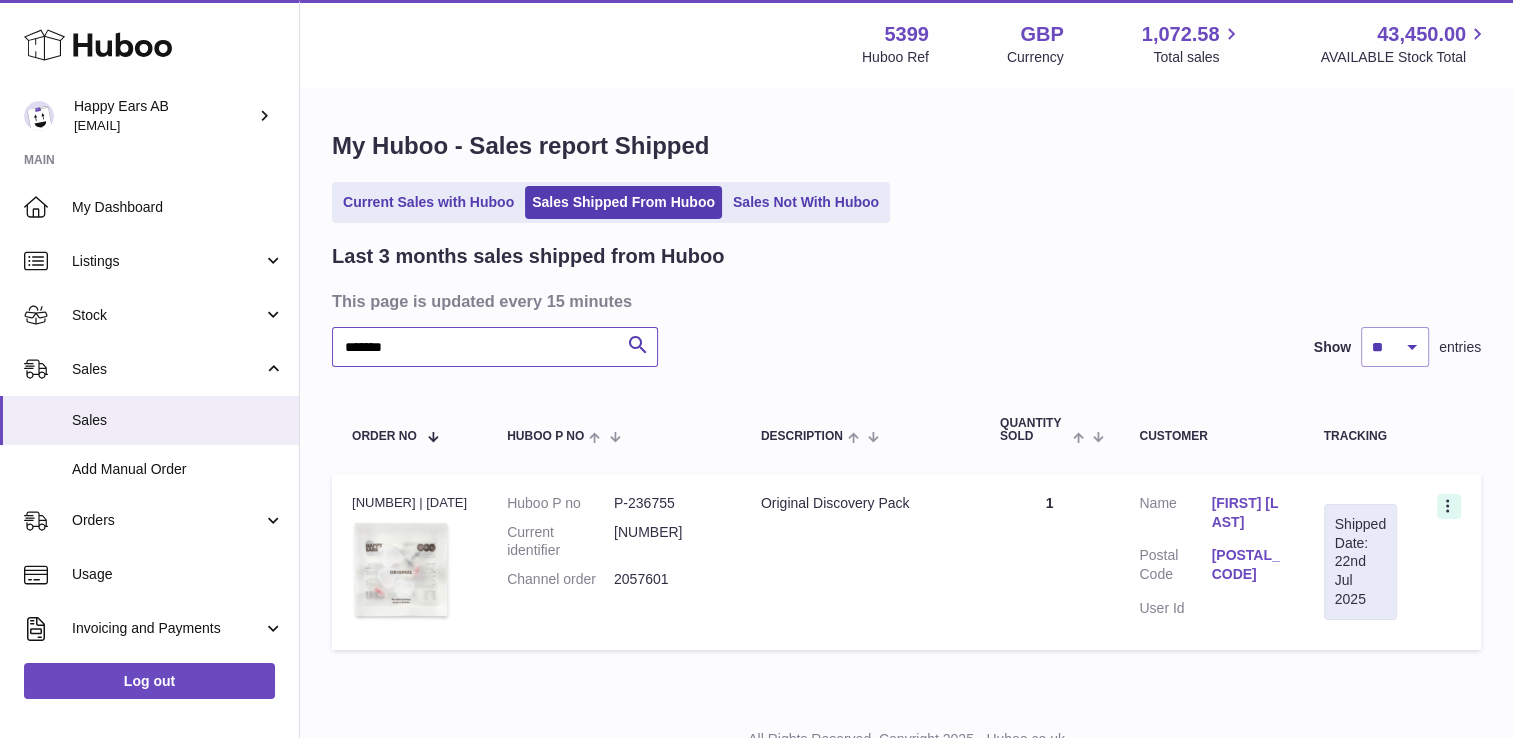 type on "*******" 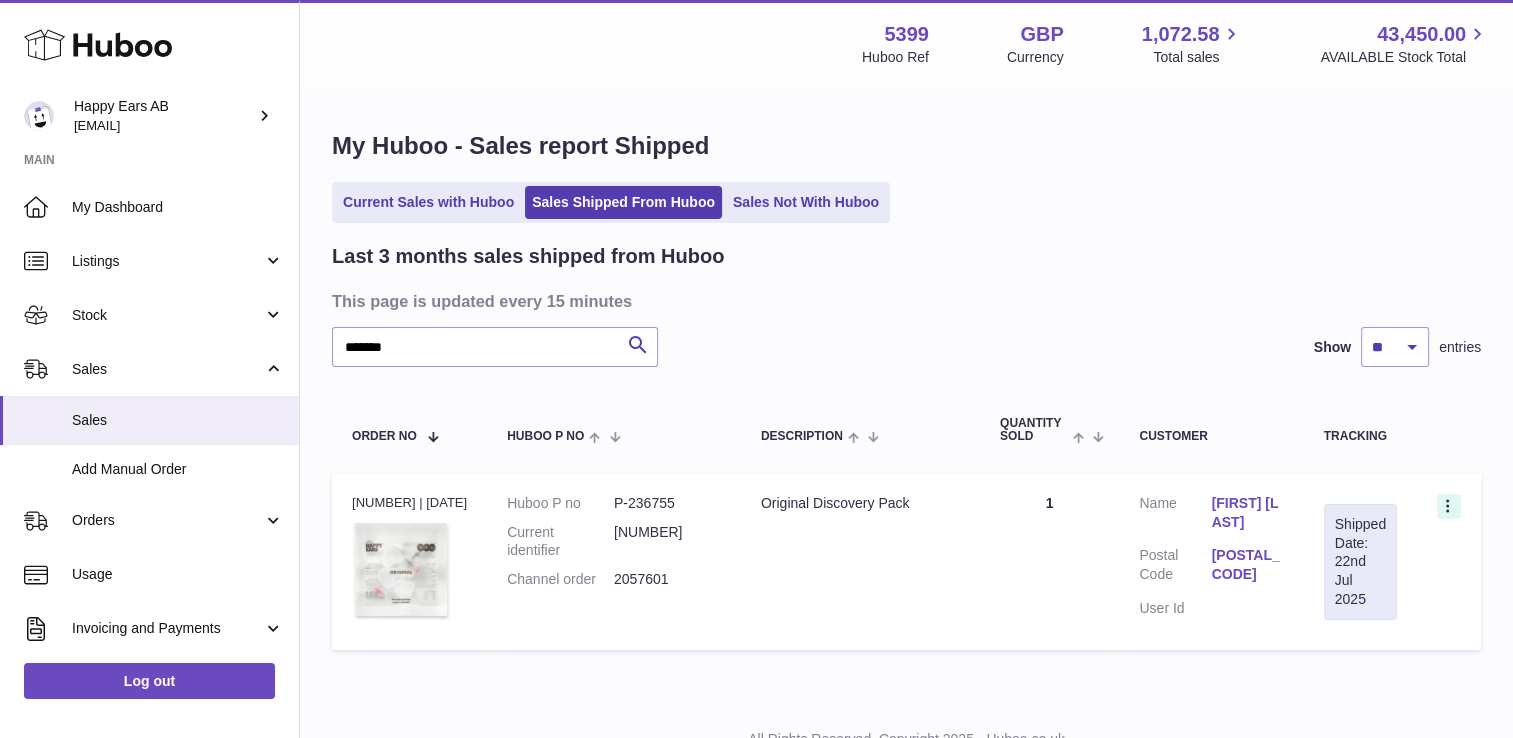 click 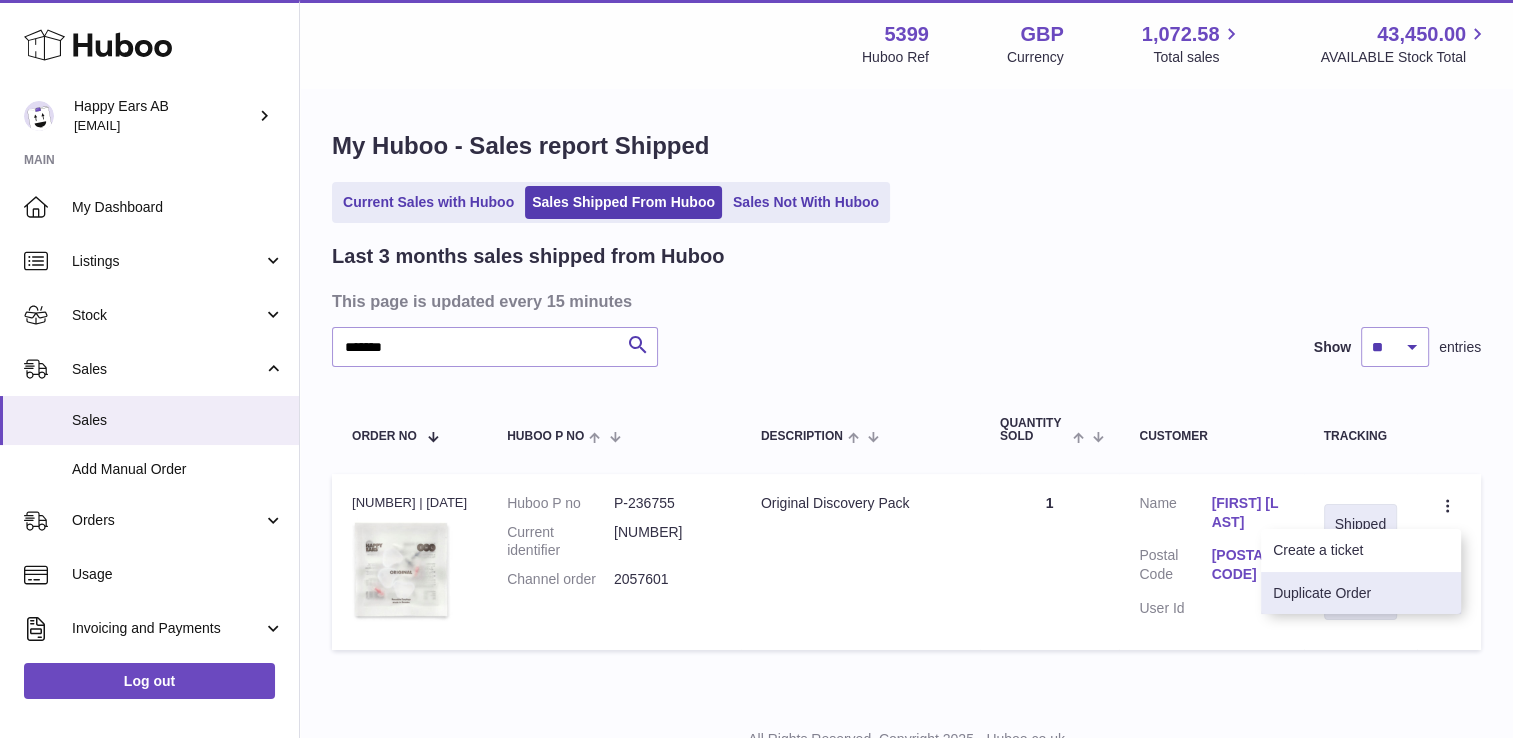 click on "Duplicate Order" at bounding box center (1361, 593) 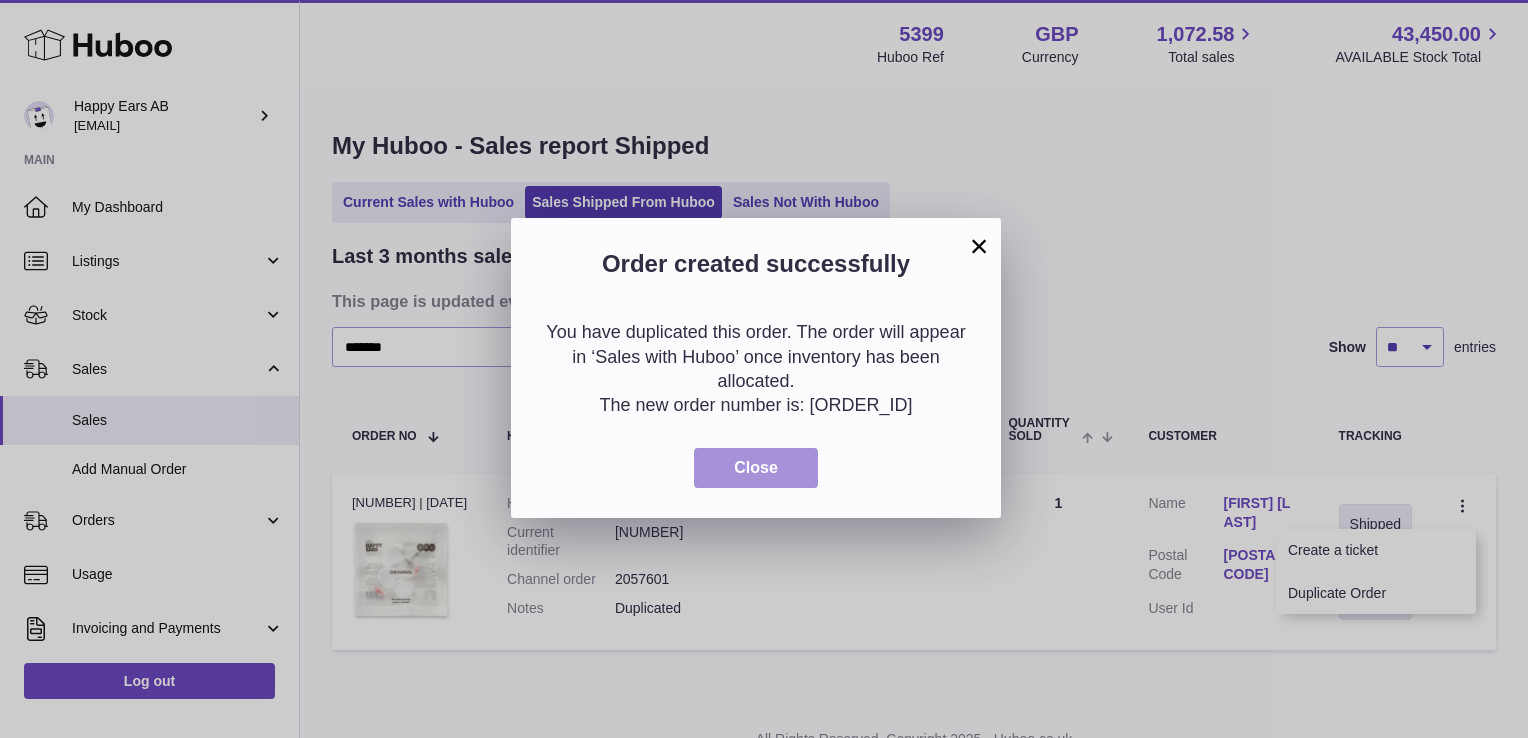 click on "Close" at bounding box center [756, 468] 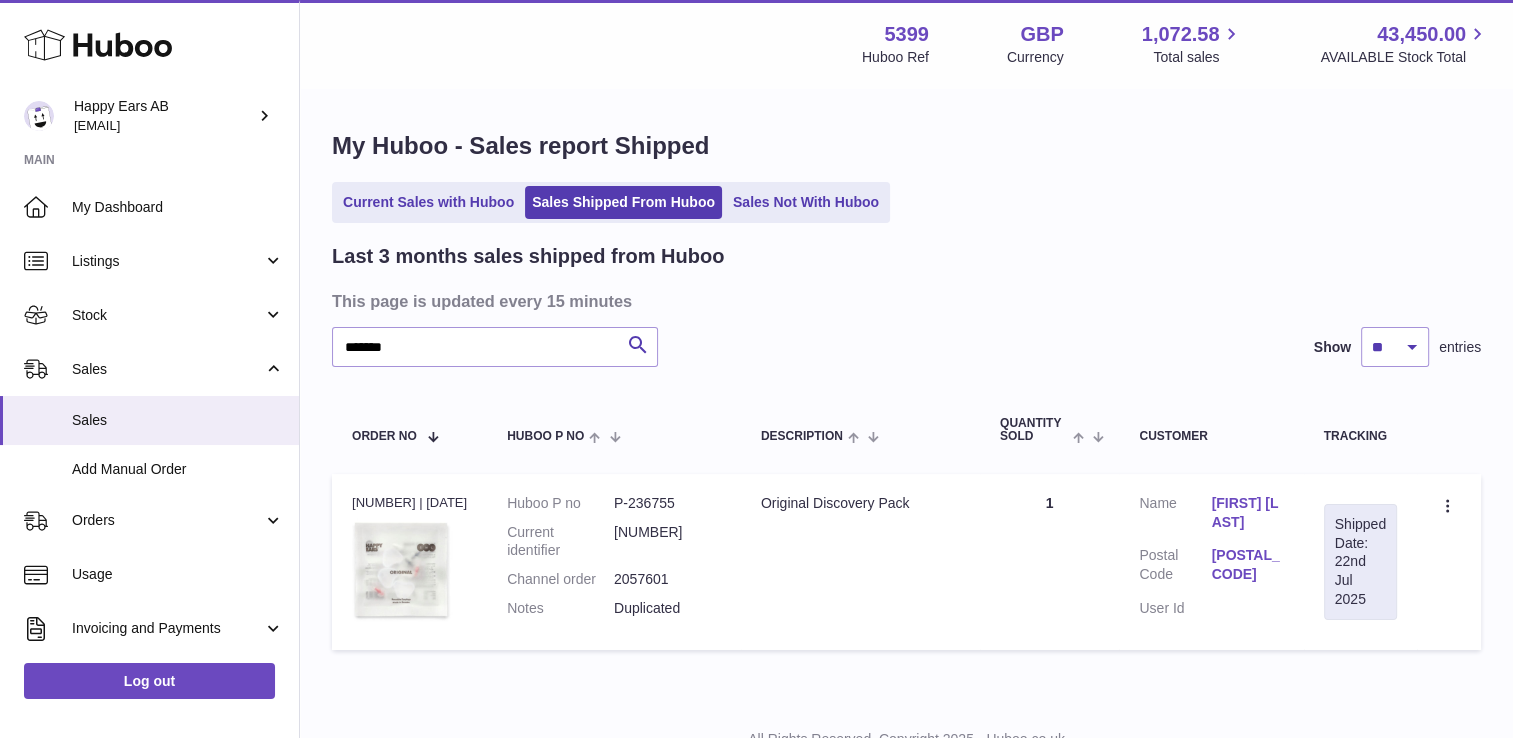 click on "Last 3 months sales shipped from Huboo     This page is updated every 15 minutes   *******     Search
Show
** ** **
entries
Order No       Huboo P no       Description       Quantity Sold
Customer
Tracking
Order no
121293210 | 19th Jul
Huboo P no   P-236755   Current identifier   7350060650084
Channel order
2057601
Notes
Duplicated
Description
Original Discovery Pack
Quantity
1
Customer  Name   Claes Lagerstedt    Postal Code   02480   User Id
Shipped Date: 22nd Jul 2025
Create a ticket
Duplicate Order" at bounding box center [906, 451] 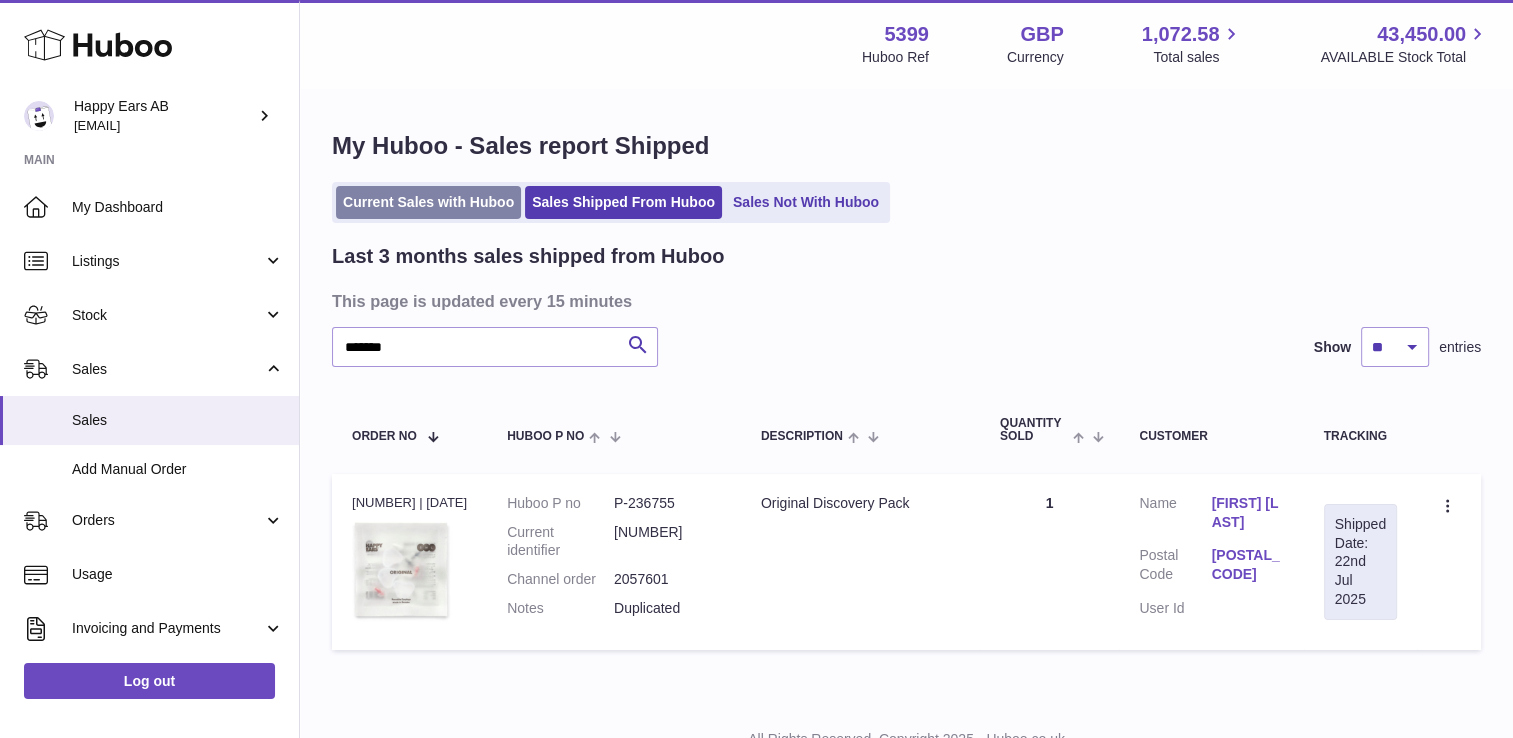 click on "Current Sales with Huboo" at bounding box center (428, 202) 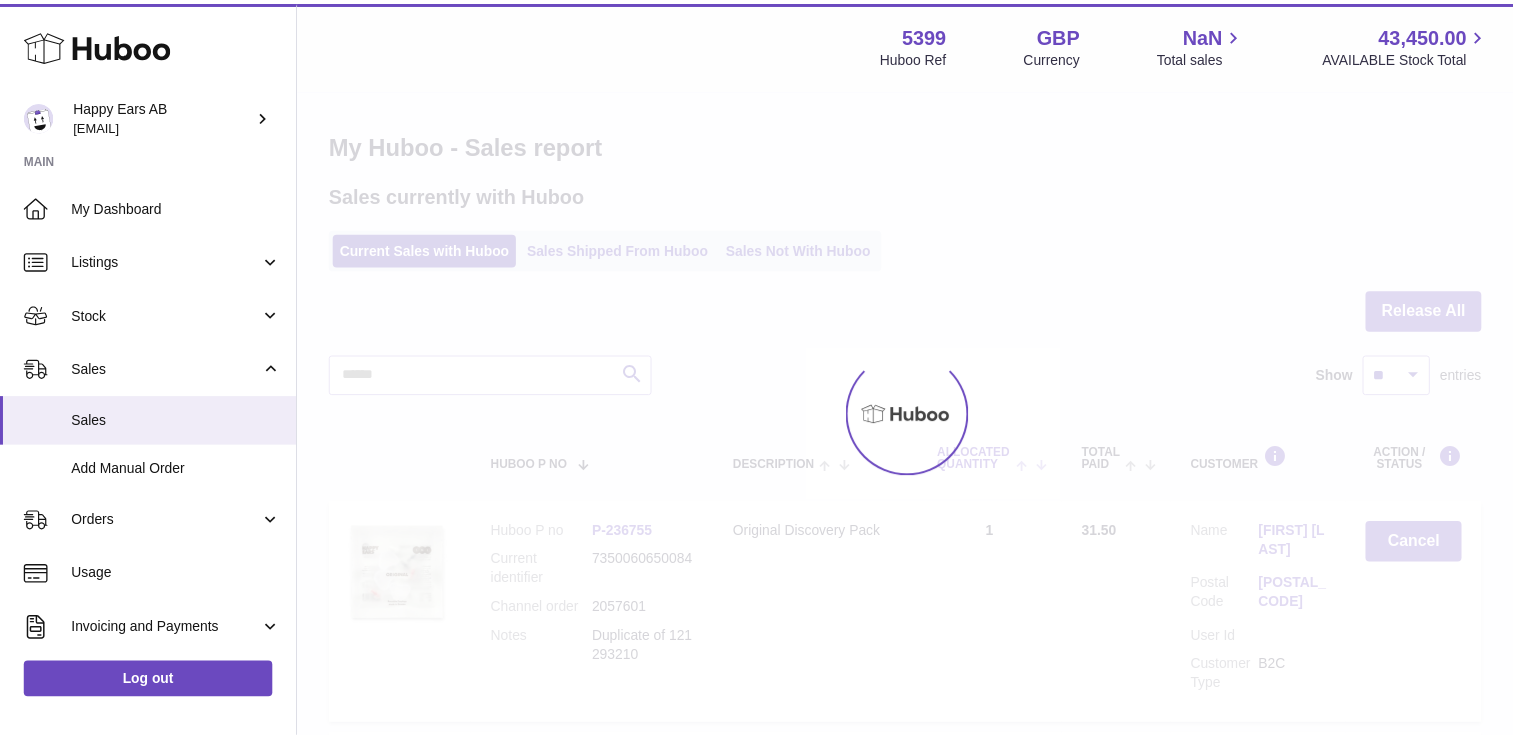 scroll, scrollTop: 0, scrollLeft: 0, axis: both 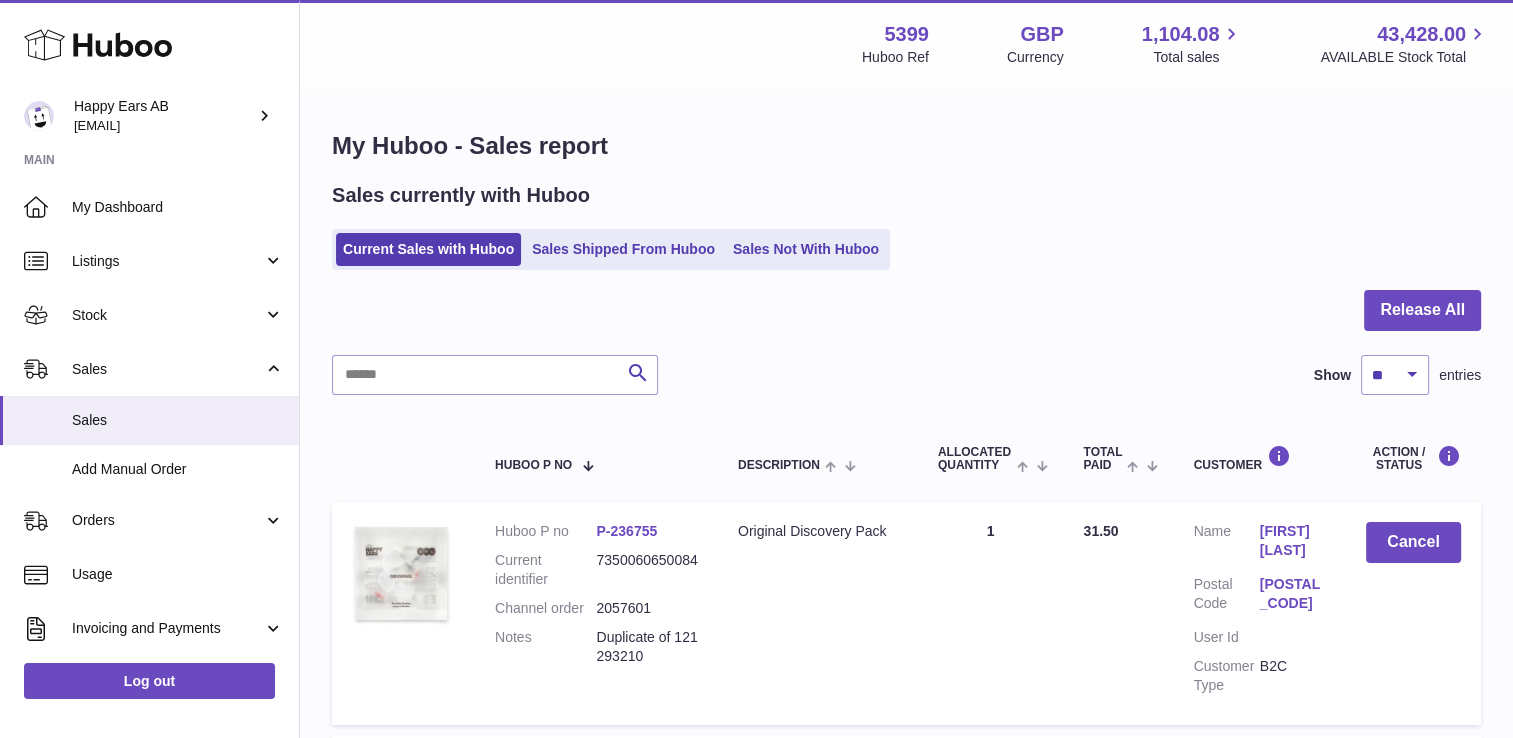 click on "[FIRST] [LAST]" at bounding box center [1293, 541] 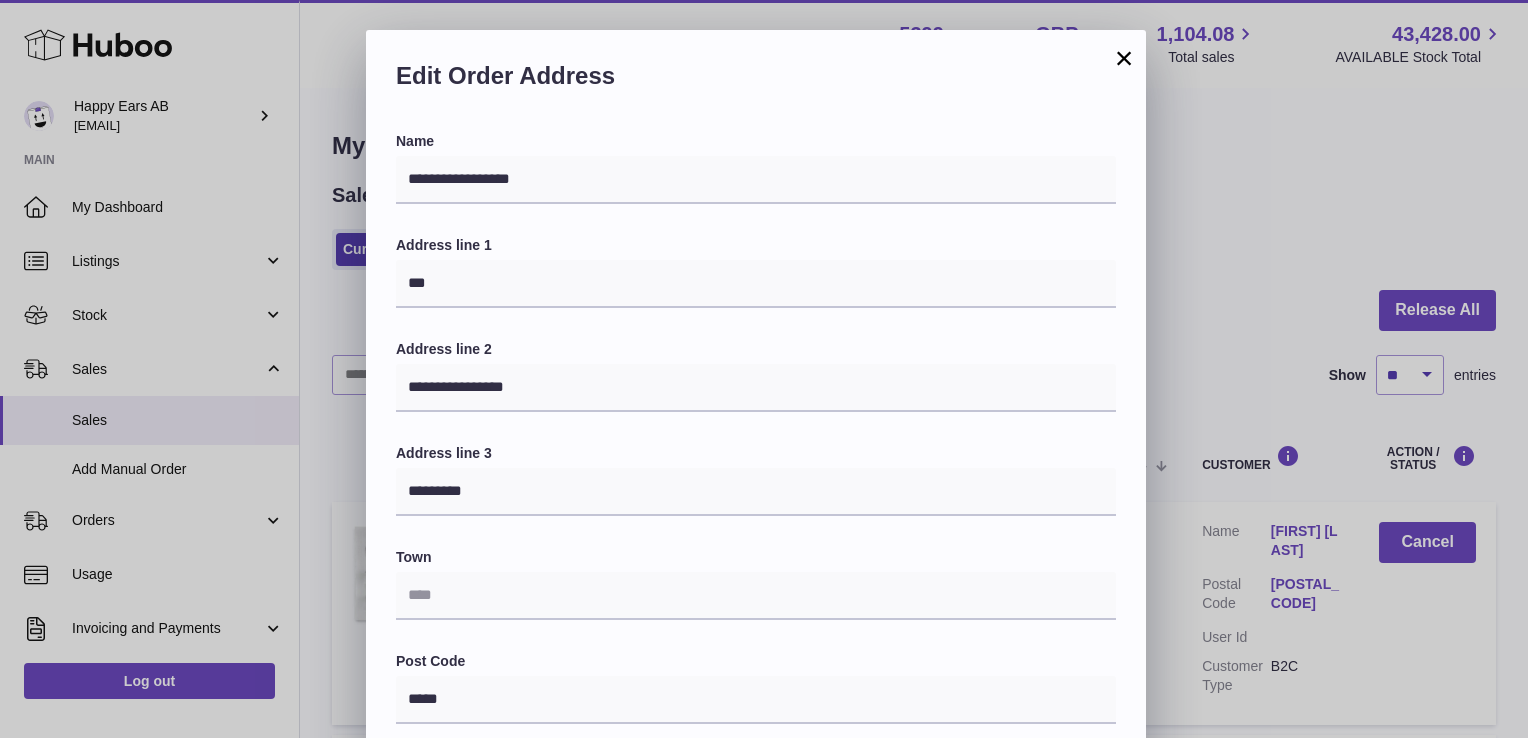 scroll, scrollTop: 200, scrollLeft: 0, axis: vertical 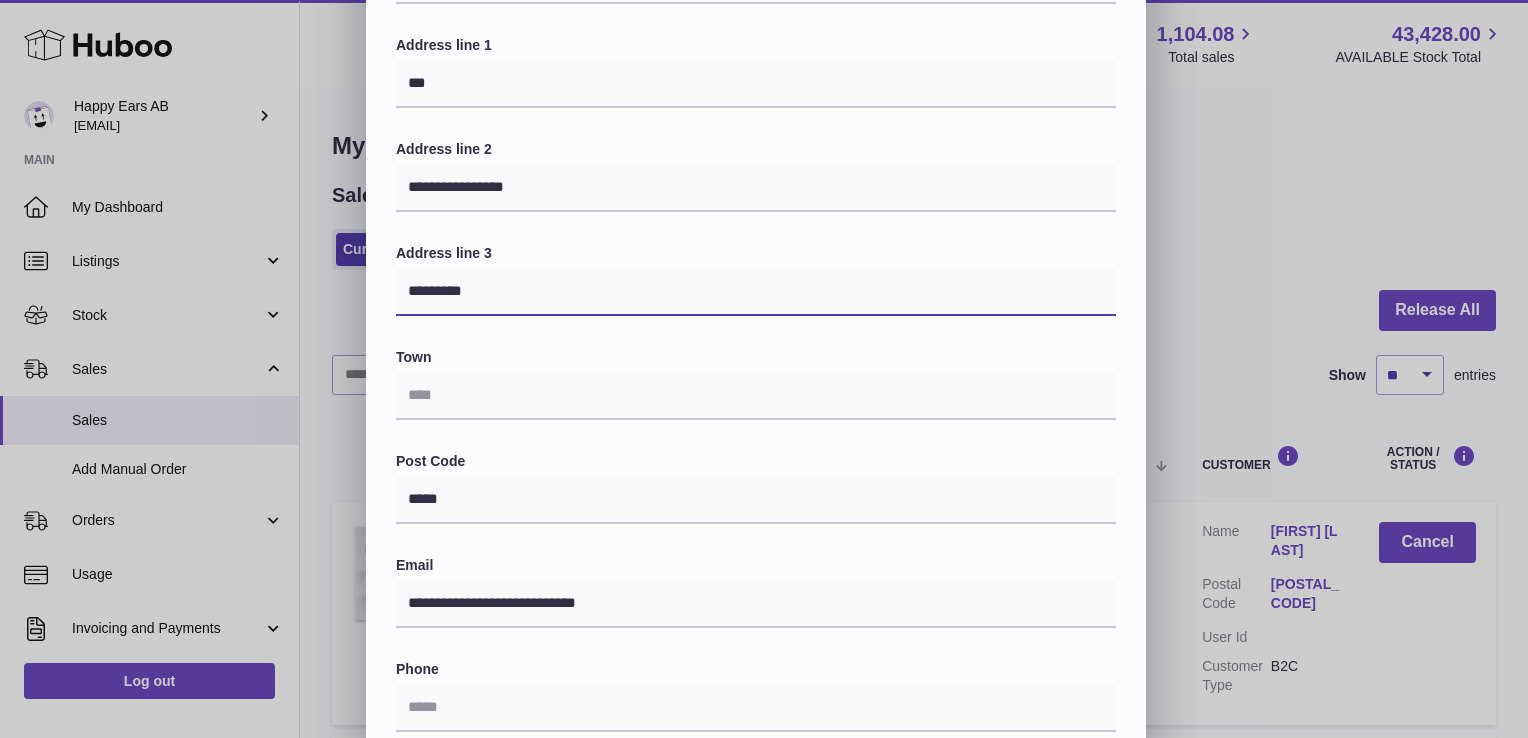 drag, startPoint x: 496, startPoint y: 291, endPoint x: 350, endPoint y: 294, distance: 146.03082 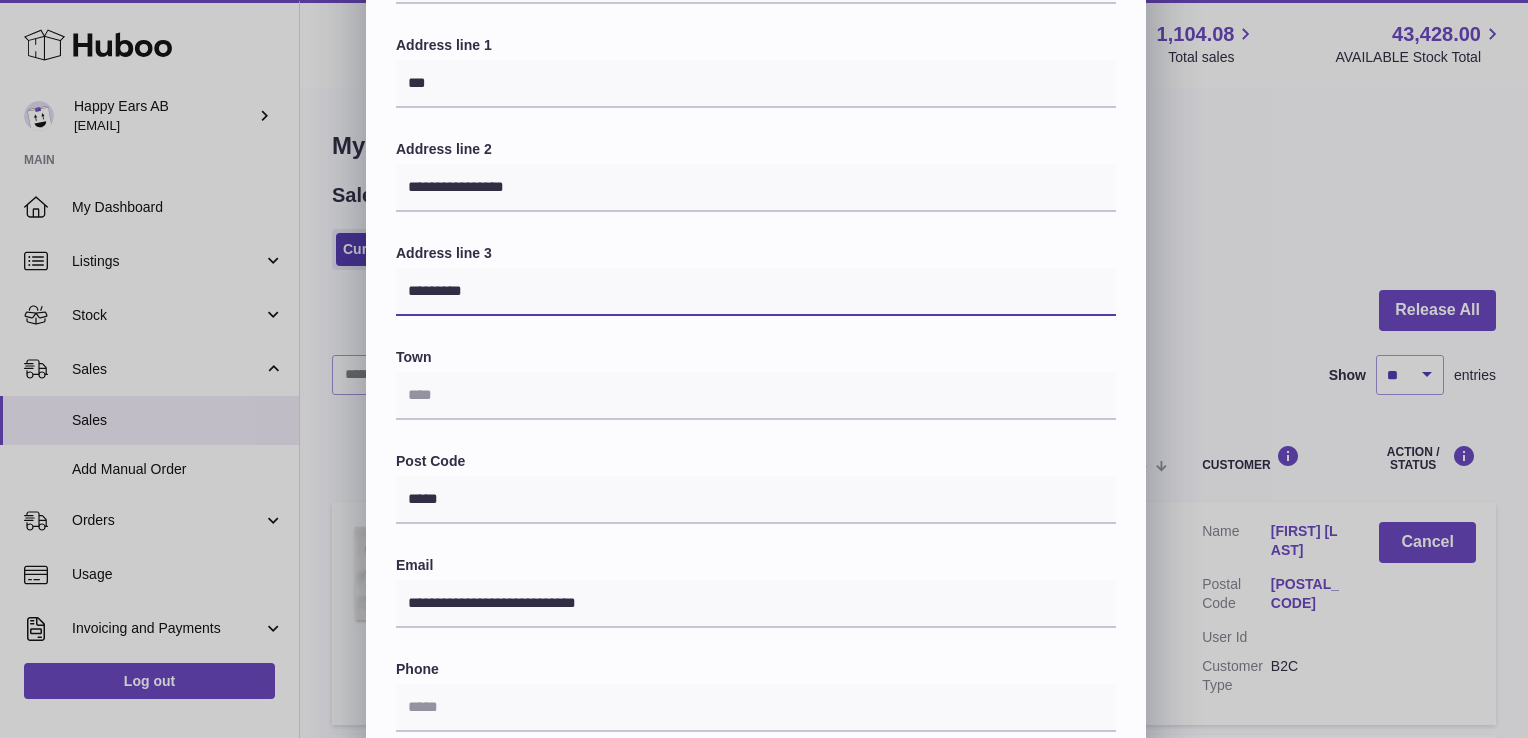 click on "**********" at bounding box center [764, 430] 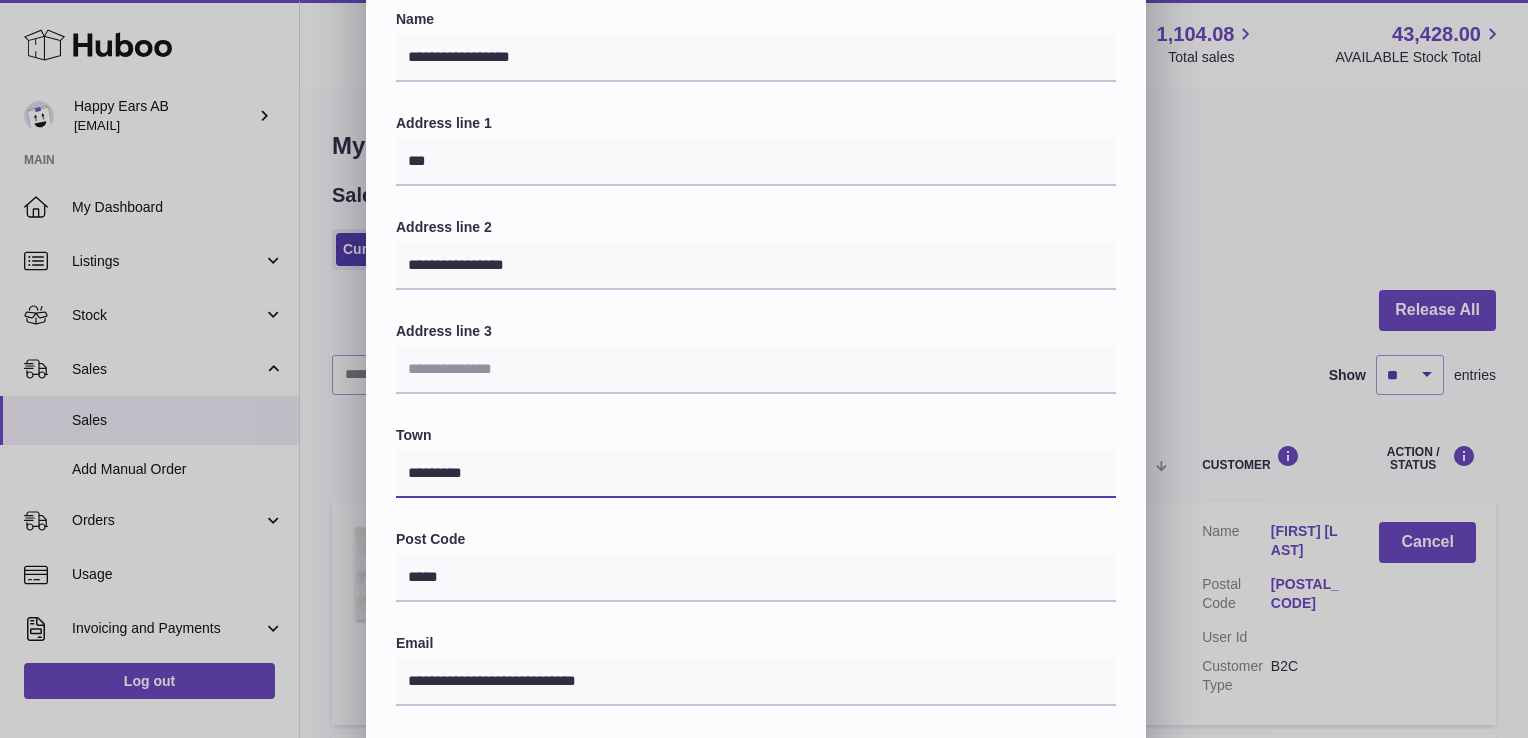 scroll, scrollTop: 0, scrollLeft: 0, axis: both 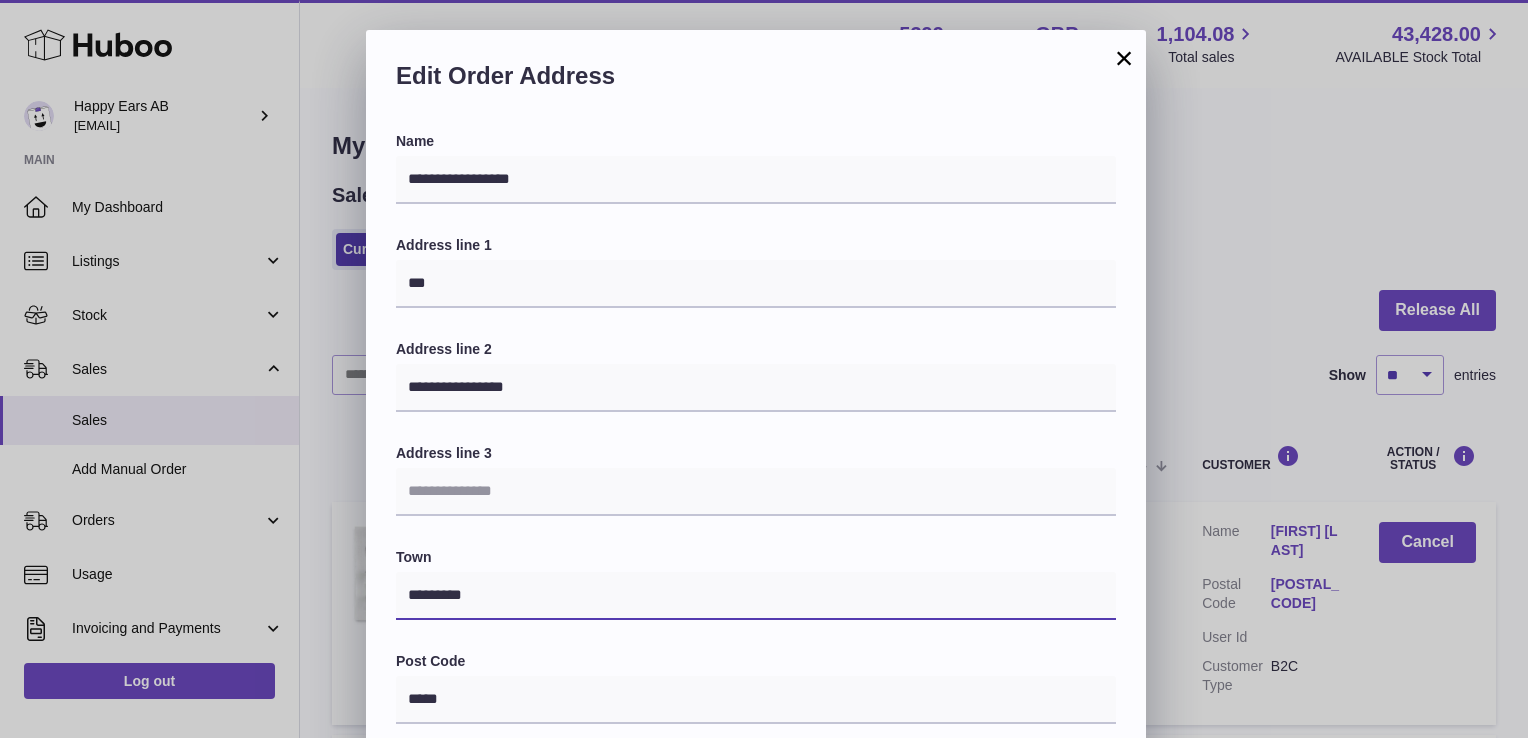 type on "*********" 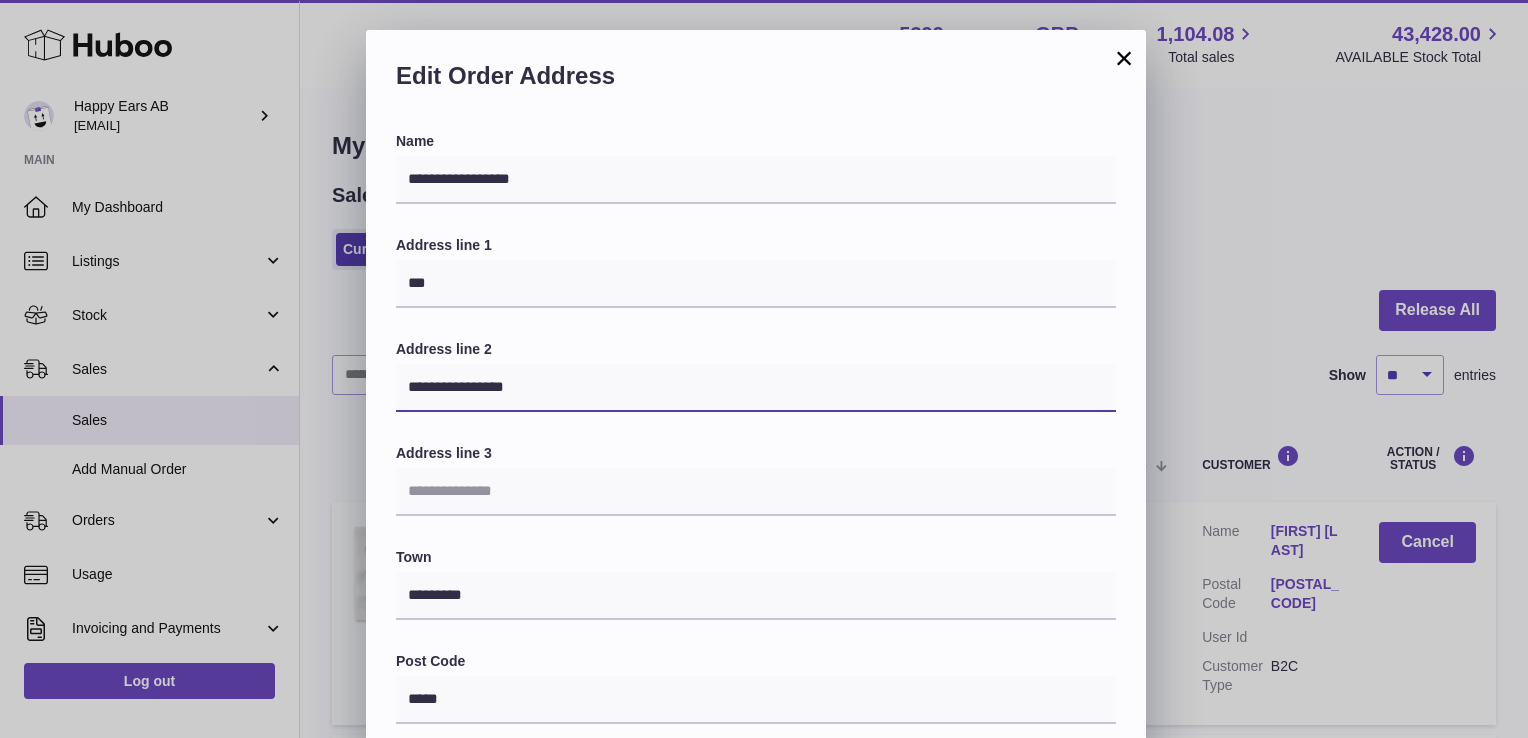 drag, startPoint x: 565, startPoint y: 378, endPoint x: 342, endPoint y: 378, distance: 223 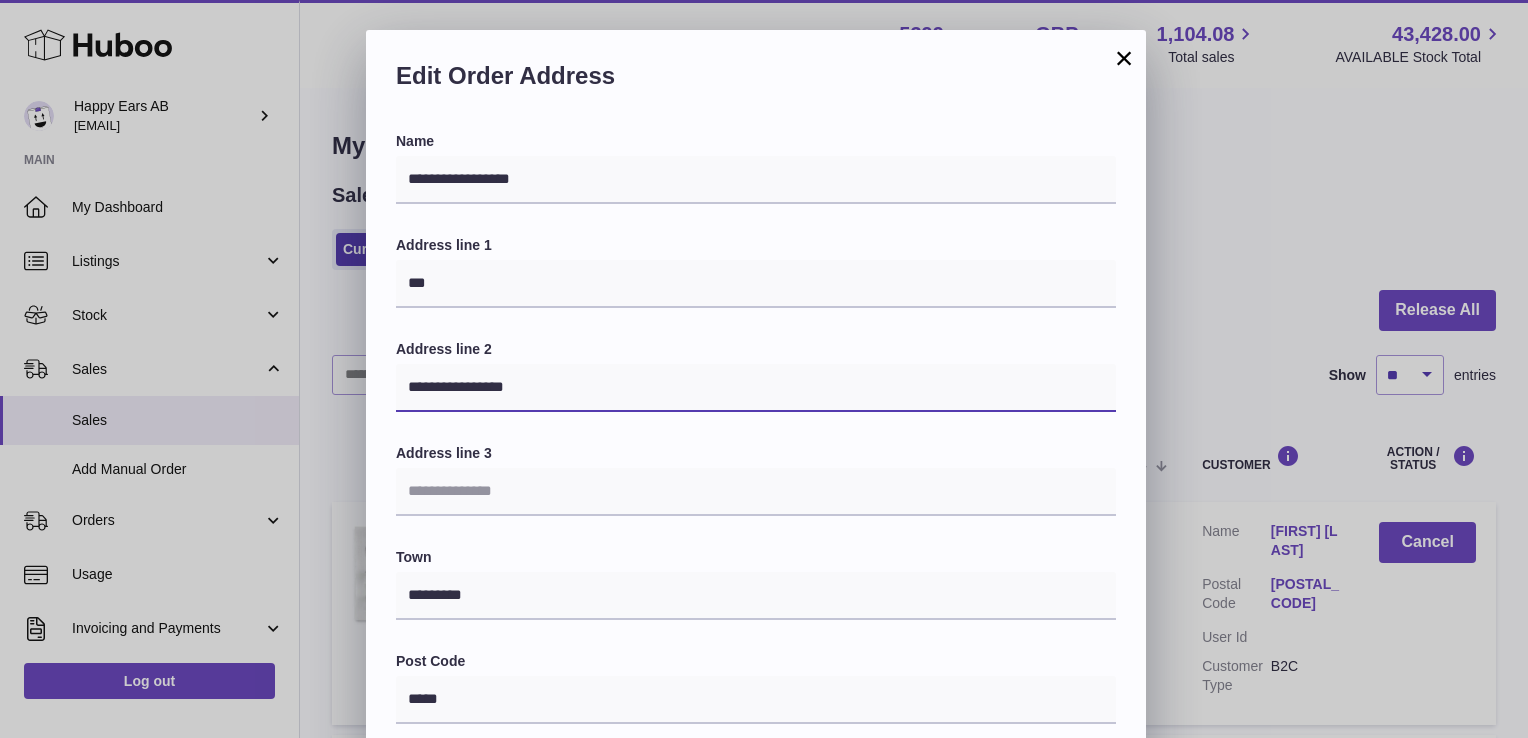 click on "**********" at bounding box center [764, 630] 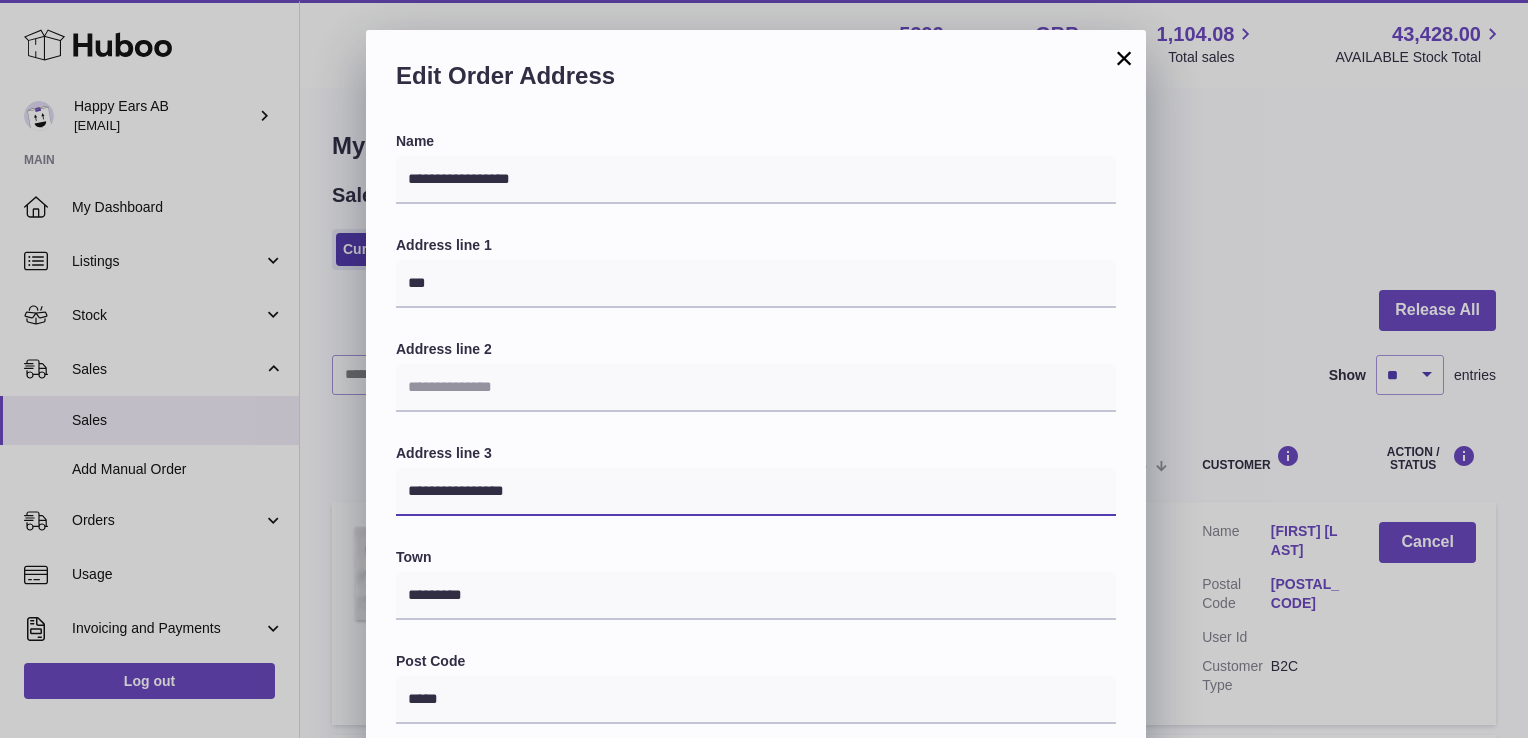 type on "**********" 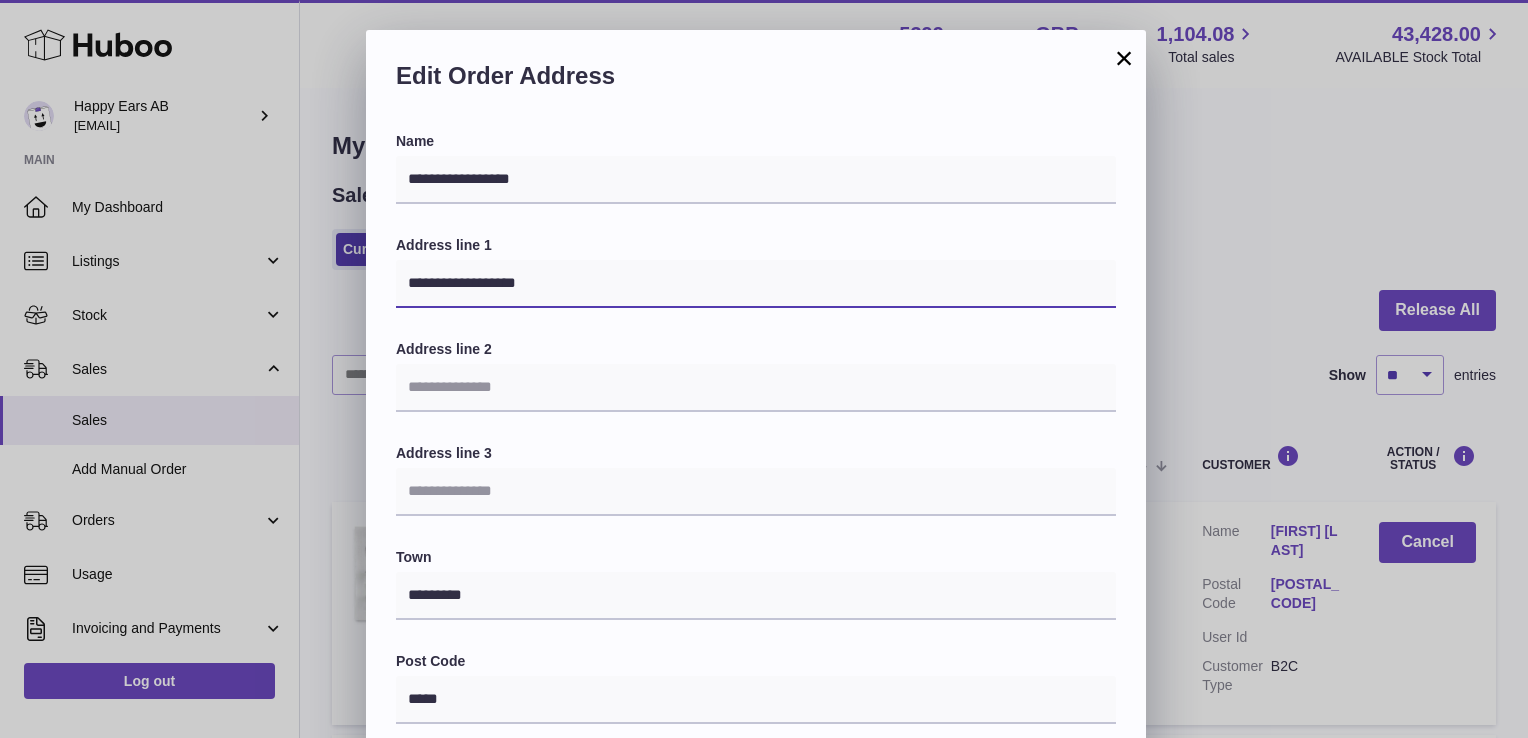 click on "**********" at bounding box center (756, 284) 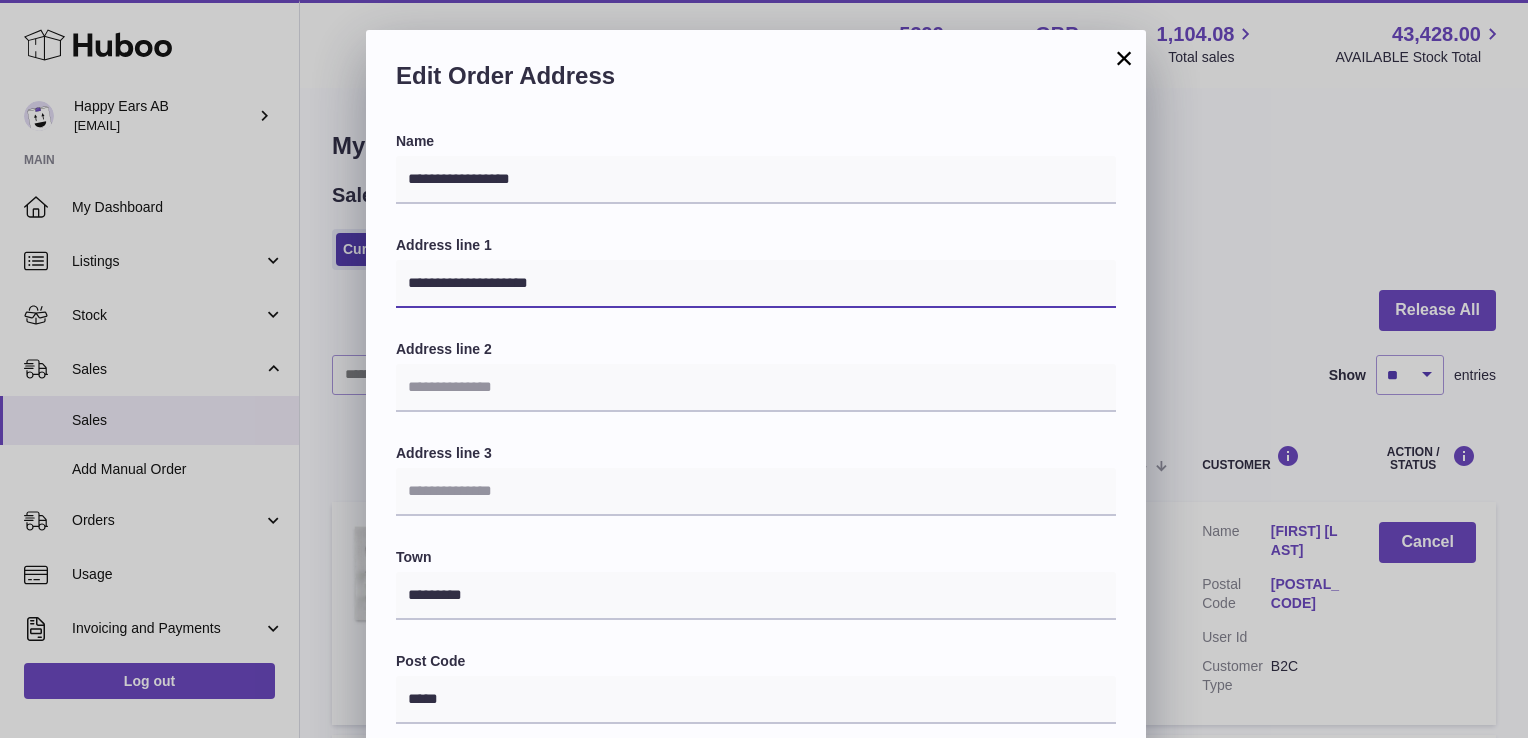 type on "**********" 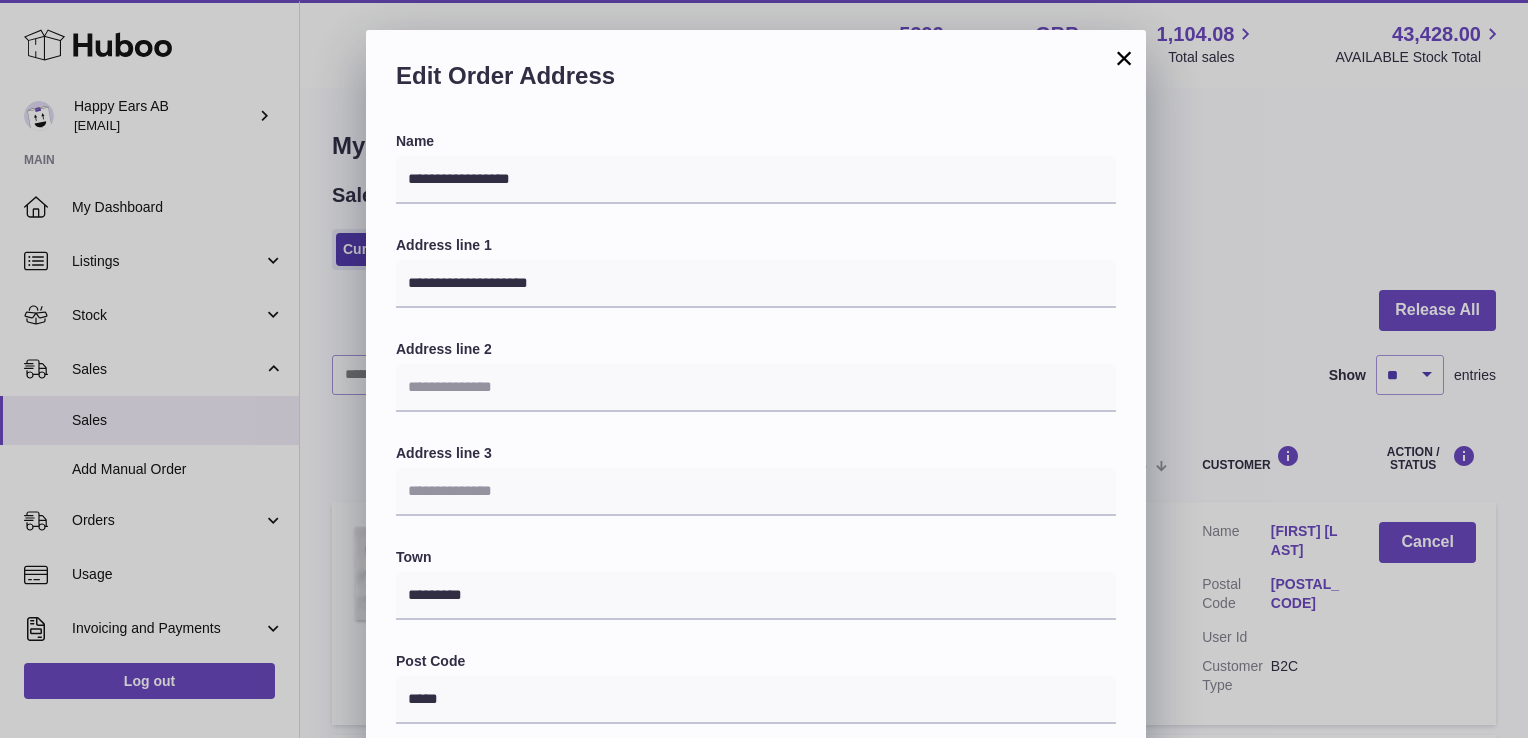 click on "Address line 2" at bounding box center [756, 349] 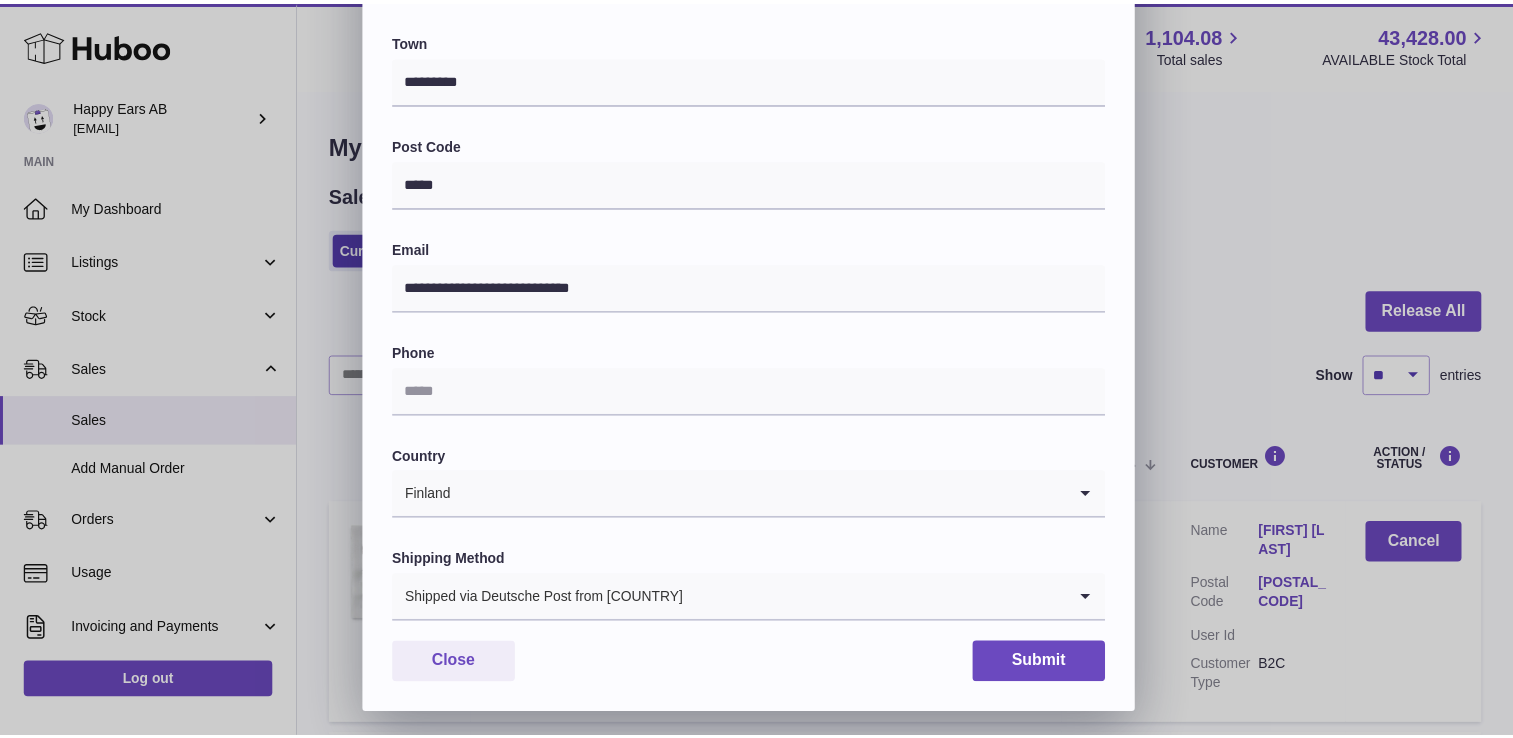 scroll, scrollTop: 521, scrollLeft: 0, axis: vertical 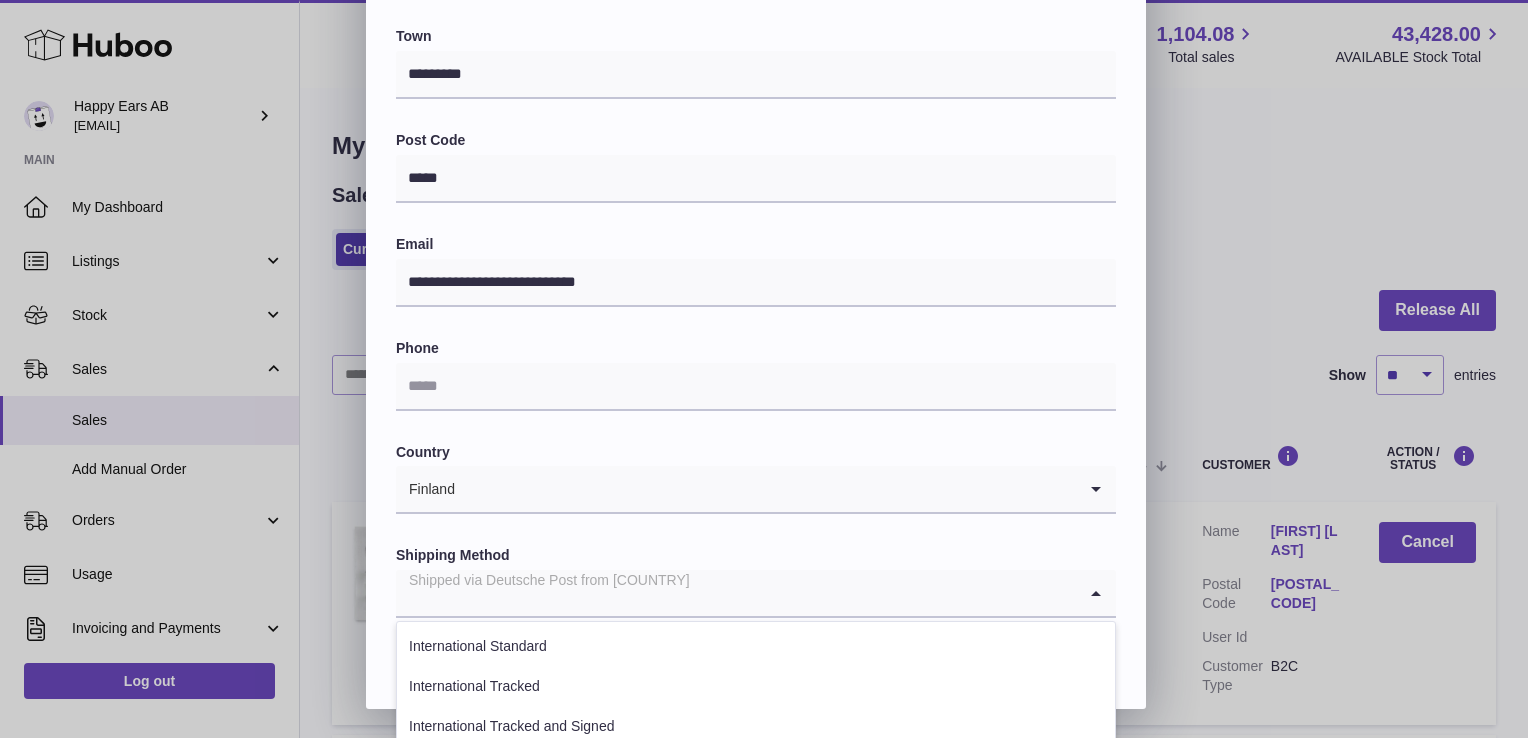 click on "Shipped via Deutsche Post from [COUNTRY]" at bounding box center (736, 593) 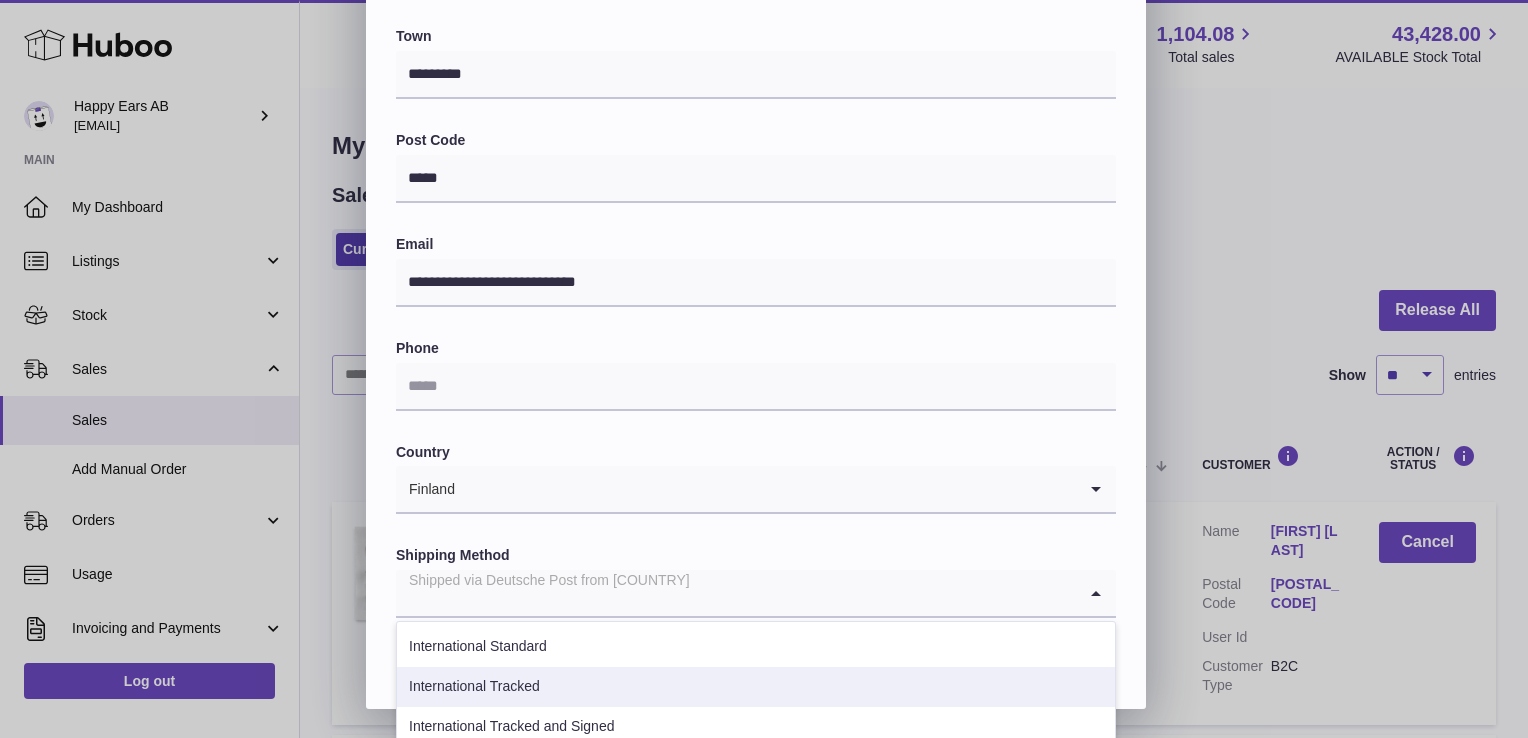 click on "International Tracked" at bounding box center (756, 687) 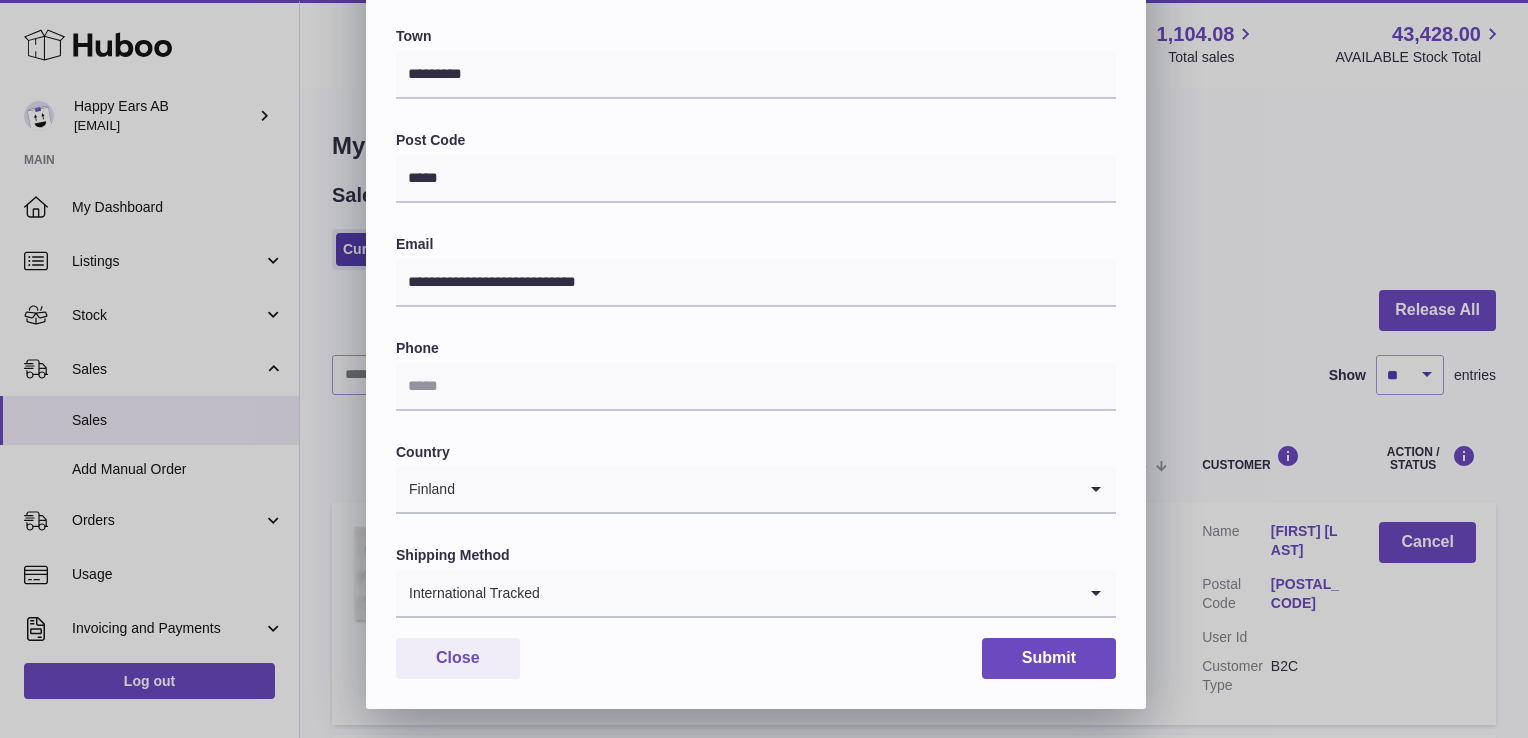 click on "Shipping Method" at bounding box center [756, 555] 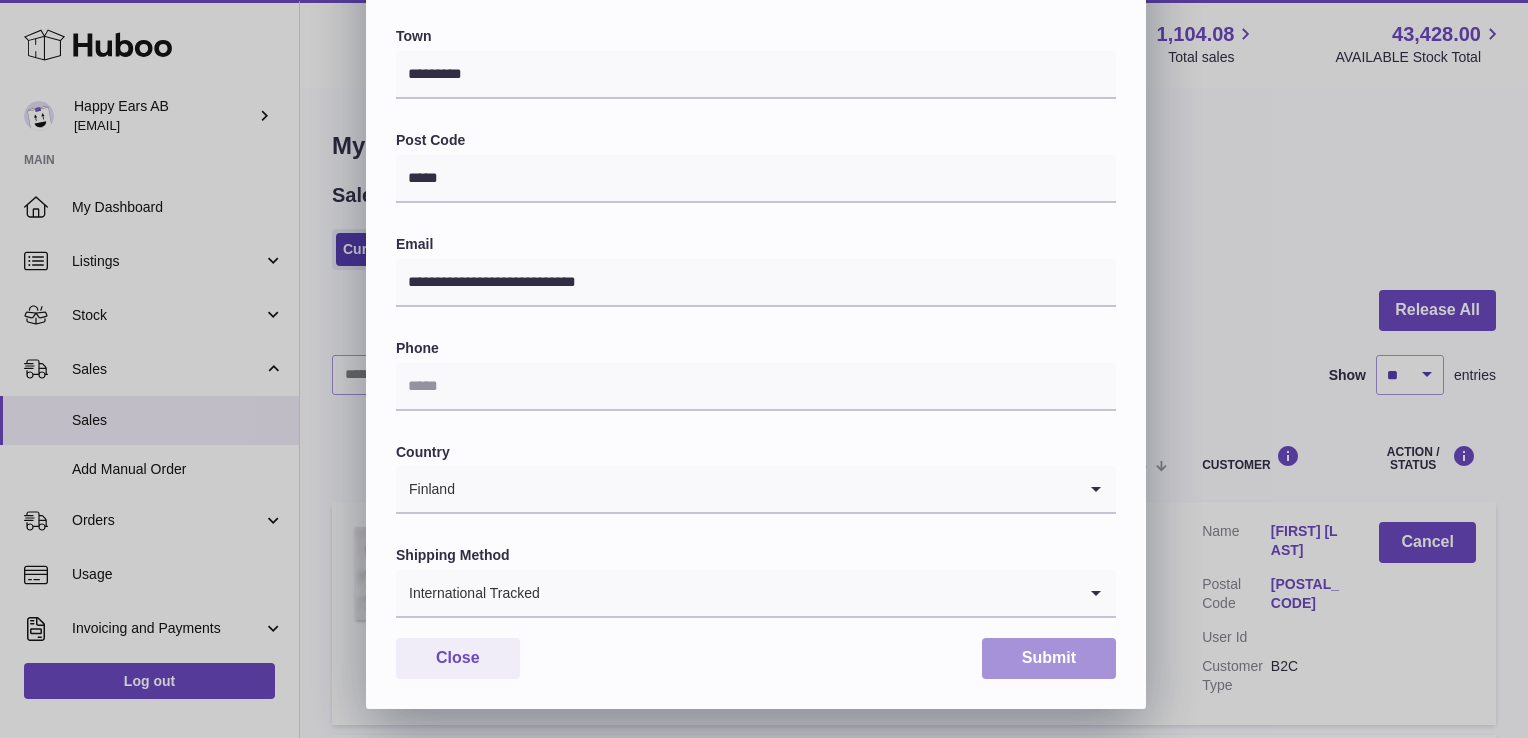 click on "Submit" at bounding box center (1049, 658) 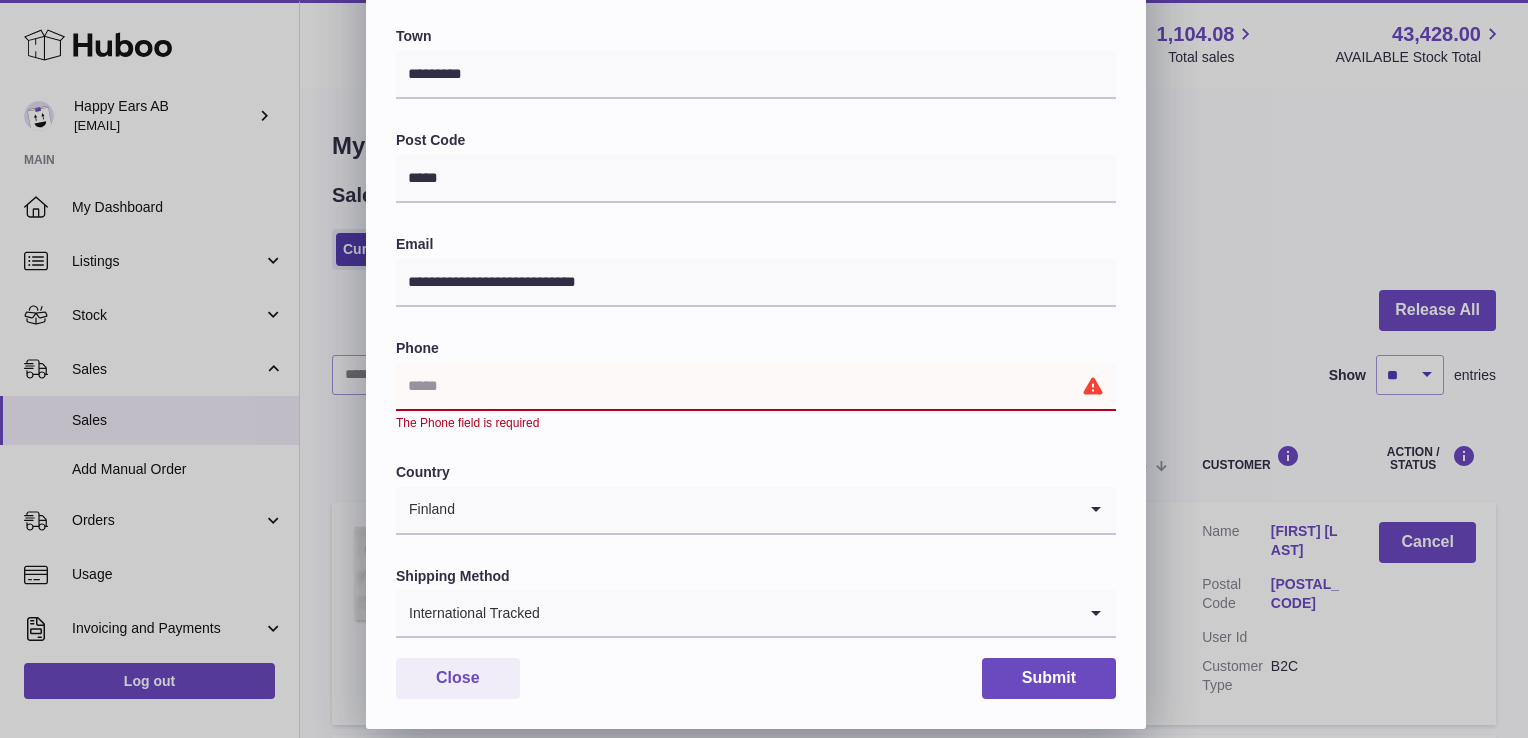 drag, startPoint x: 662, startPoint y: 382, endPoint x: 676, endPoint y: 379, distance: 14.3178215 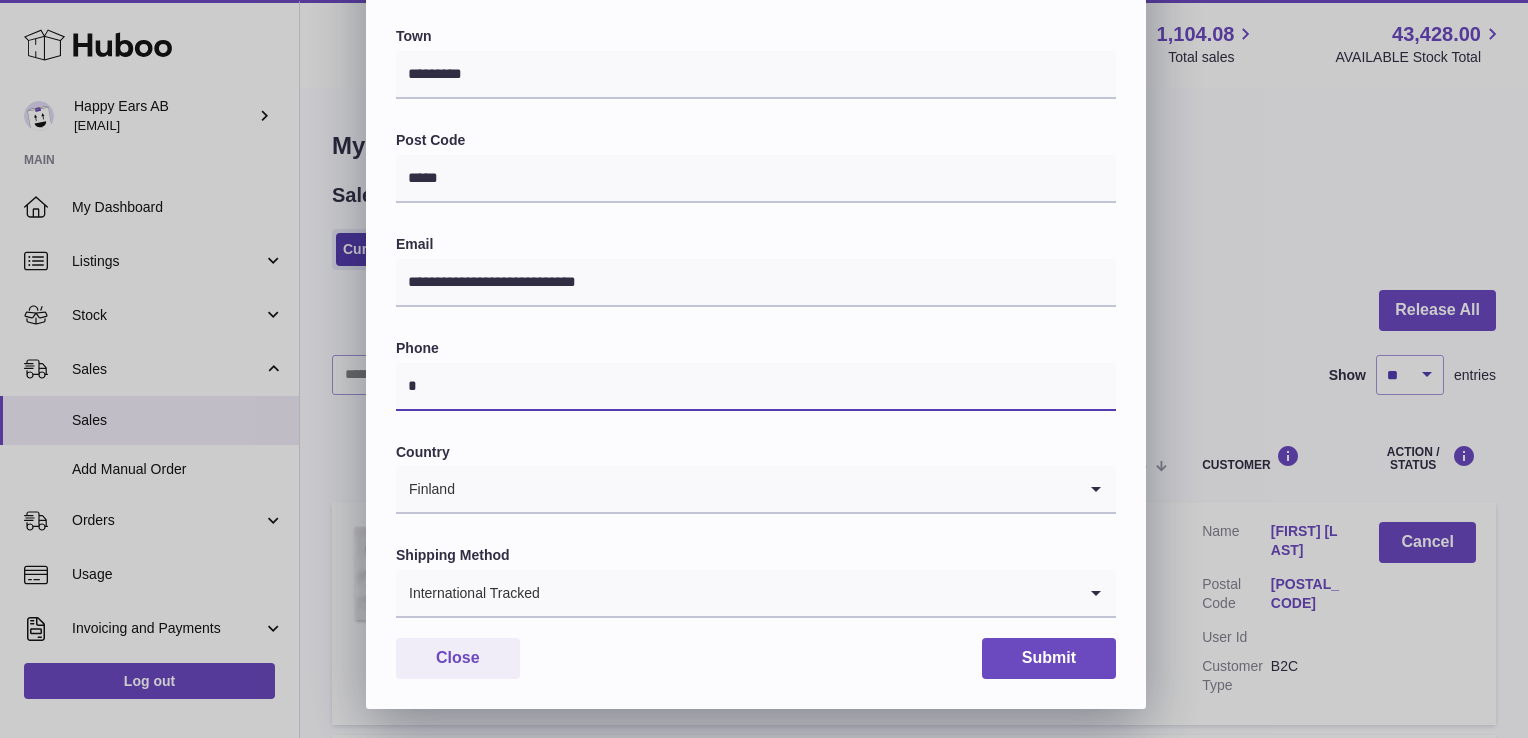 type on "*" 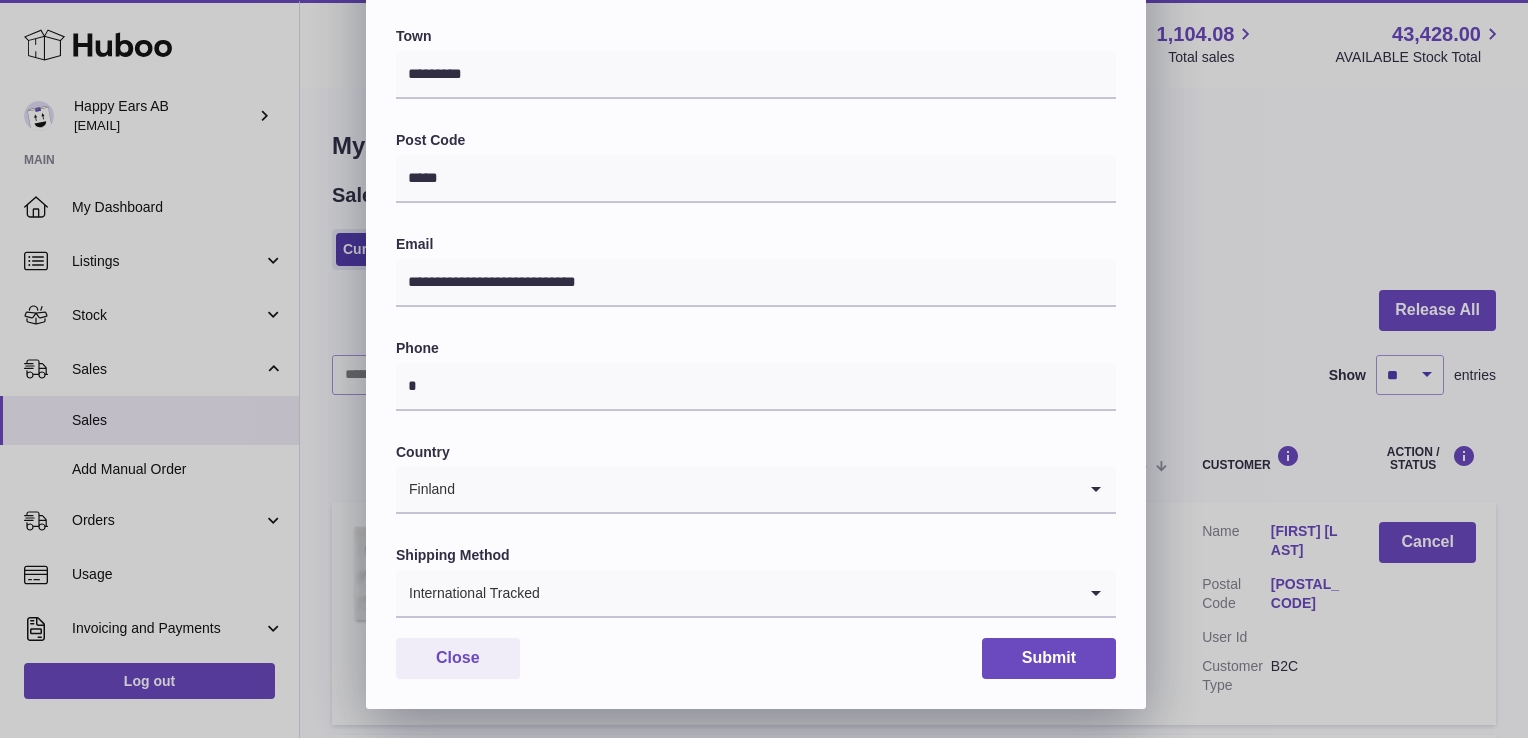 click on "Phone" at bounding box center (756, 348) 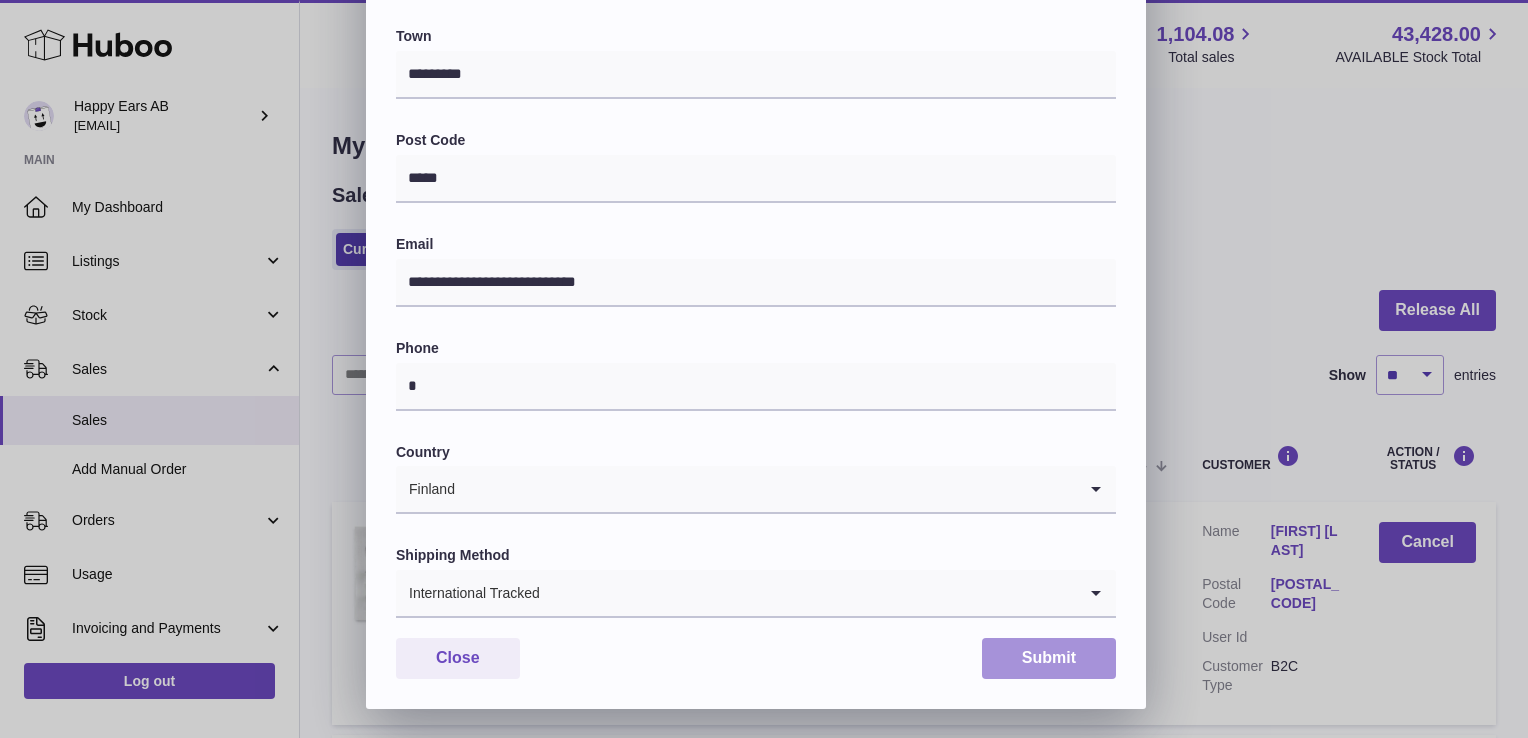 click on "Submit" at bounding box center [1049, 658] 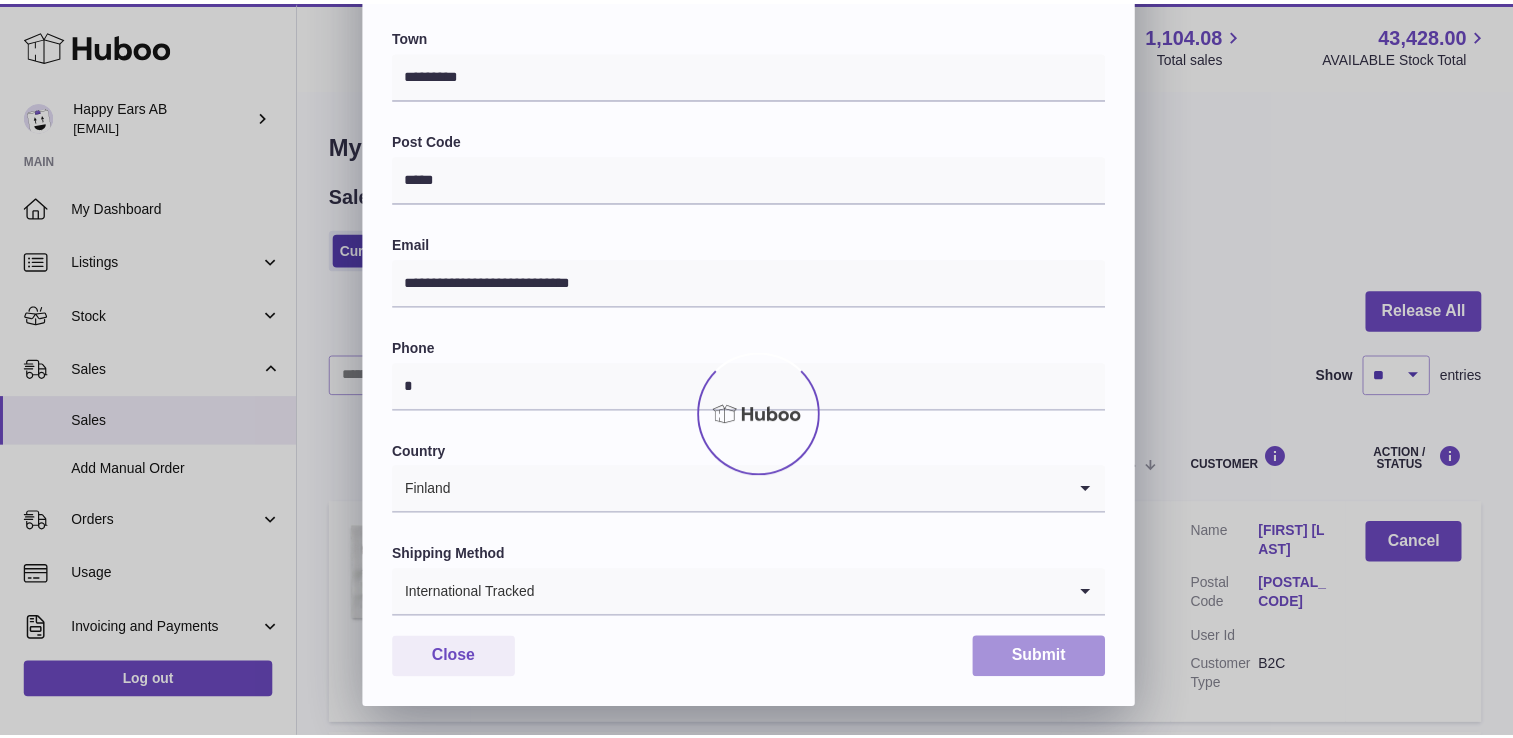 scroll, scrollTop: 0, scrollLeft: 0, axis: both 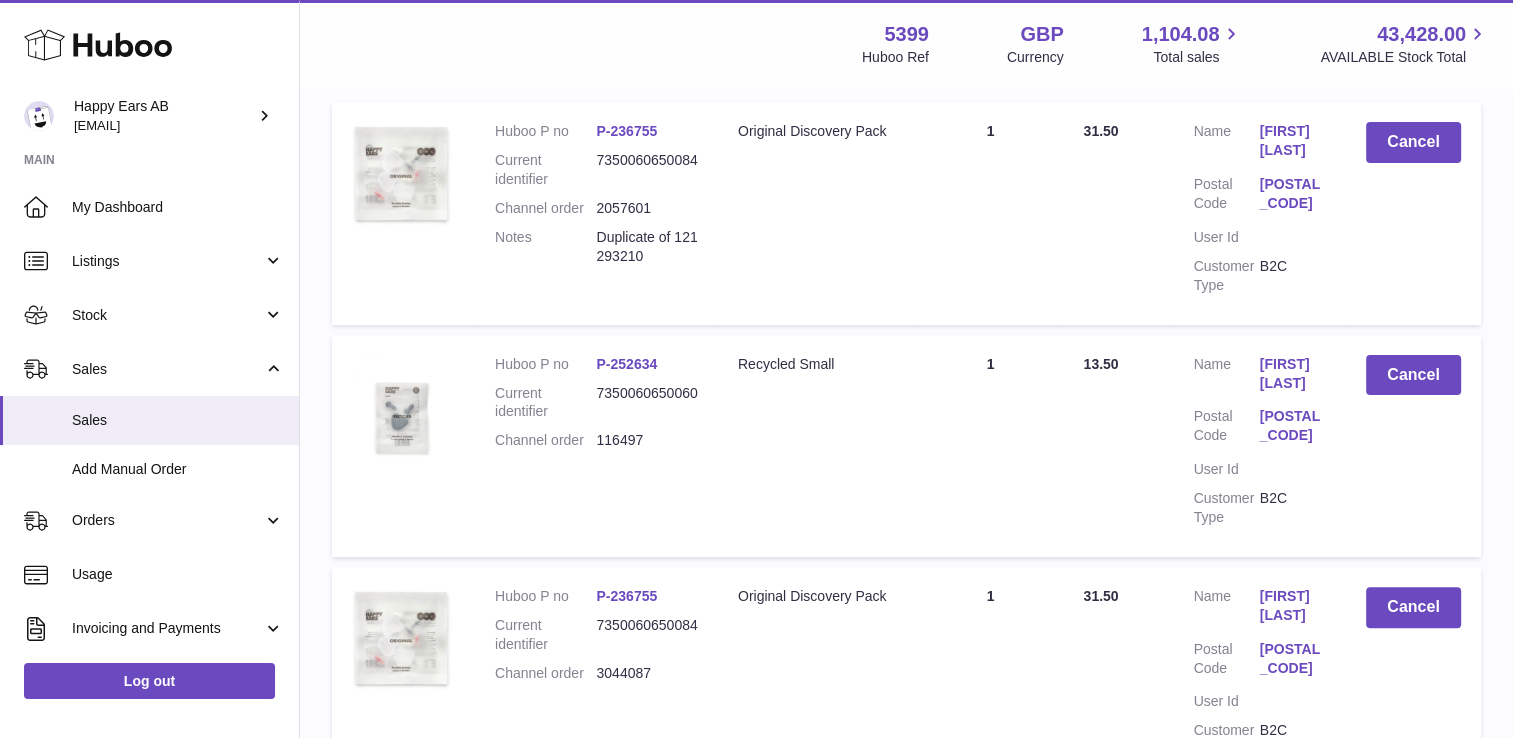 click on "[FIRST] [LAST]" at bounding box center (1293, 141) 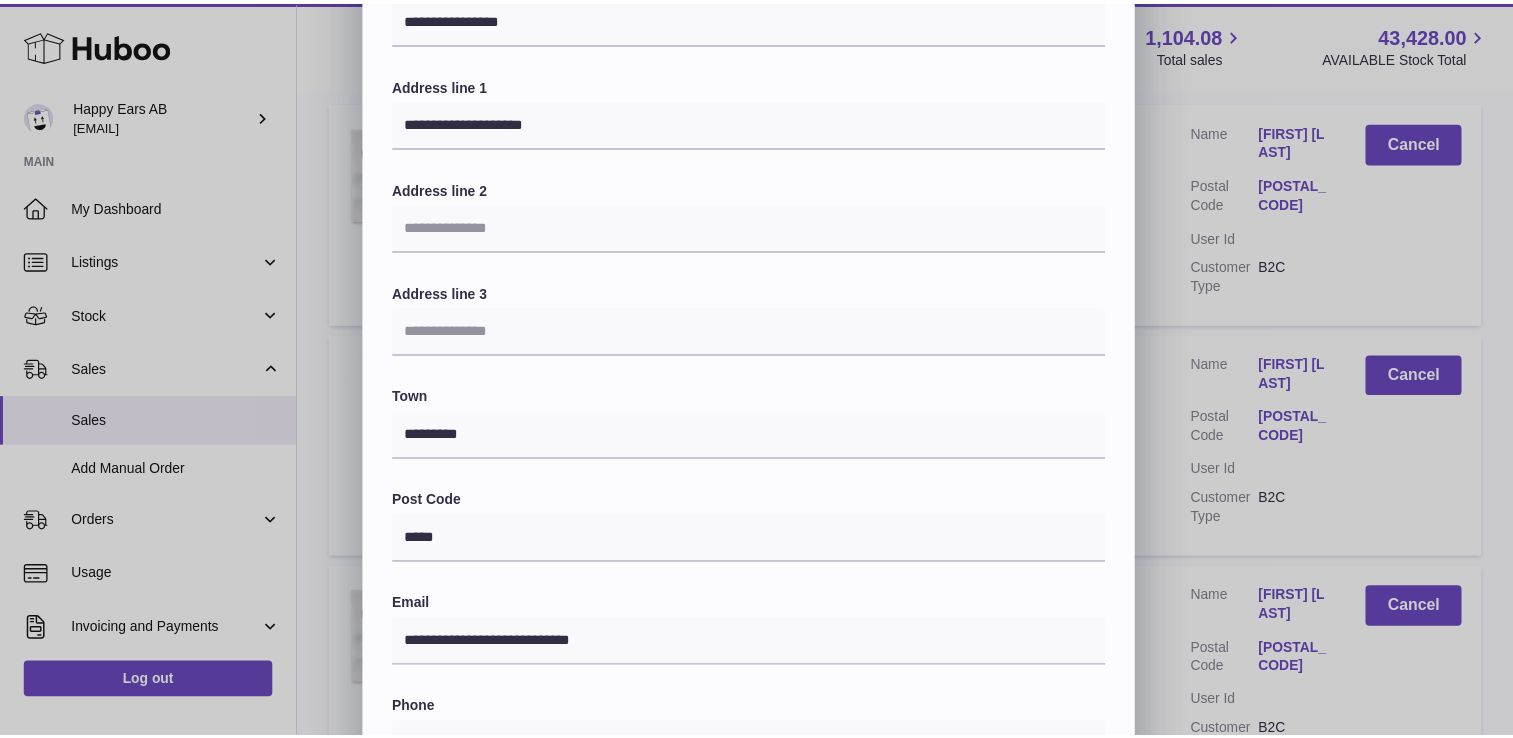 scroll, scrollTop: 0, scrollLeft: 0, axis: both 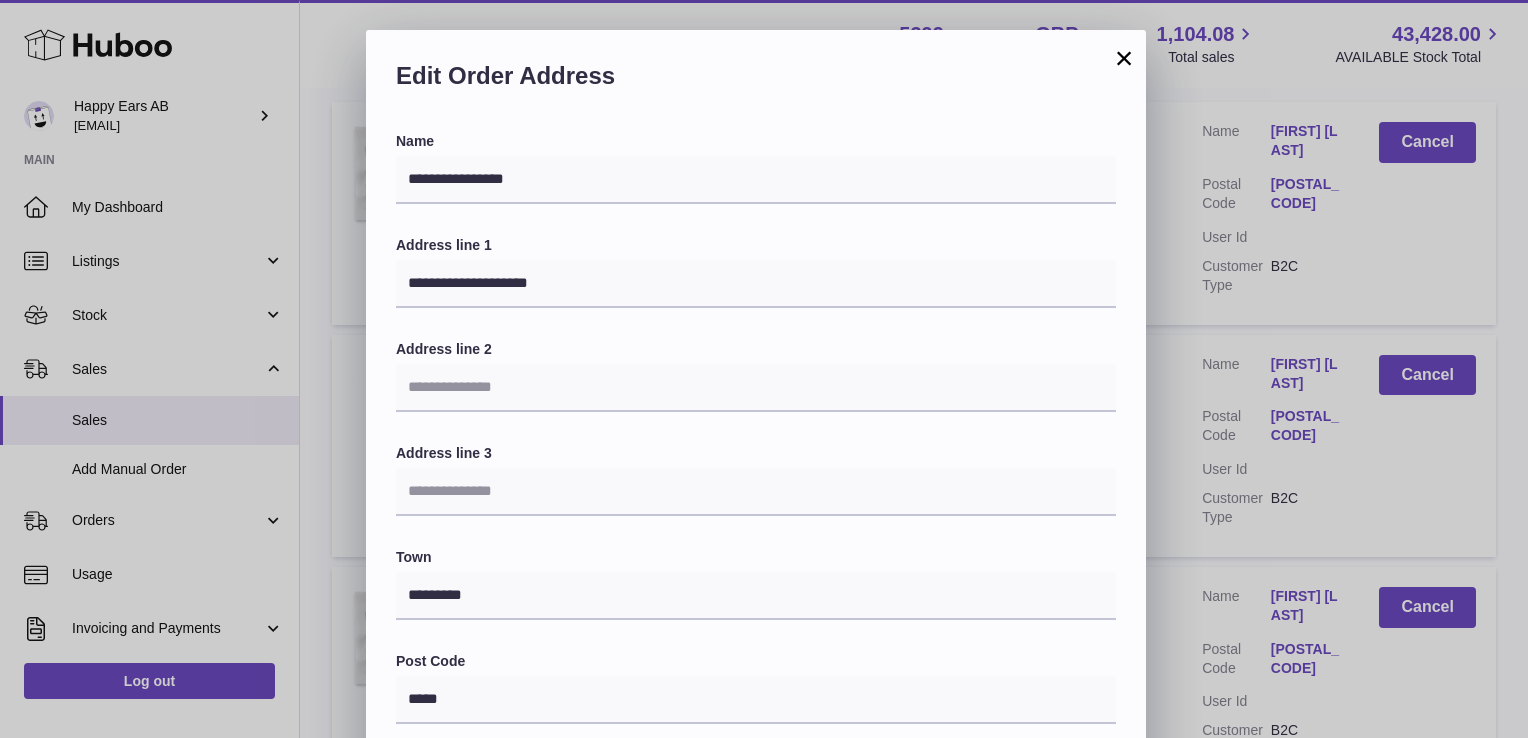 click on "×" at bounding box center (1124, 58) 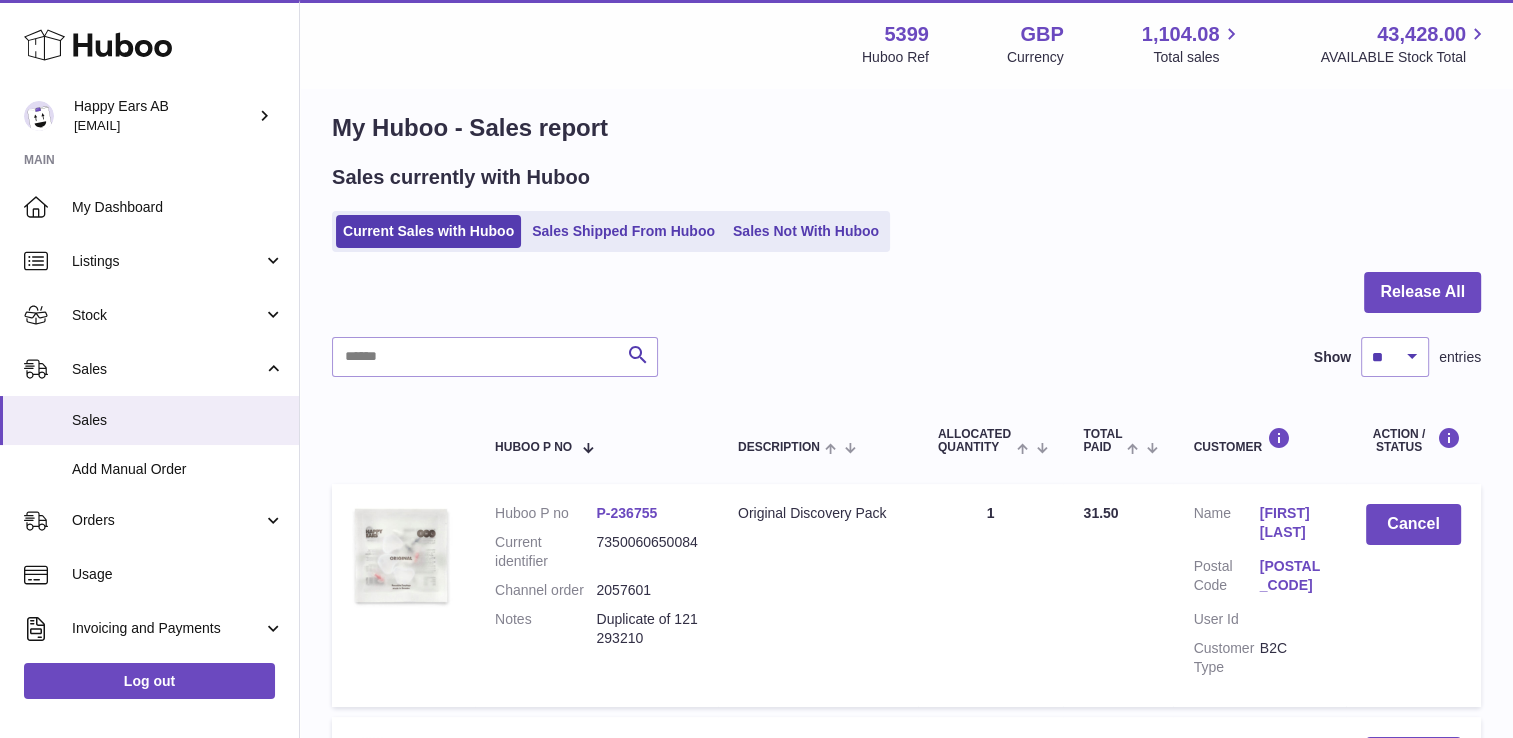 scroll, scrollTop: 0, scrollLeft: 0, axis: both 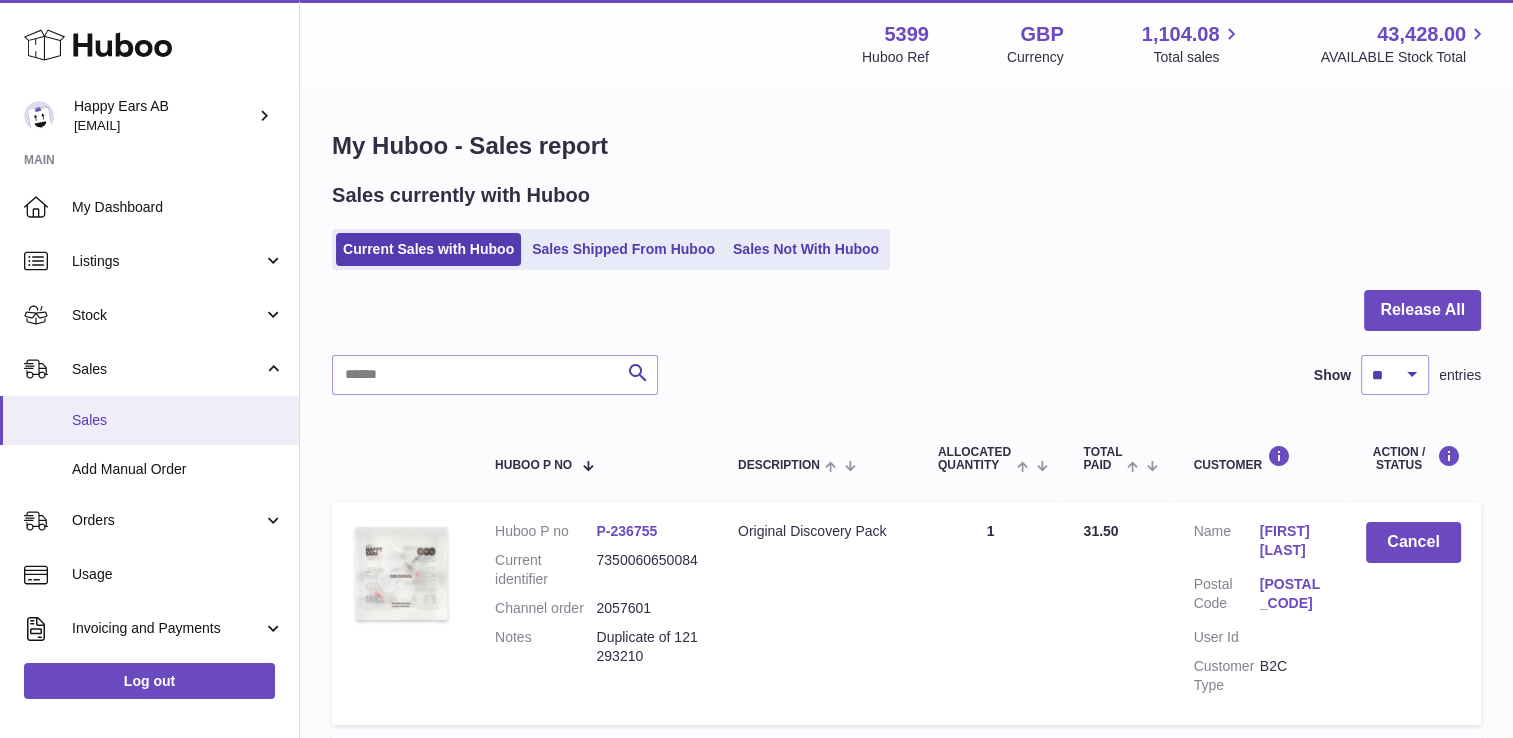 click on "Sales" at bounding box center [178, 420] 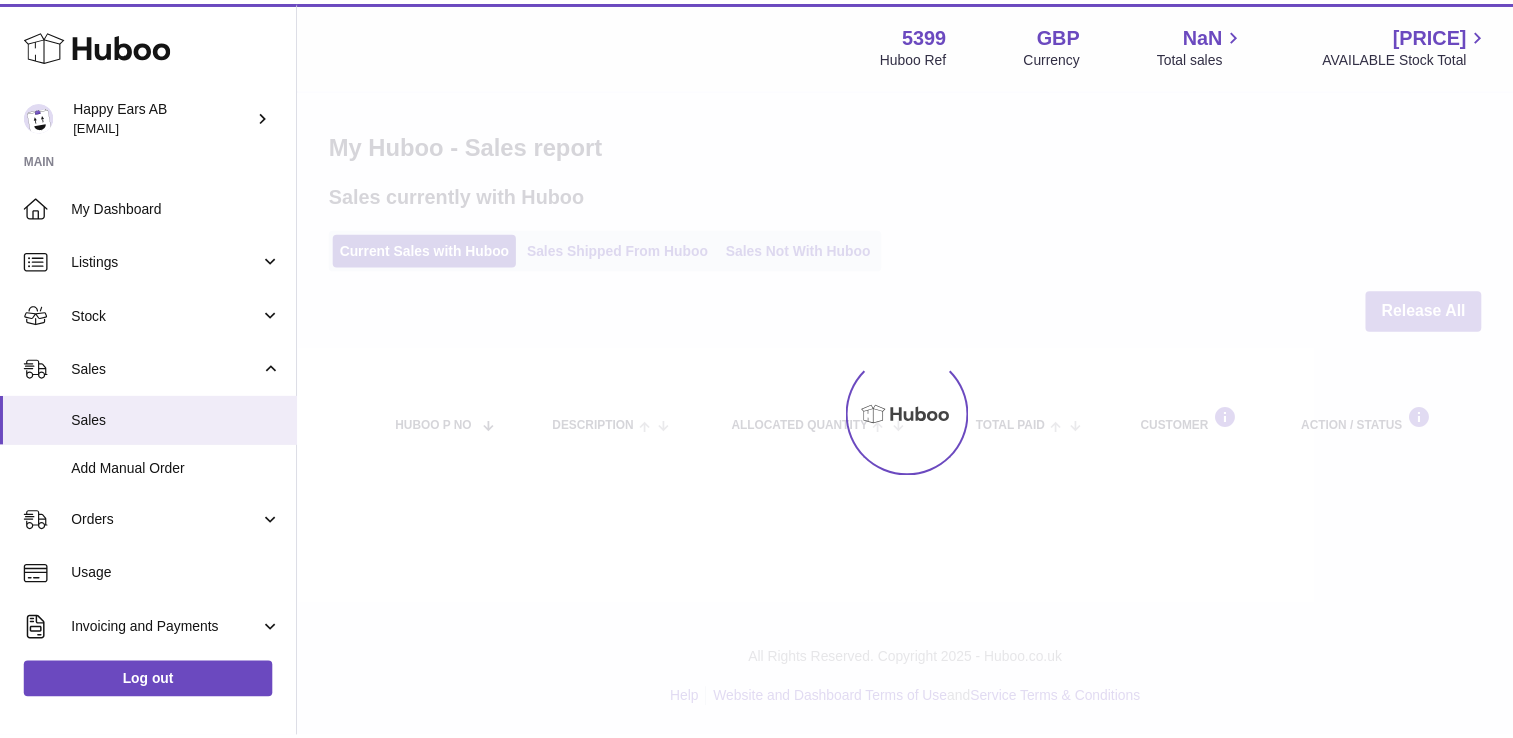 scroll, scrollTop: 0, scrollLeft: 0, axis: both 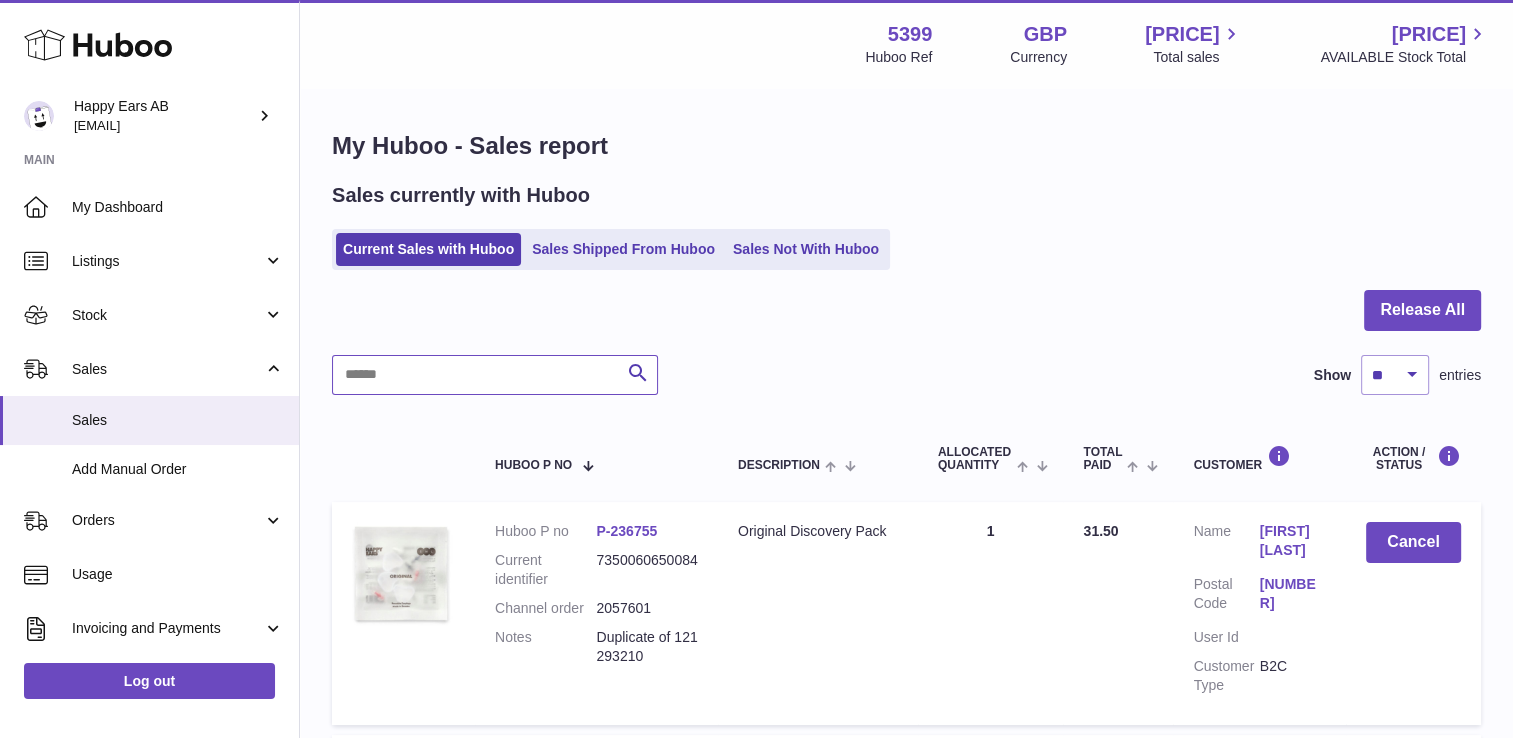 paste on "******" 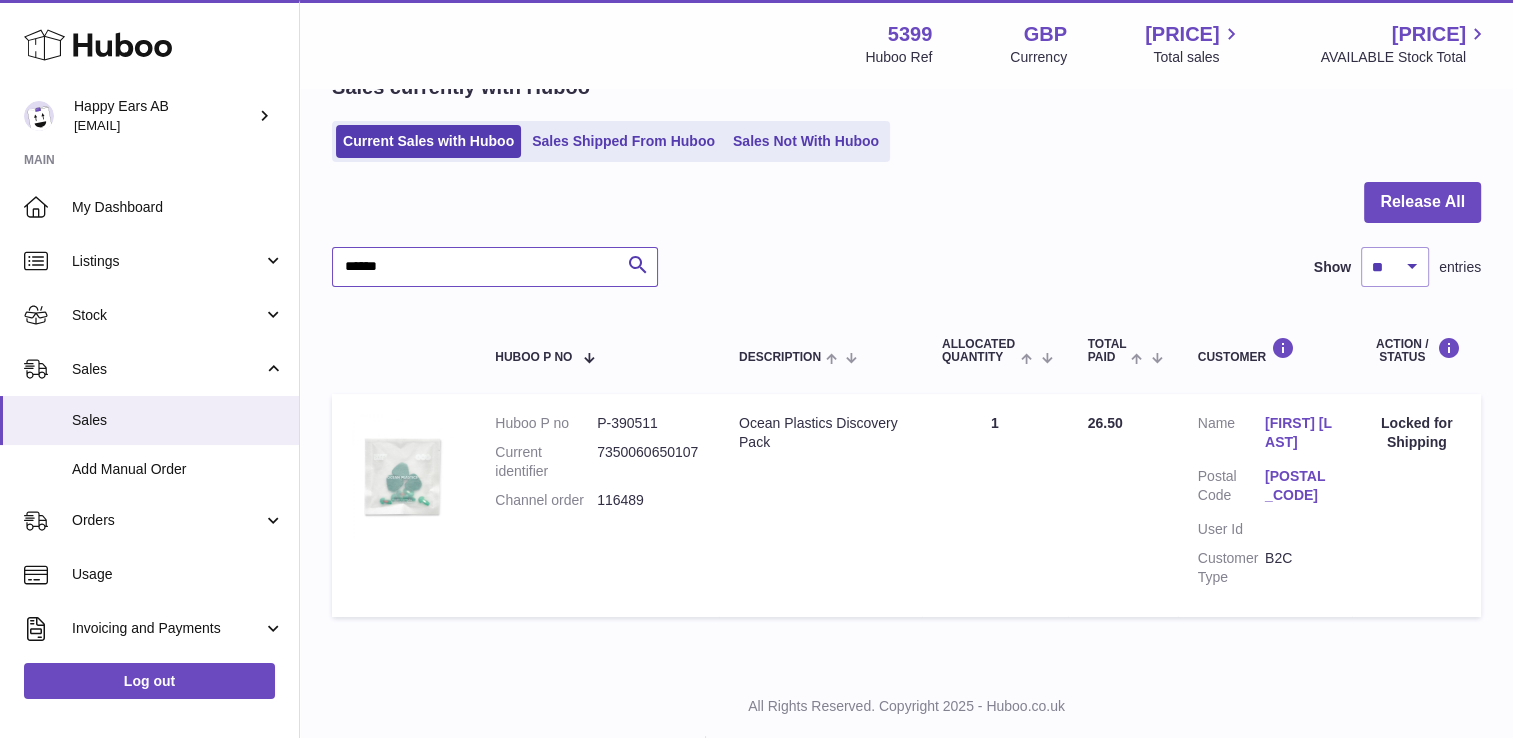 scroll, scrollTop: 148, scrollLeft: 0, axis: vertical 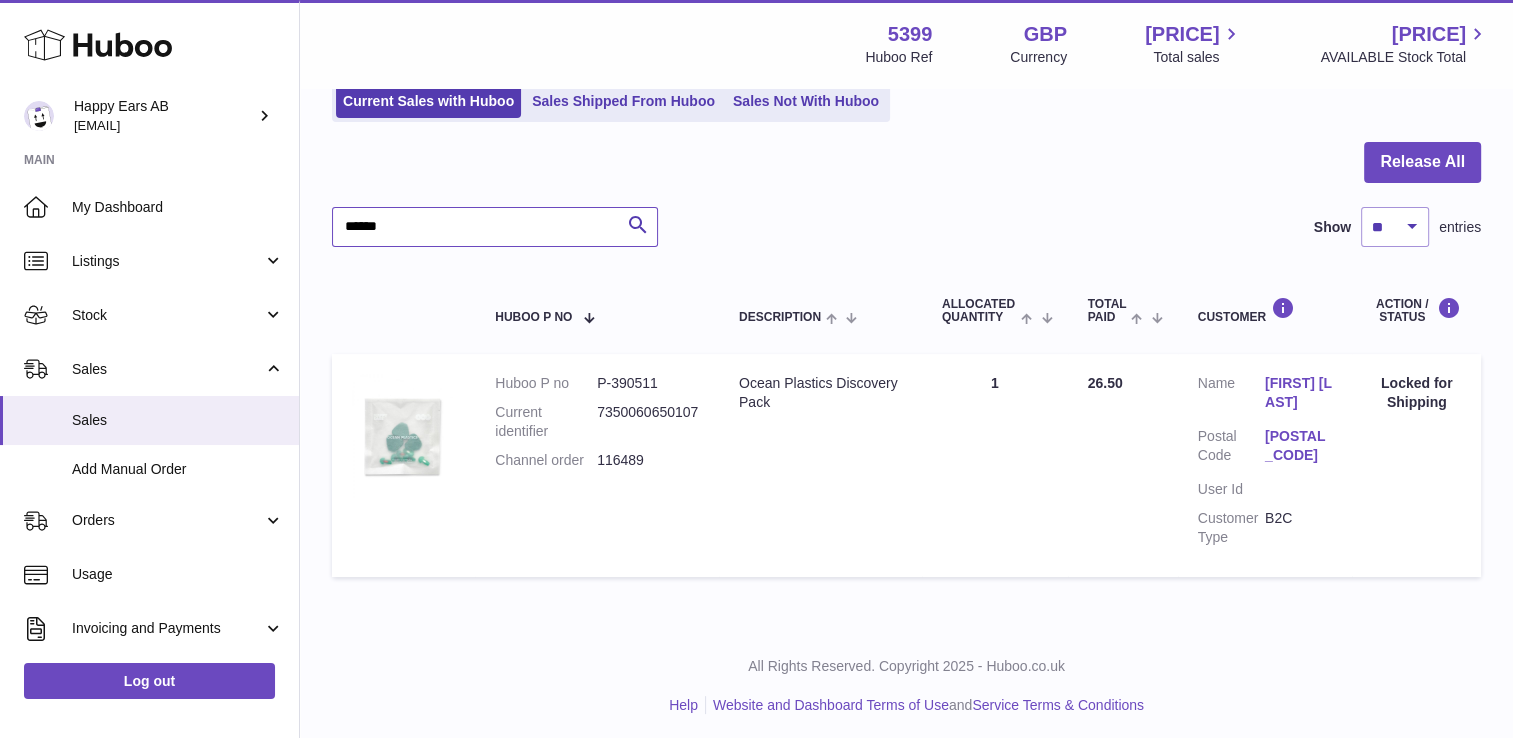 type on "******" 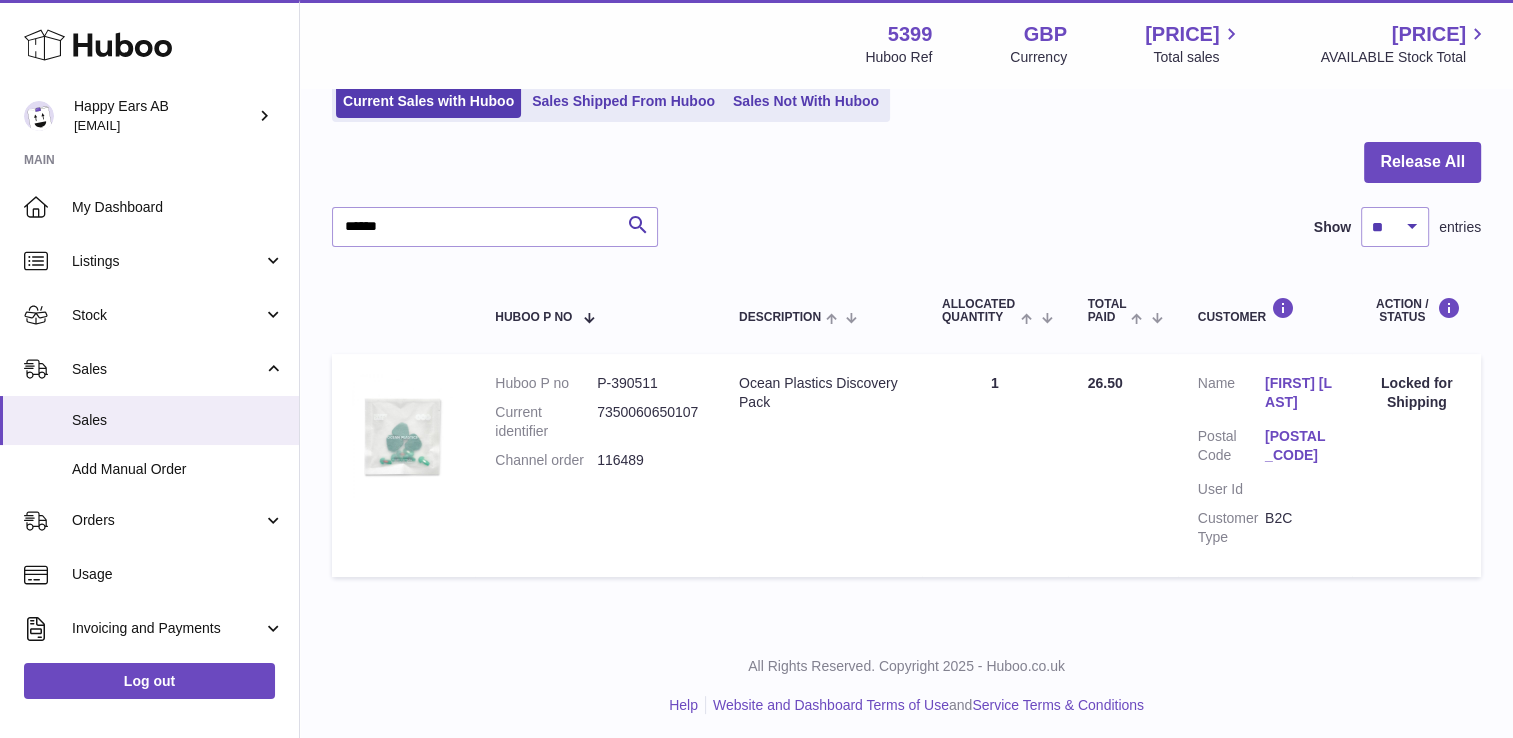 click on "Susan Greaney" at bounding box center (1298, 393) 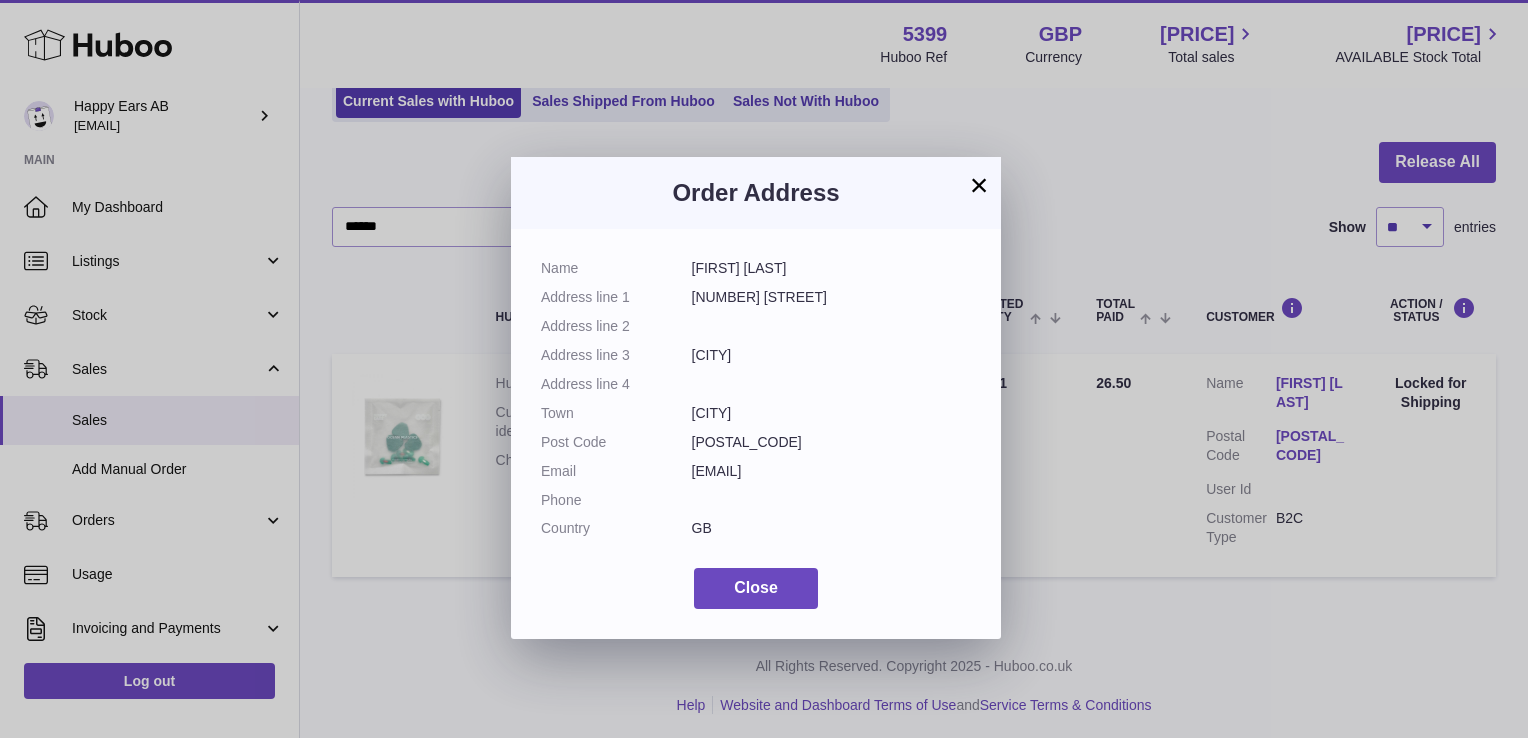 click on "×" at bounding box center [979, 185] 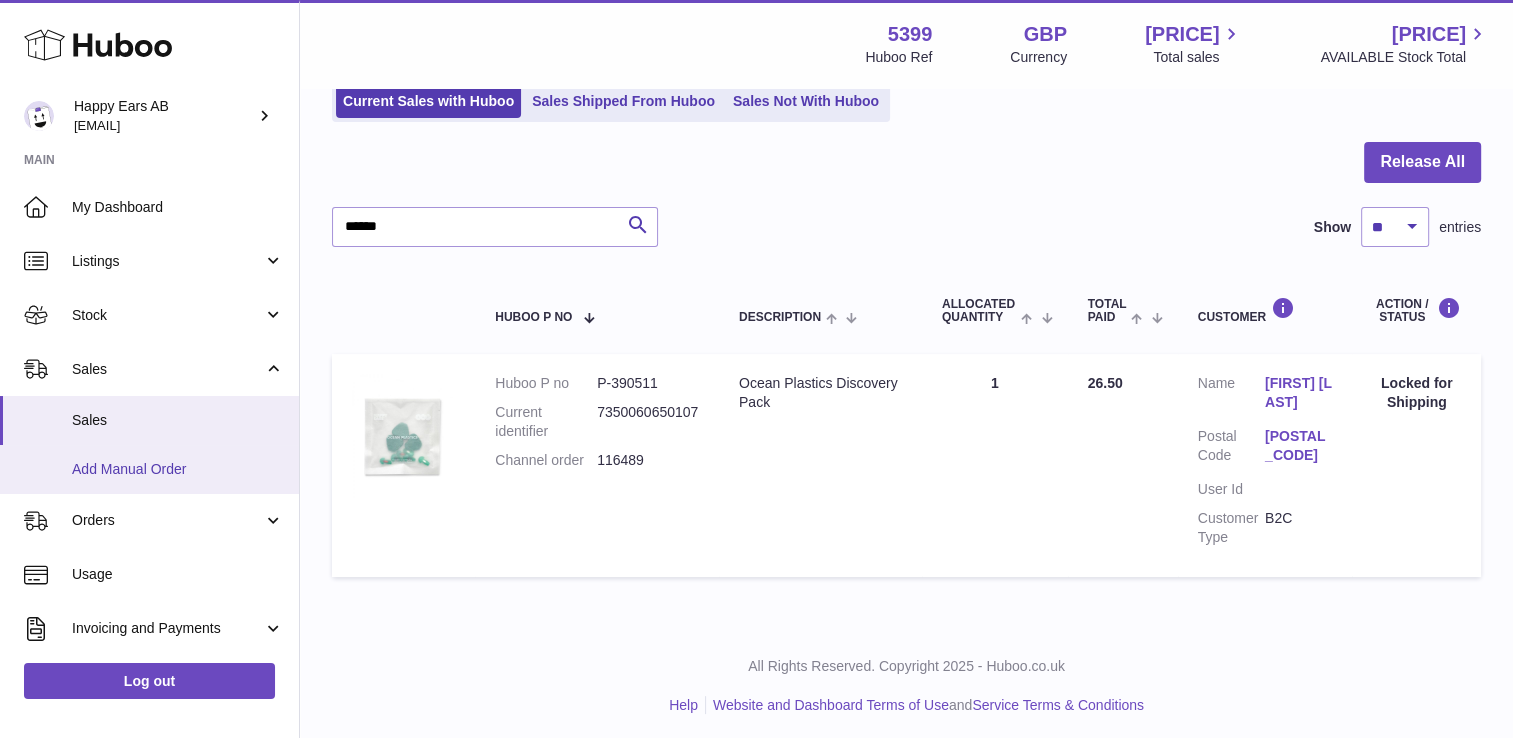 click on "Add Manual Order" at bounding box center (149, 469) 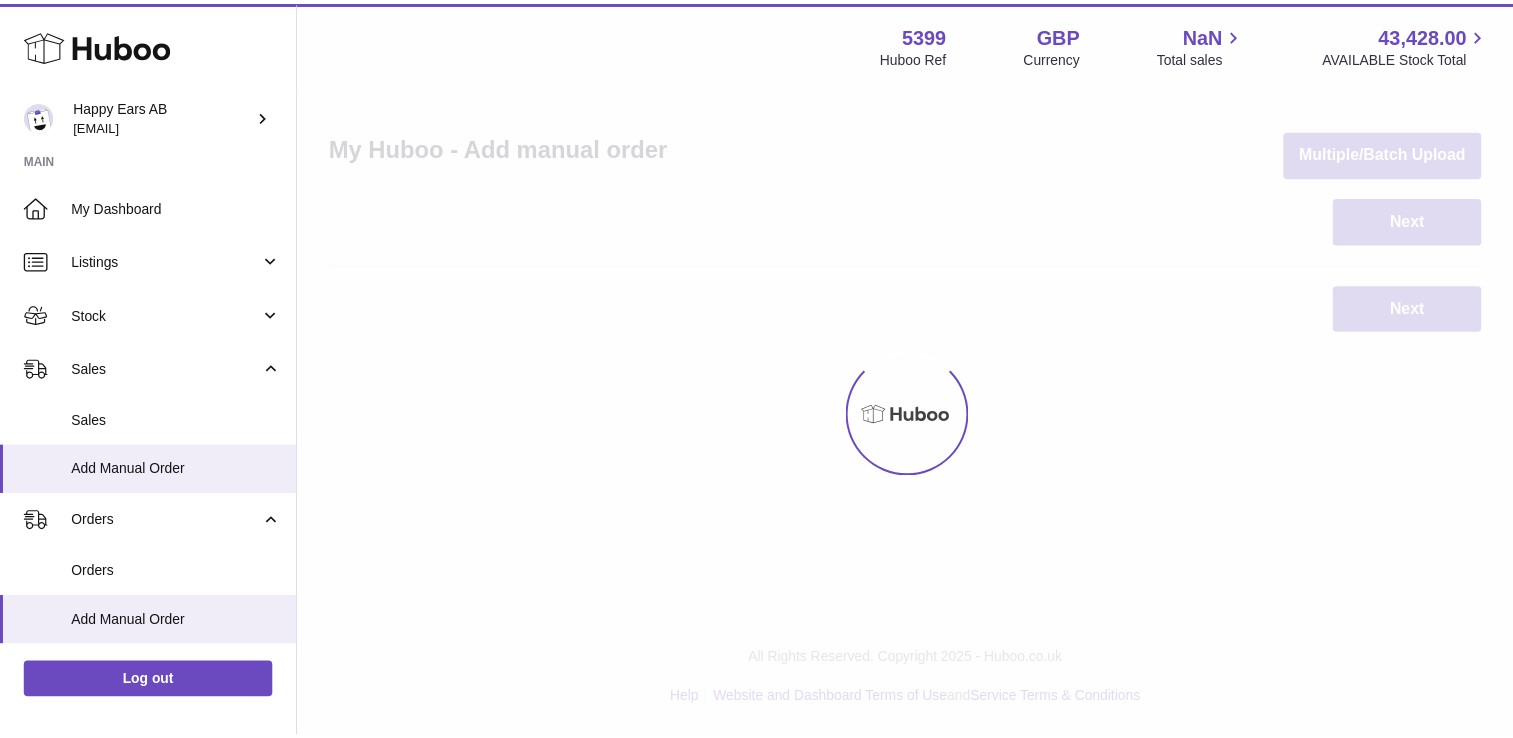 scroll, scrollTop: 0, scrollLeft: 0, axis: both 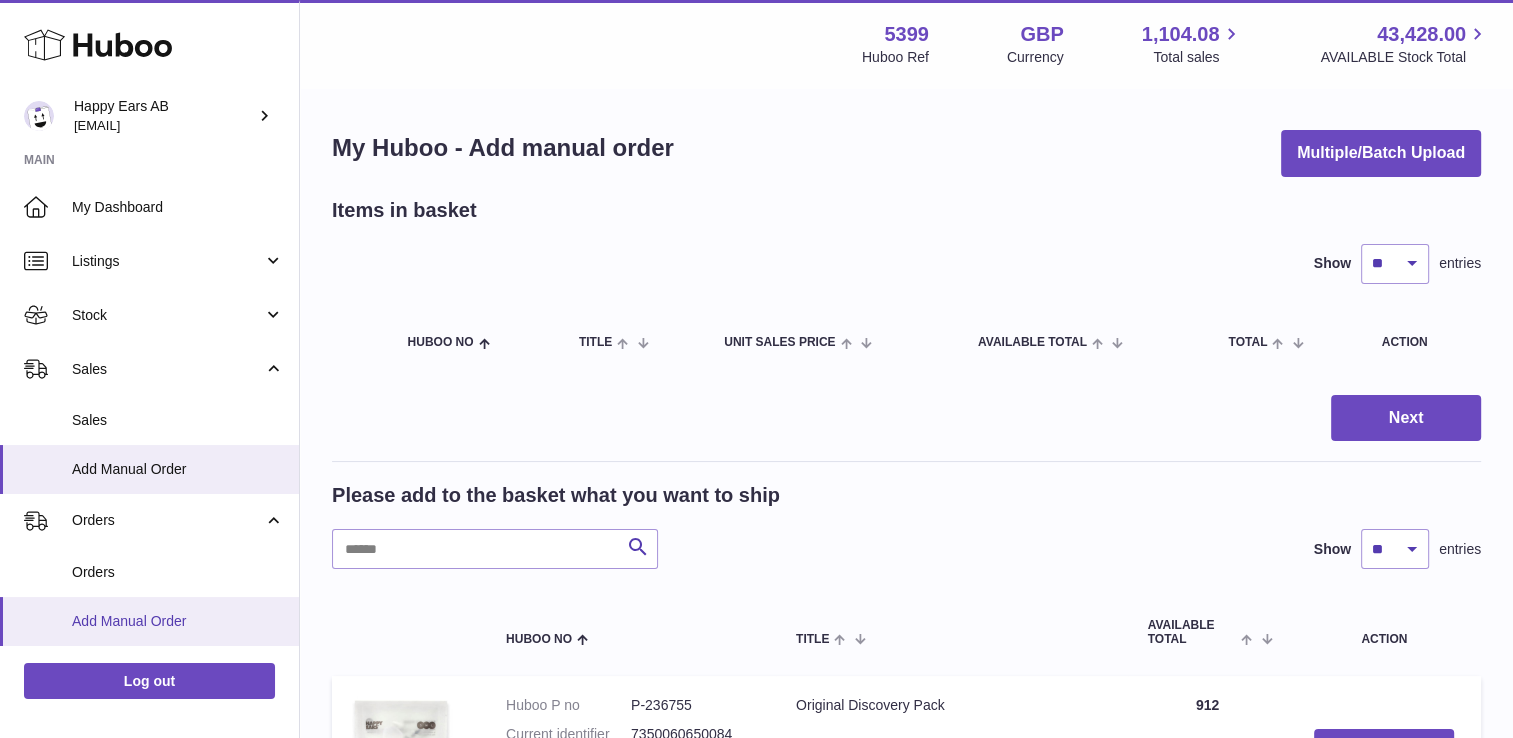 click on "Add Manual Order" at bounding box center [178, 621] 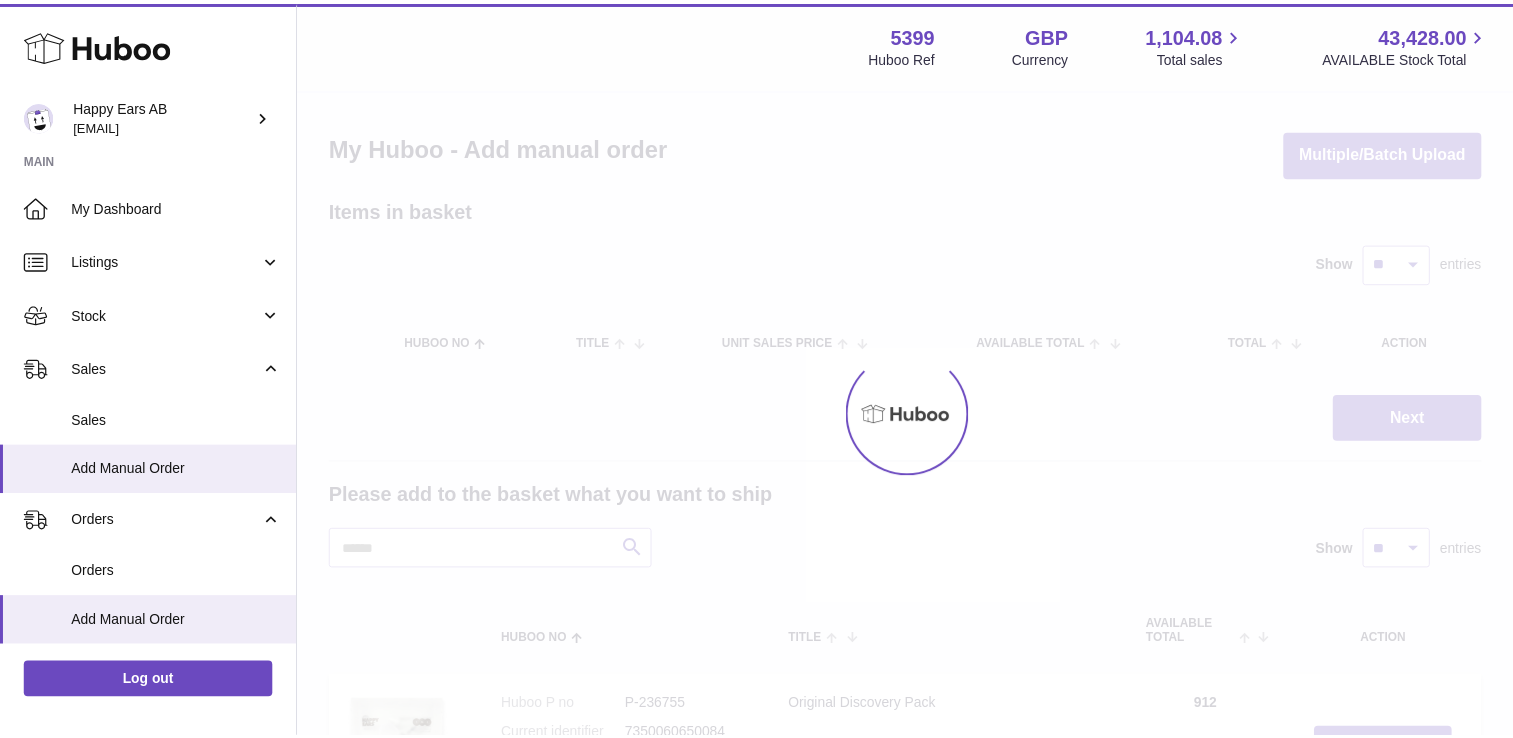 scroll, scrollTop: 0, scrollLeft: 0, axis: both 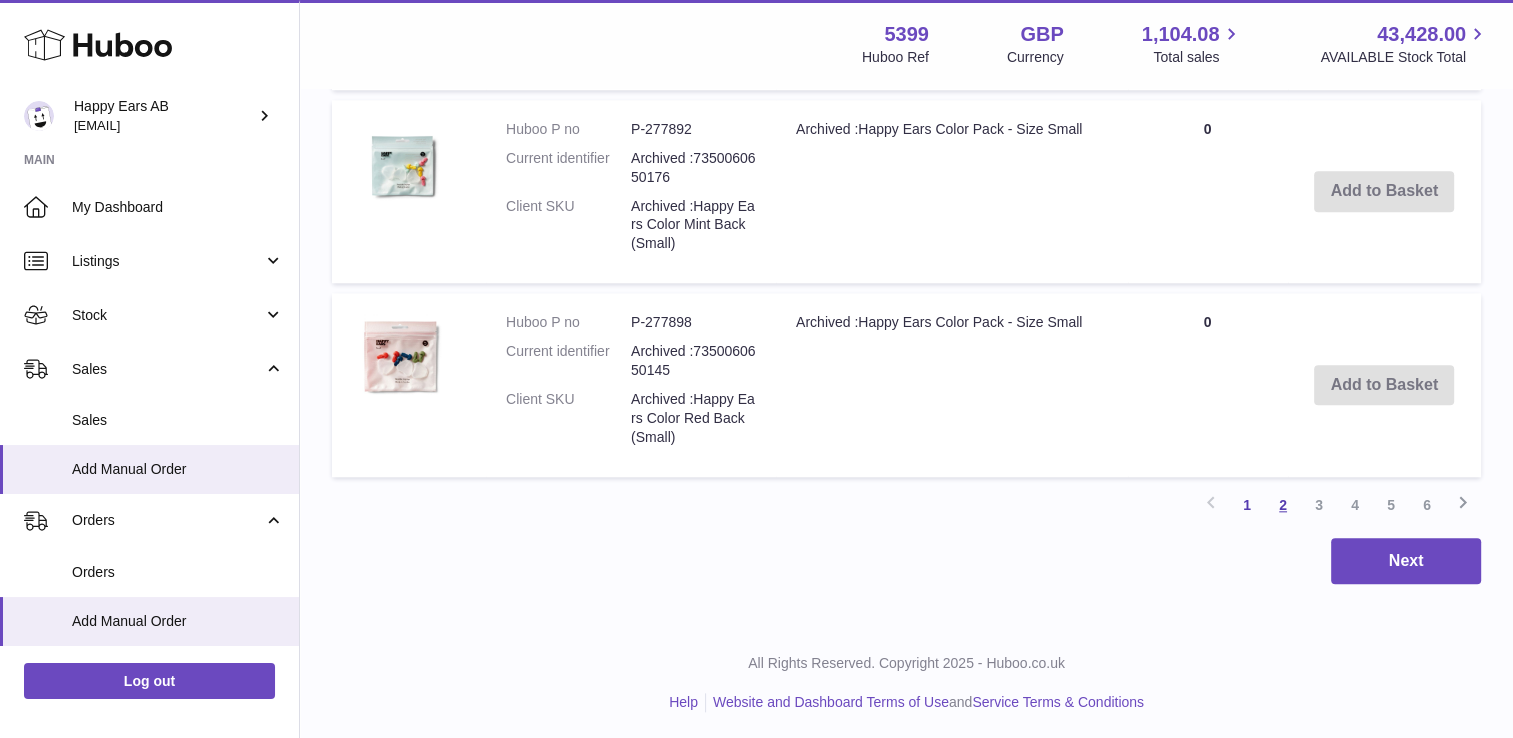 click on "2" at bounding box center [1283, 505] 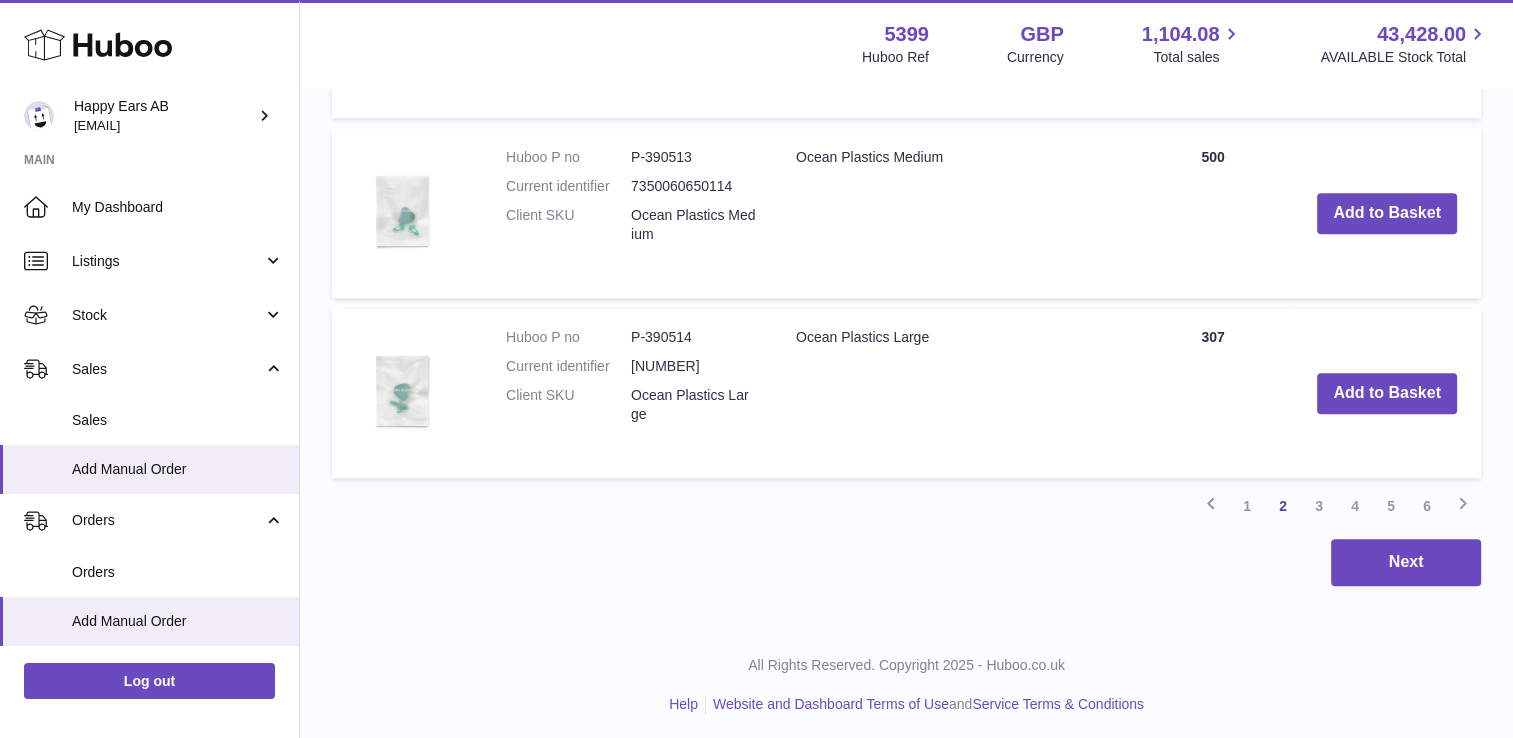 scroll, scrollTop: 2017, scrollLeft: 0, axis: vertical 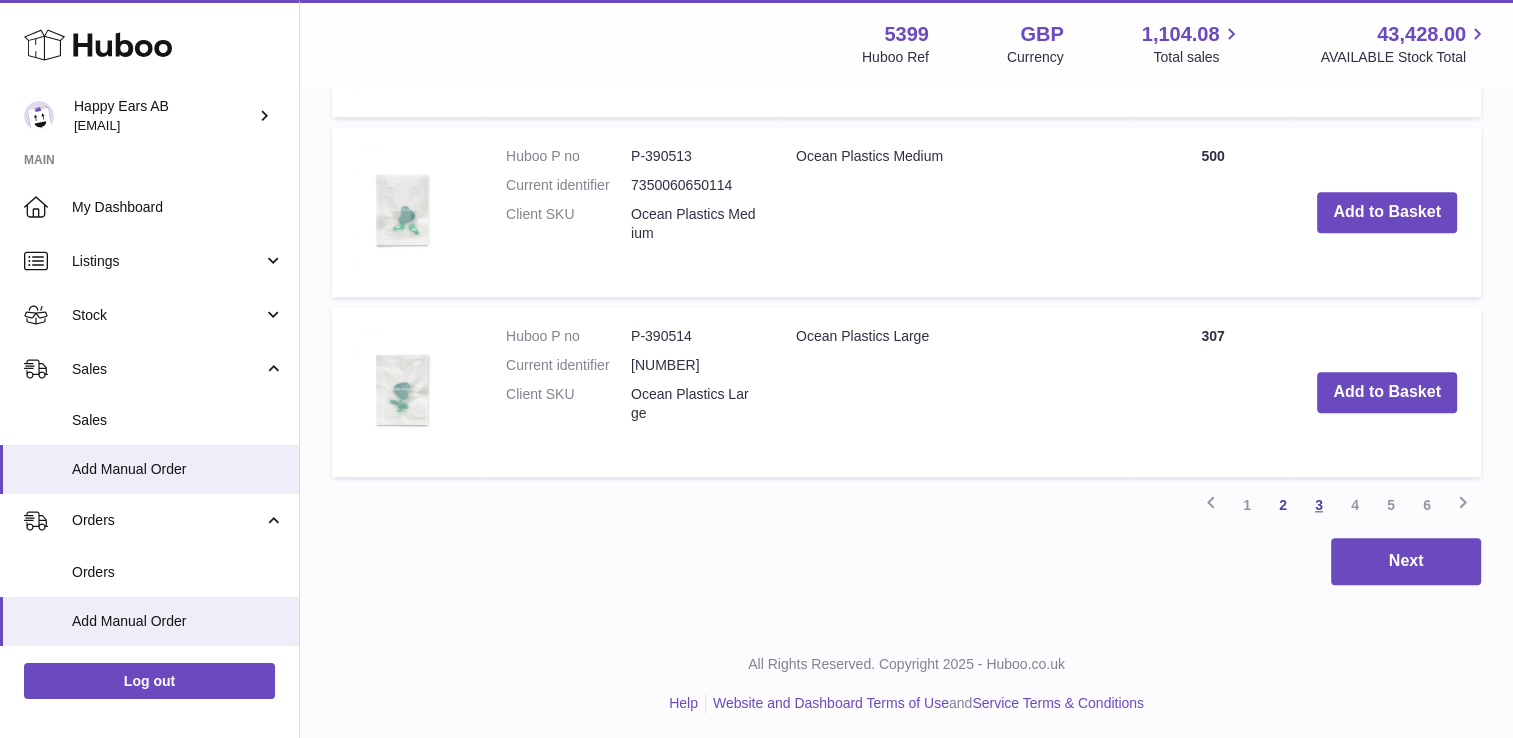 click on "3" at bounding box center [1319, 505] 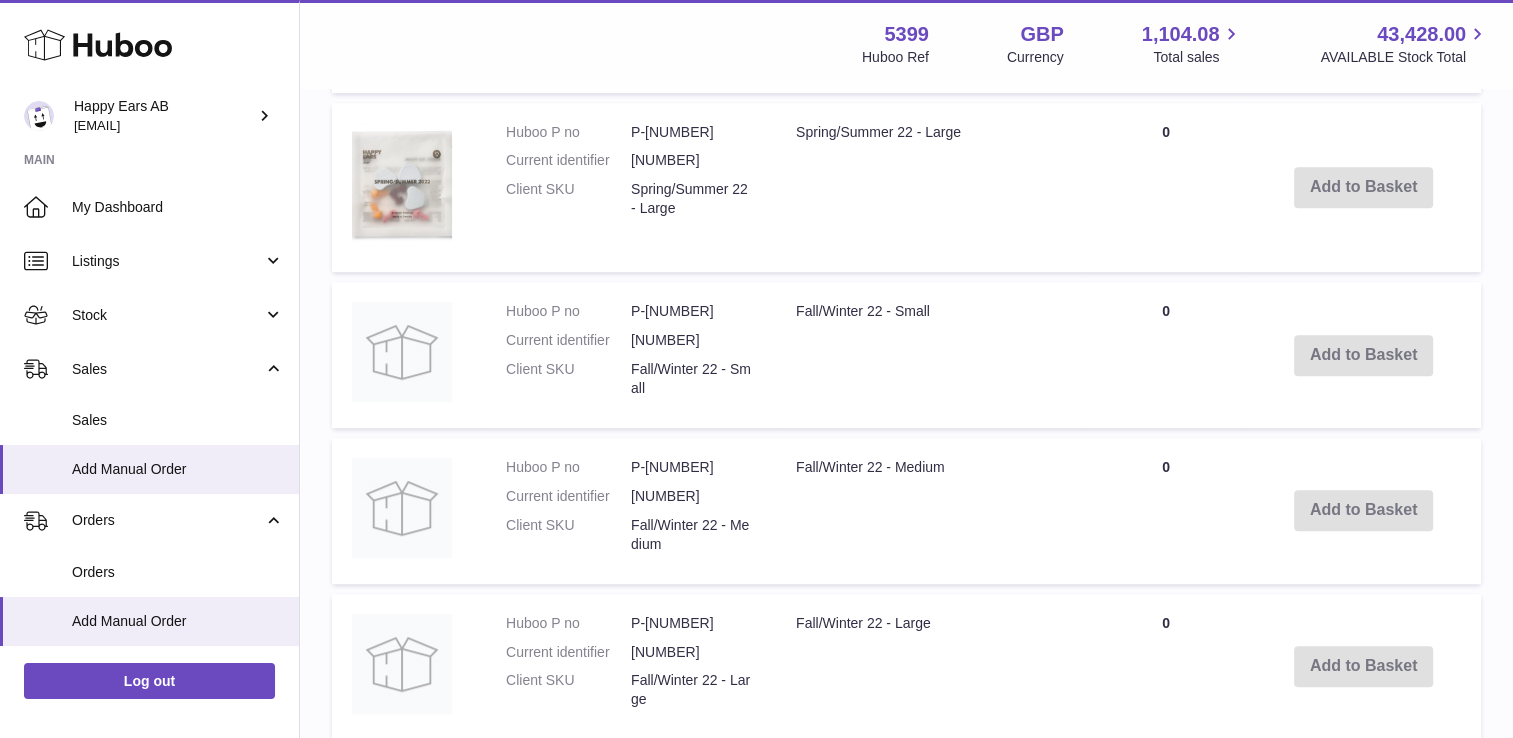 scroll, scrollTop: 1828, scrollLeft: 0, axis: vertical 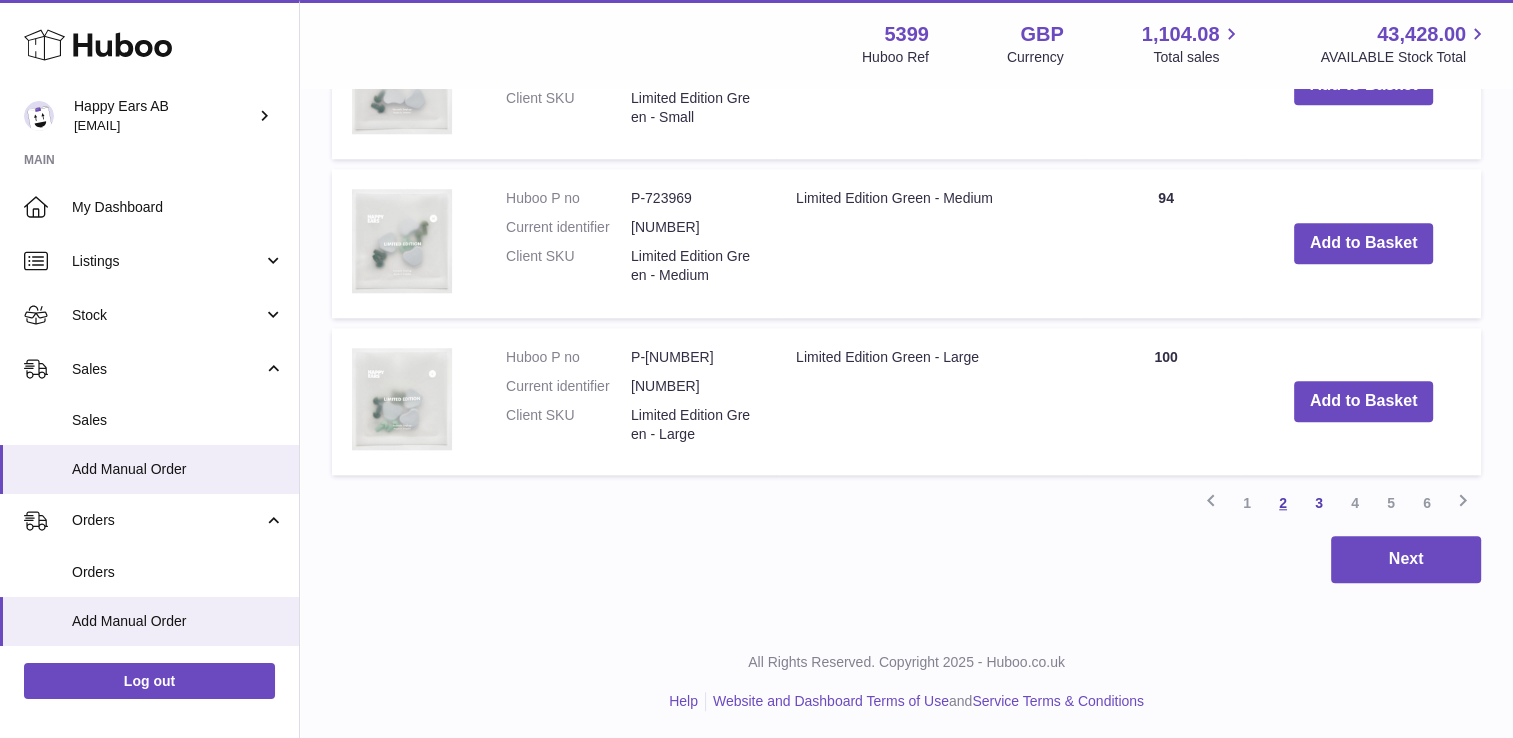 click on "2" at bounding box center [1283, 503] 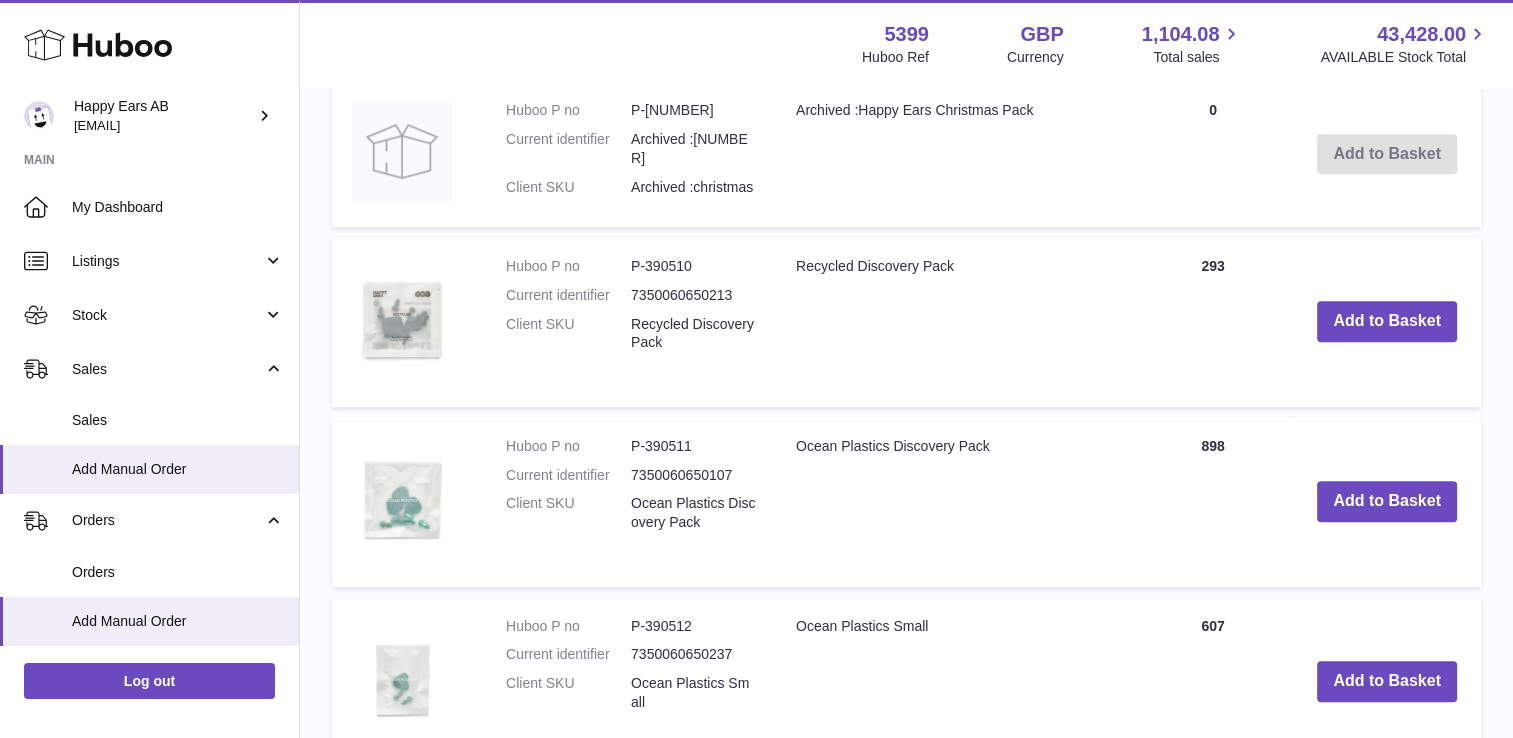 scroll, scrollTop: 1490, scrollLeft: 0, axis: vertical 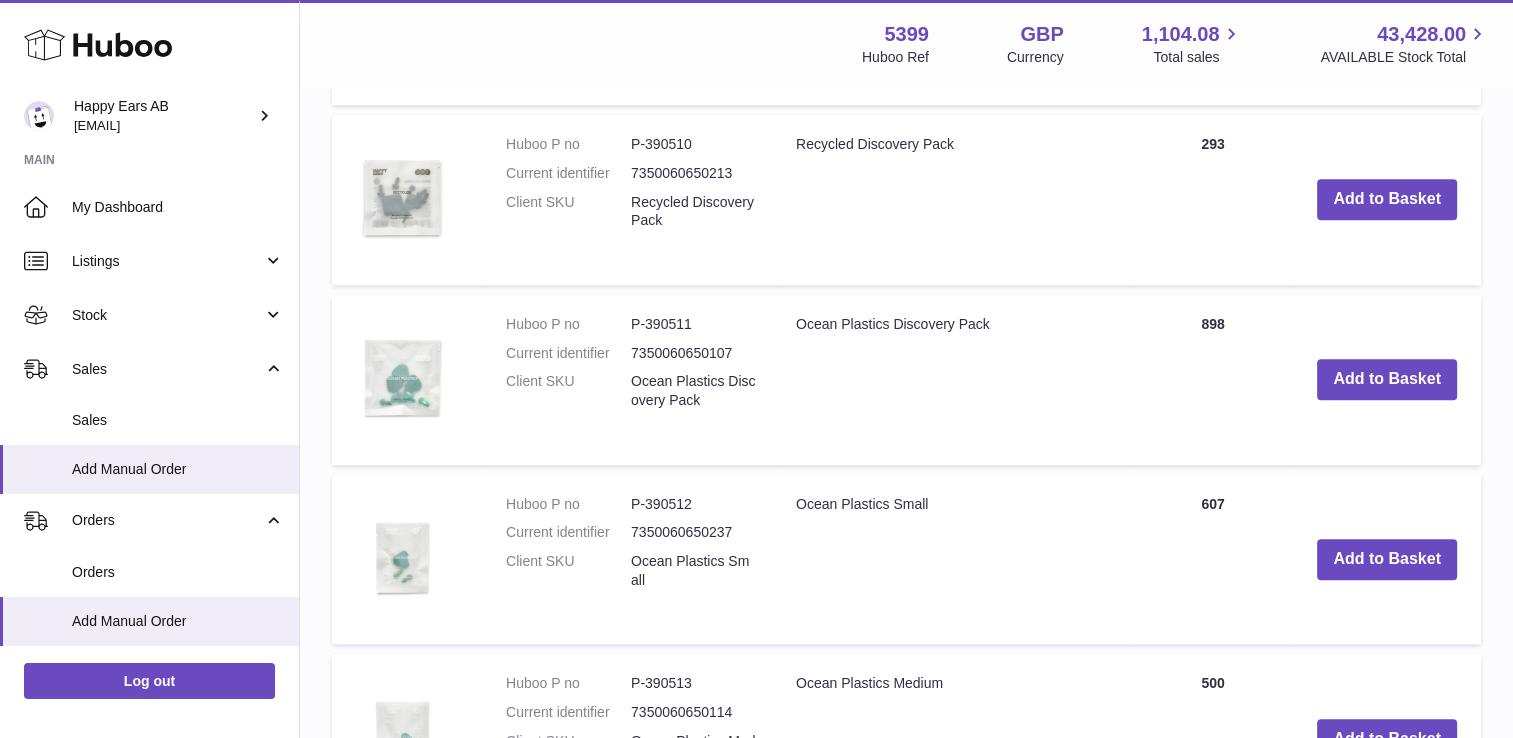click on "Add to Basket" at bounding box center [1387, 380] 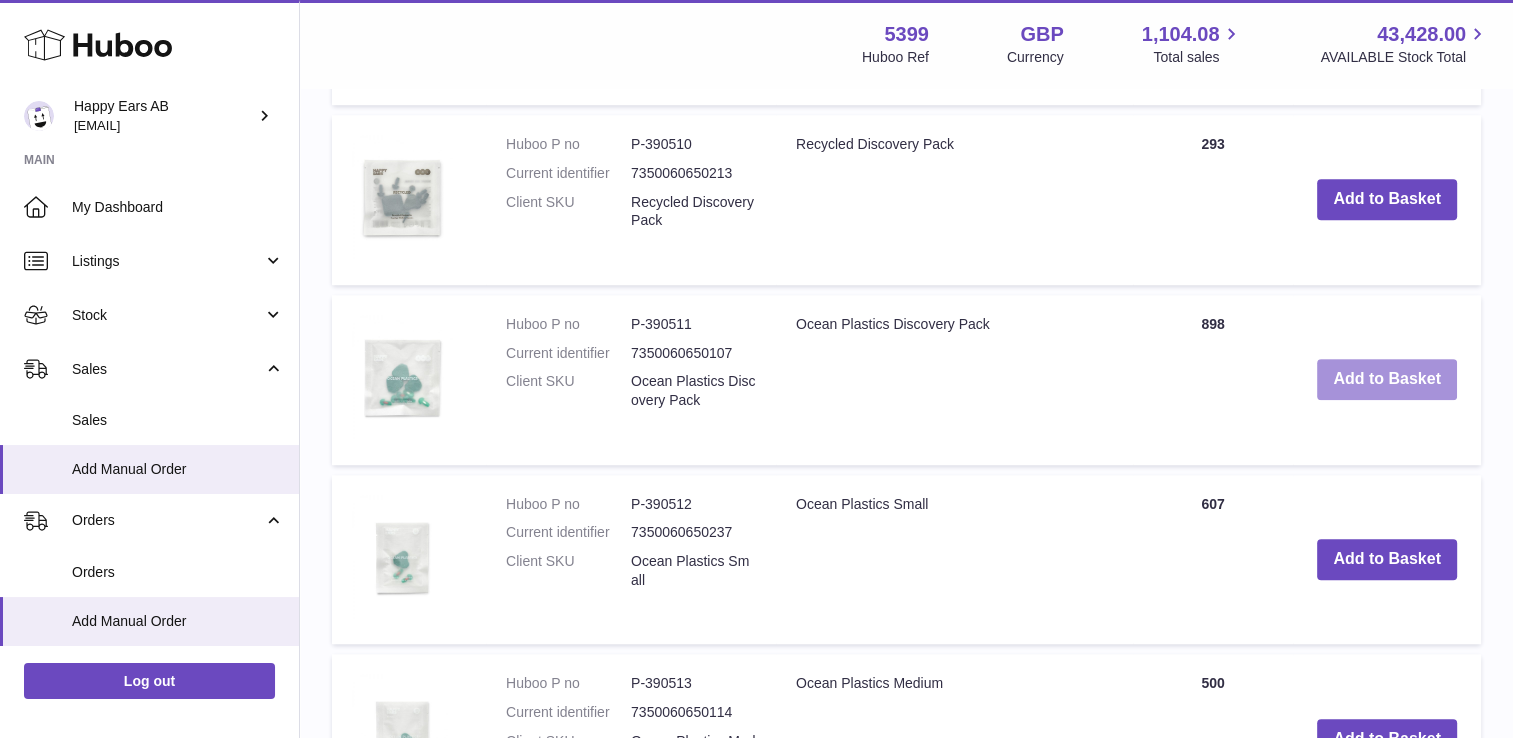 click on "Add to Basket" at bounding box center (1387, 379) 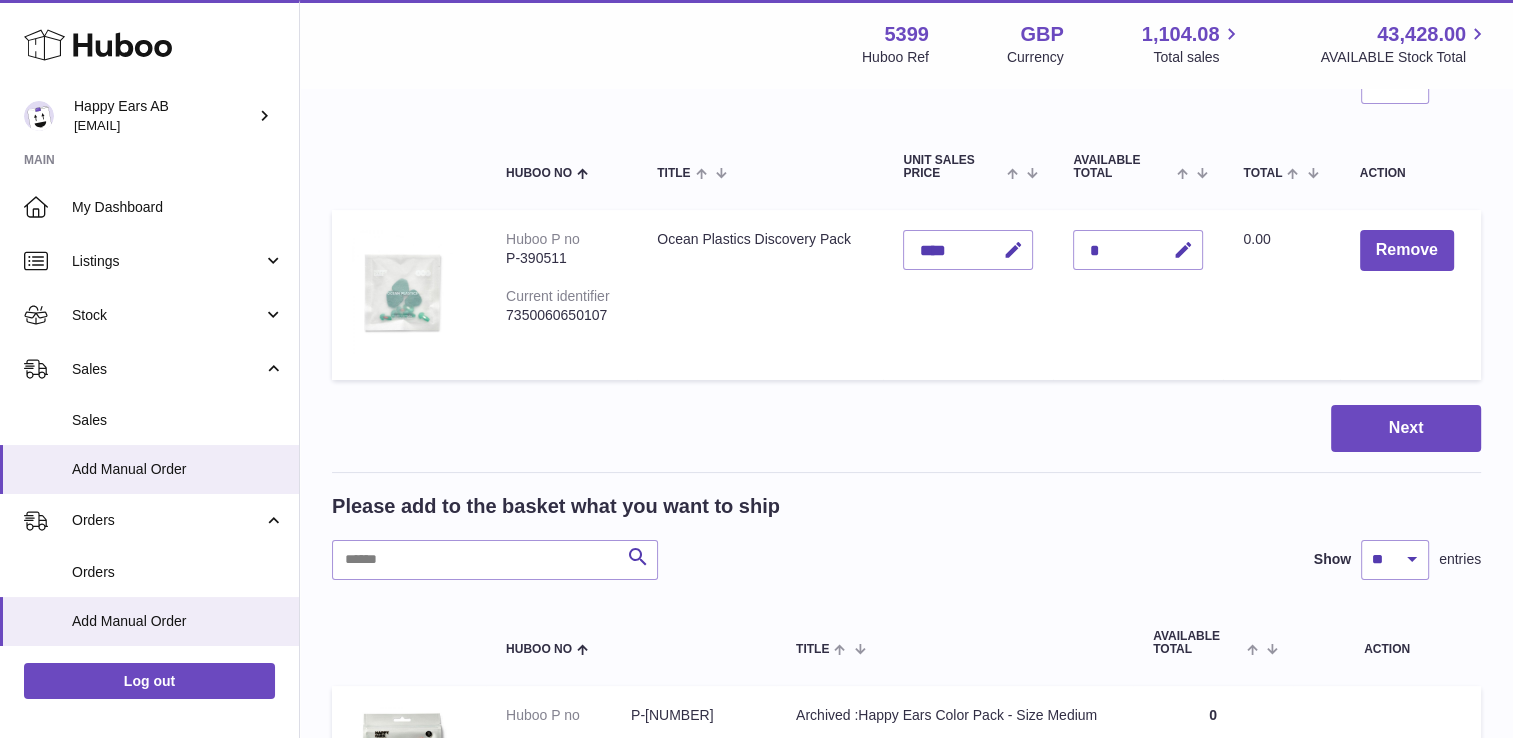 scroll, scrollTop: 0, scrollLeft: 0, axis: both 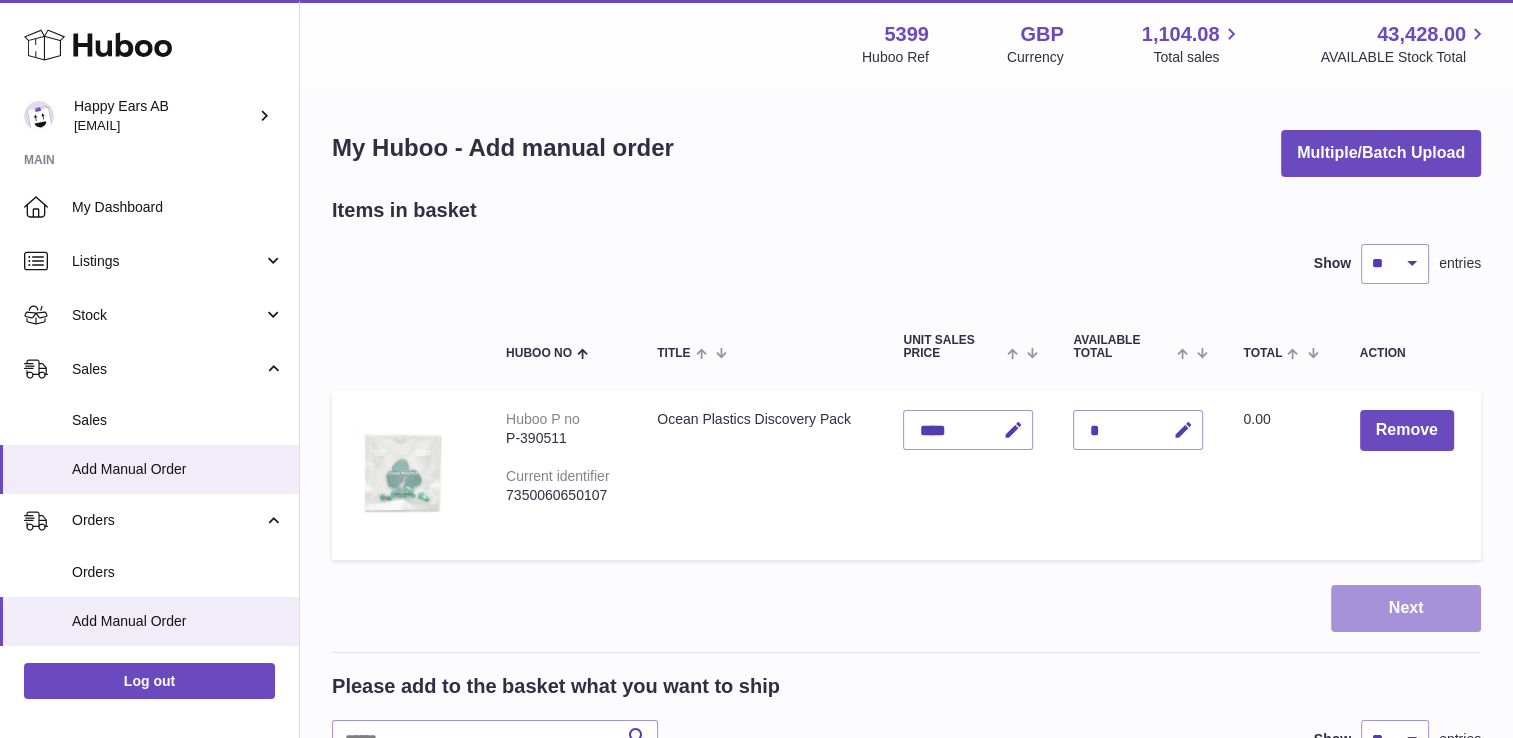 click on "Next" at bounding box center [1406, 608] 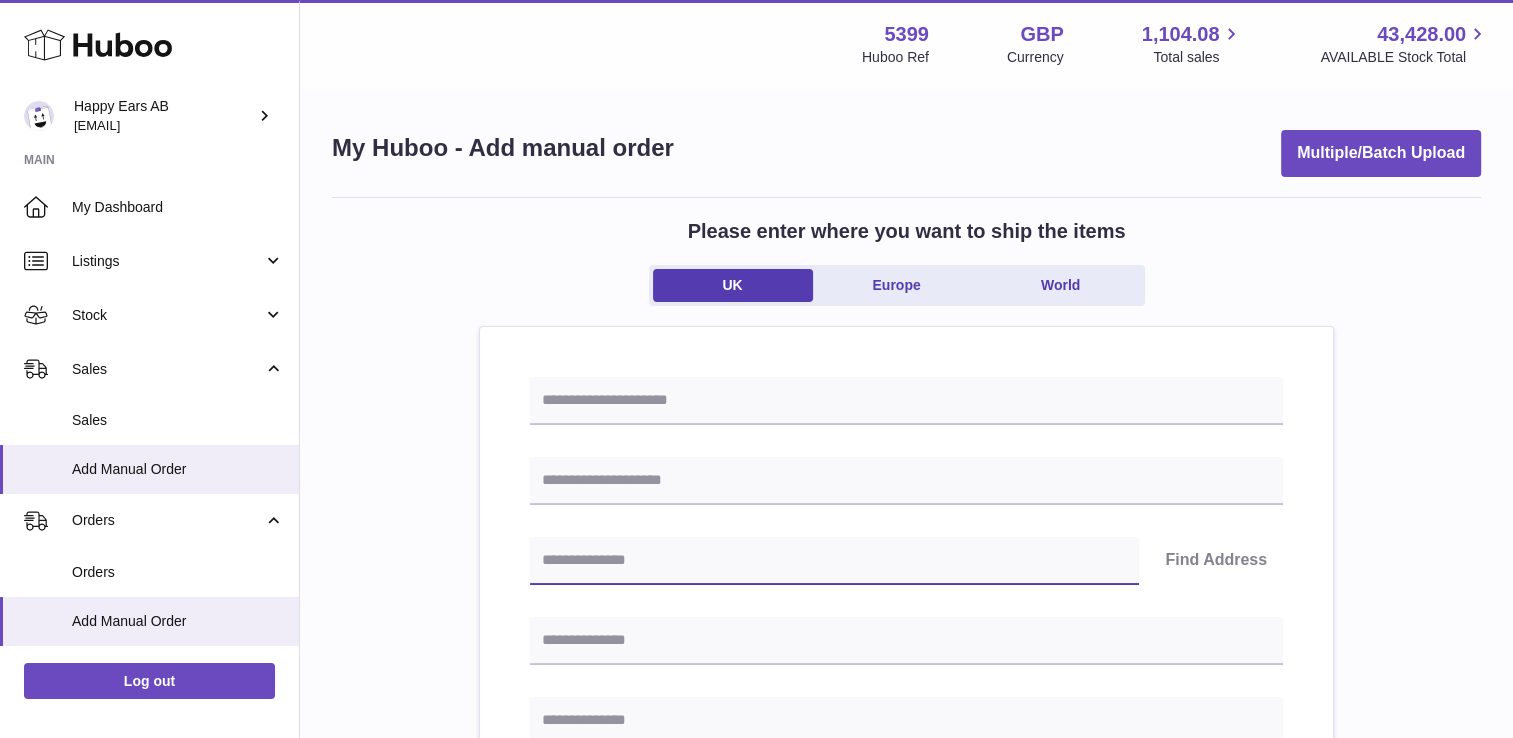 click at bounding box center [834, 561] 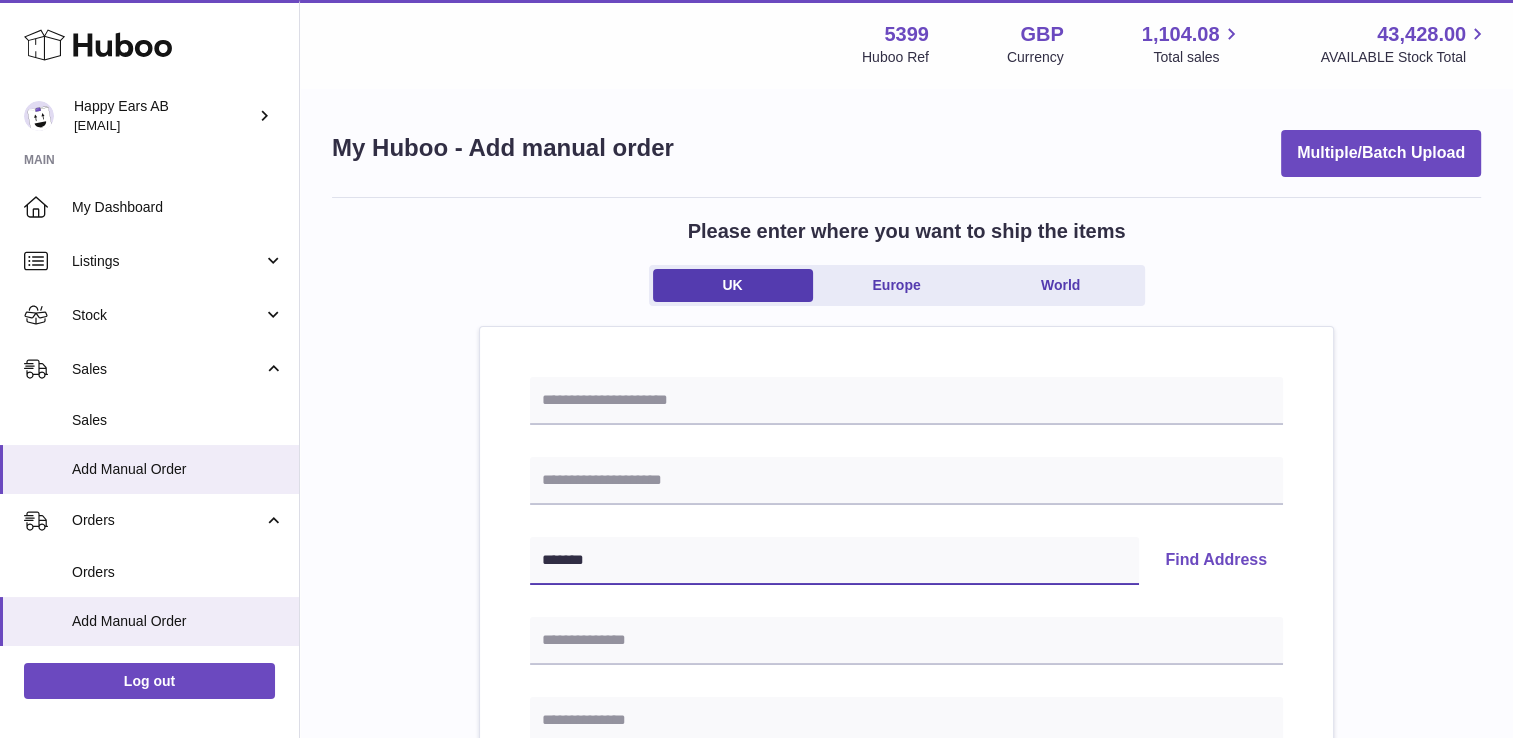 type on "*******" 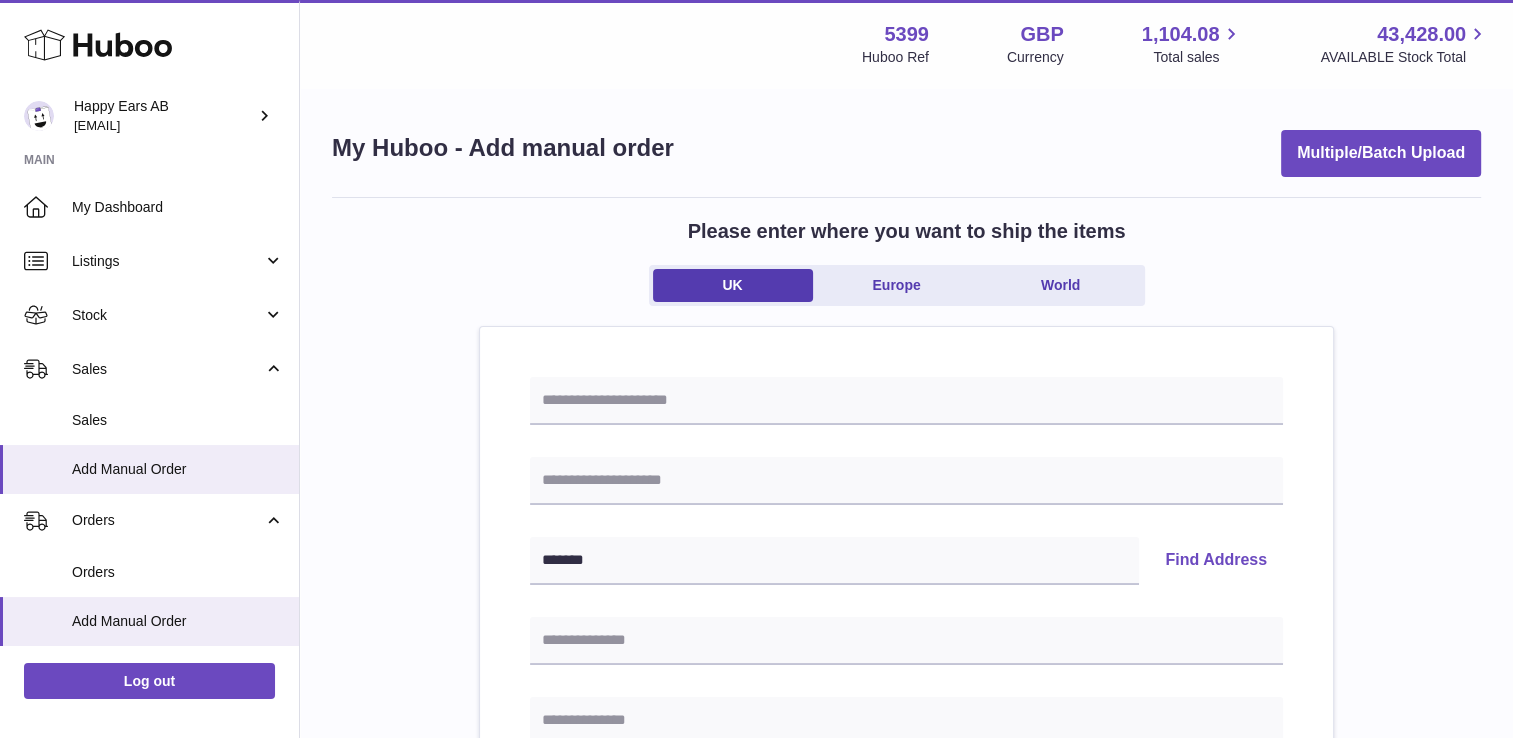 click on "Find Address" at bounding box center (1216, 561) 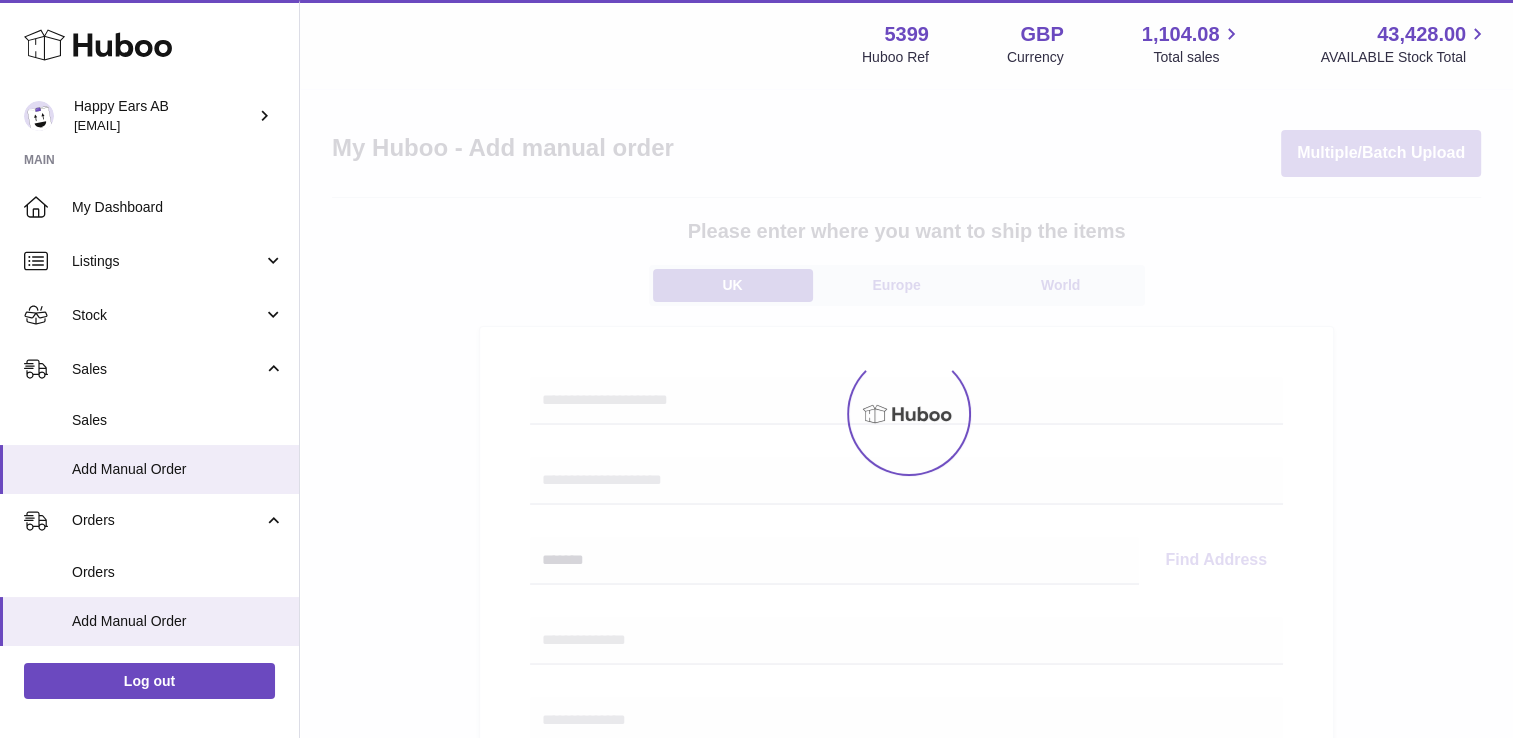 select 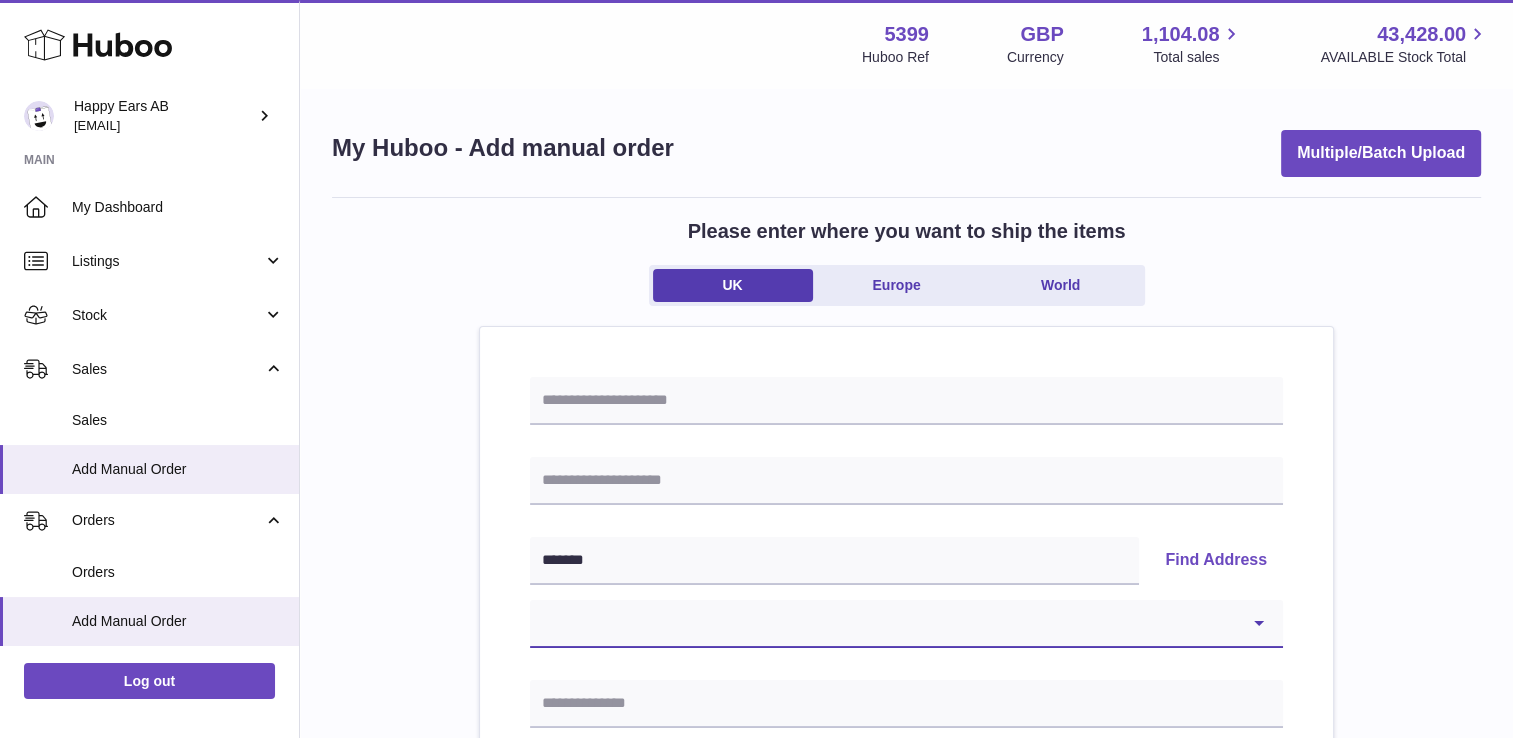 click on "**********" at bounding box center [906, 624] 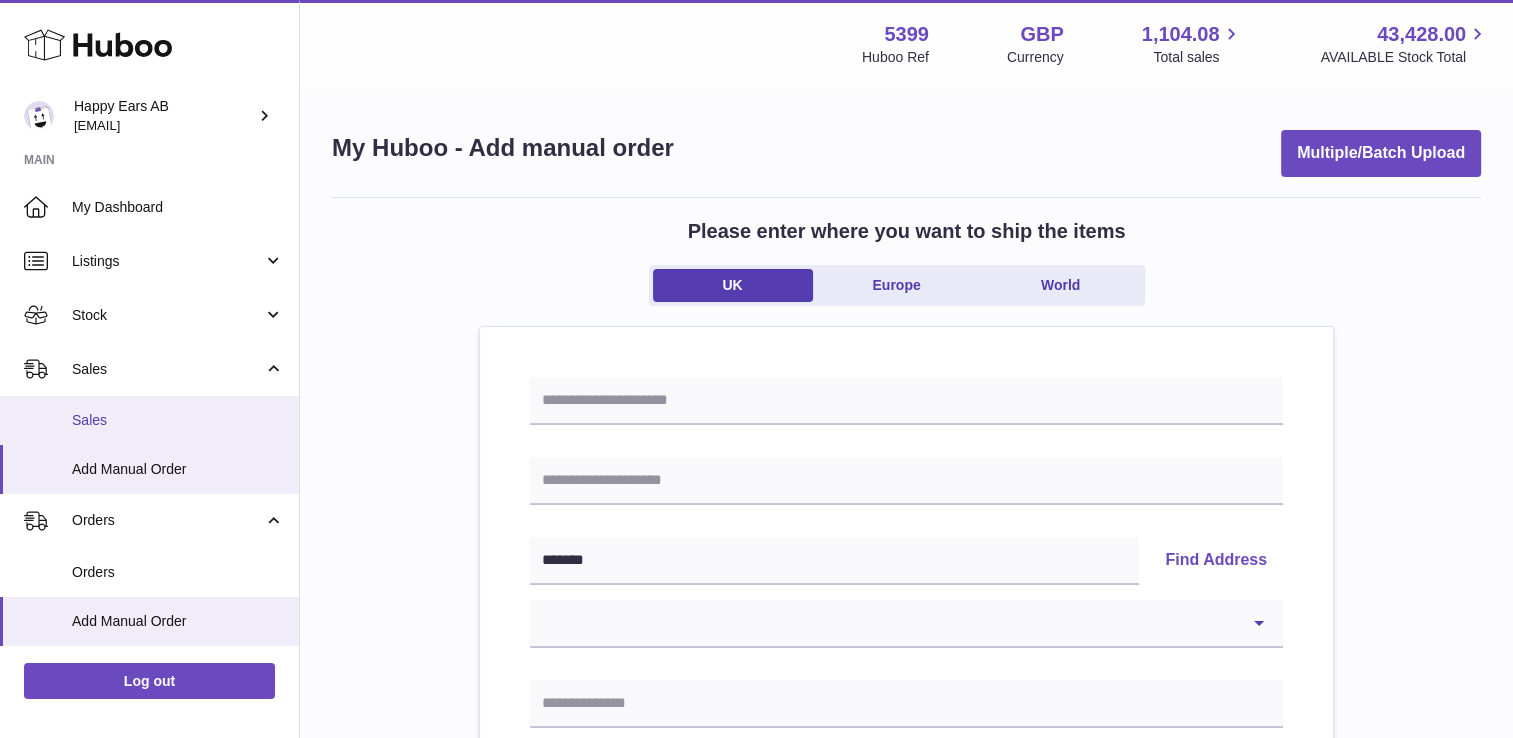 click on "Sales" at bounding box center (178, 420) 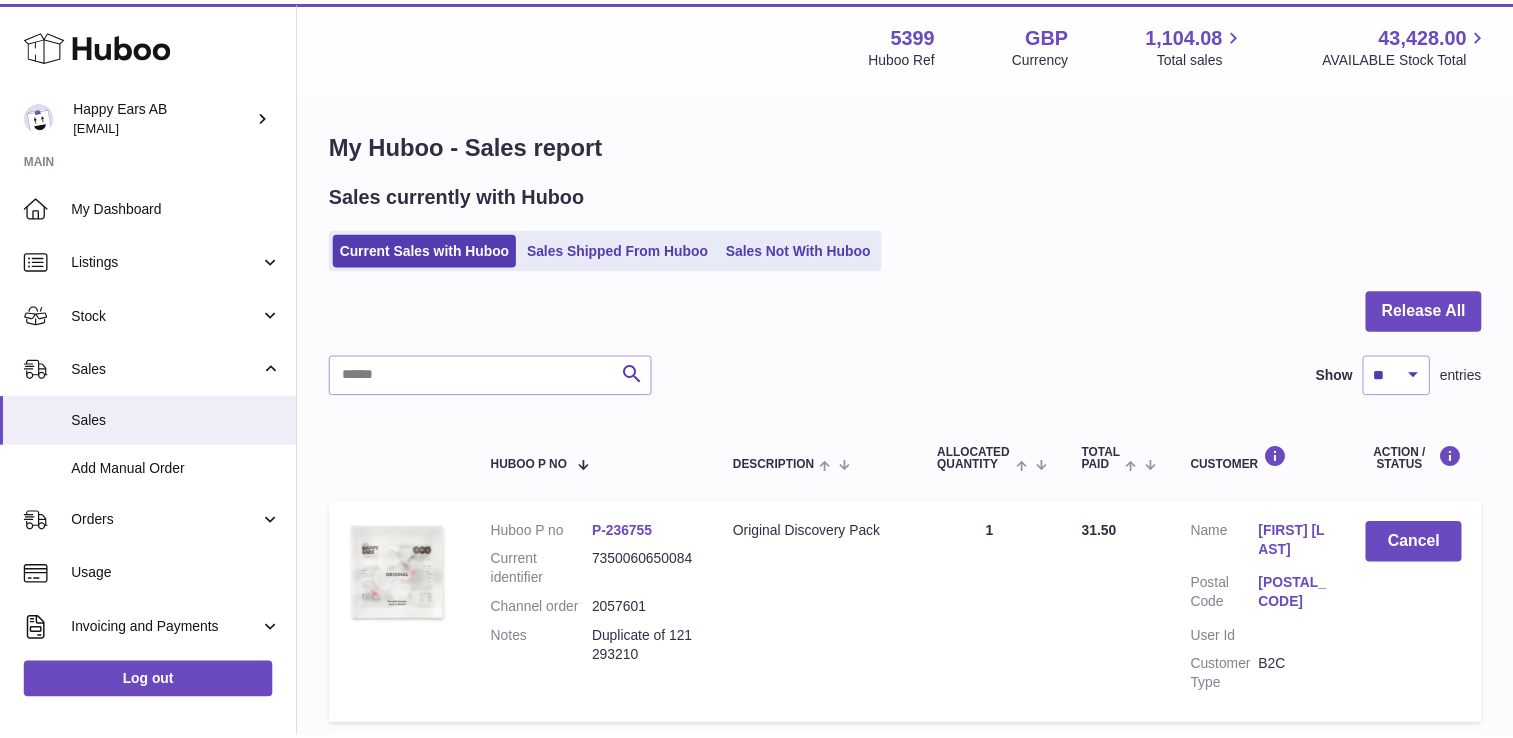 scroll, scrollTop: 0, scrollLeft: 0, axis: both 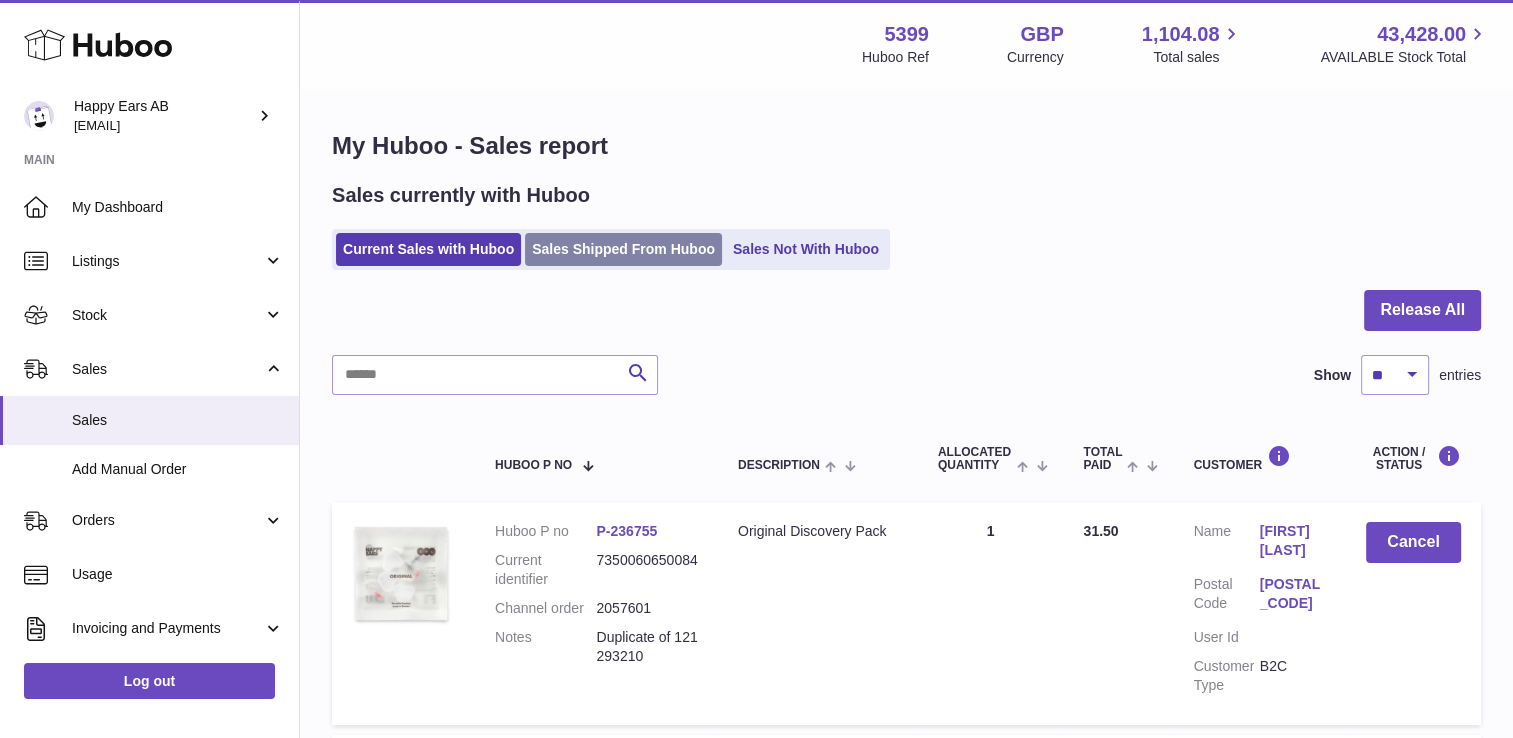 click on "Sales Shipped From Huboo" at bounding box center (623, 249) 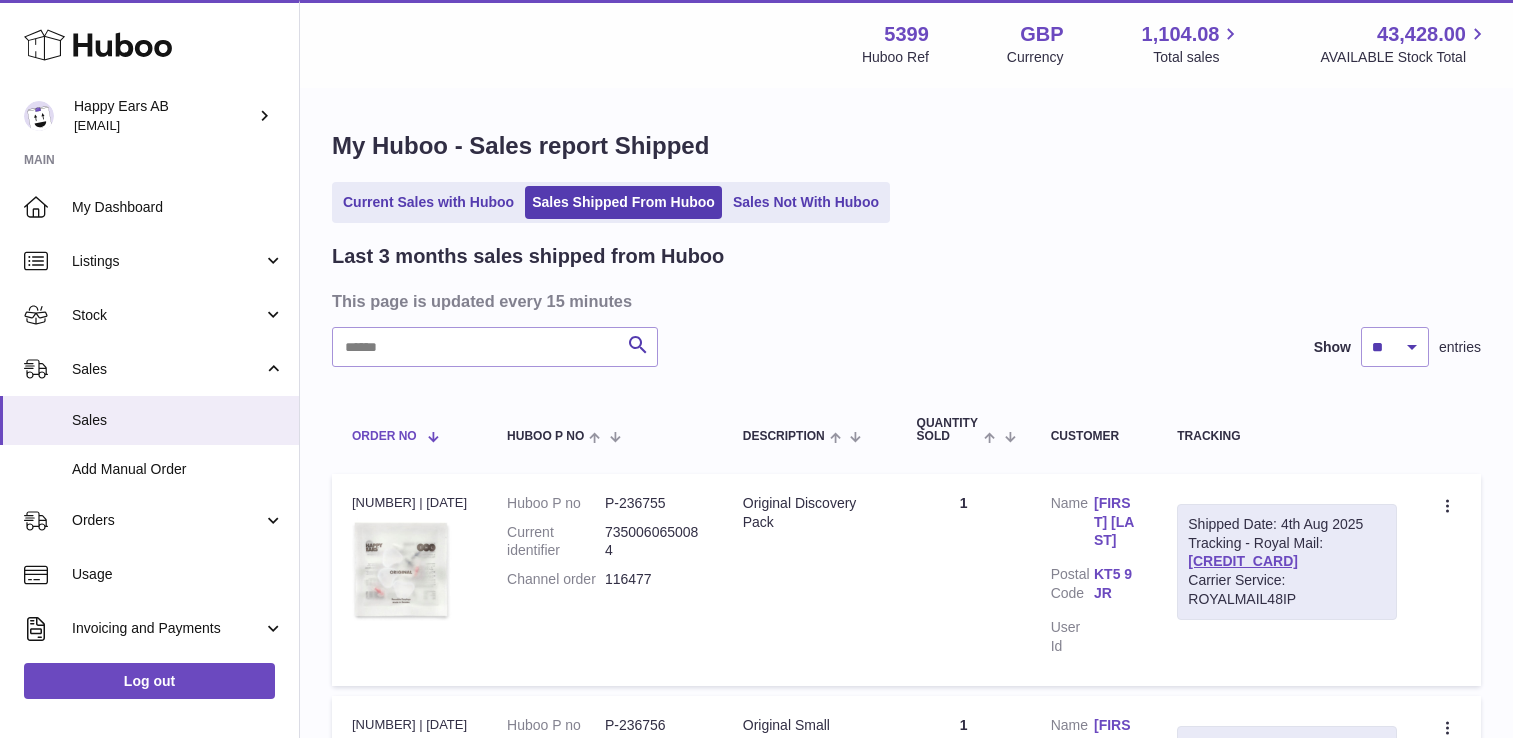 scroll, scrollTop: 0, scrollLeft: 0, axis: both 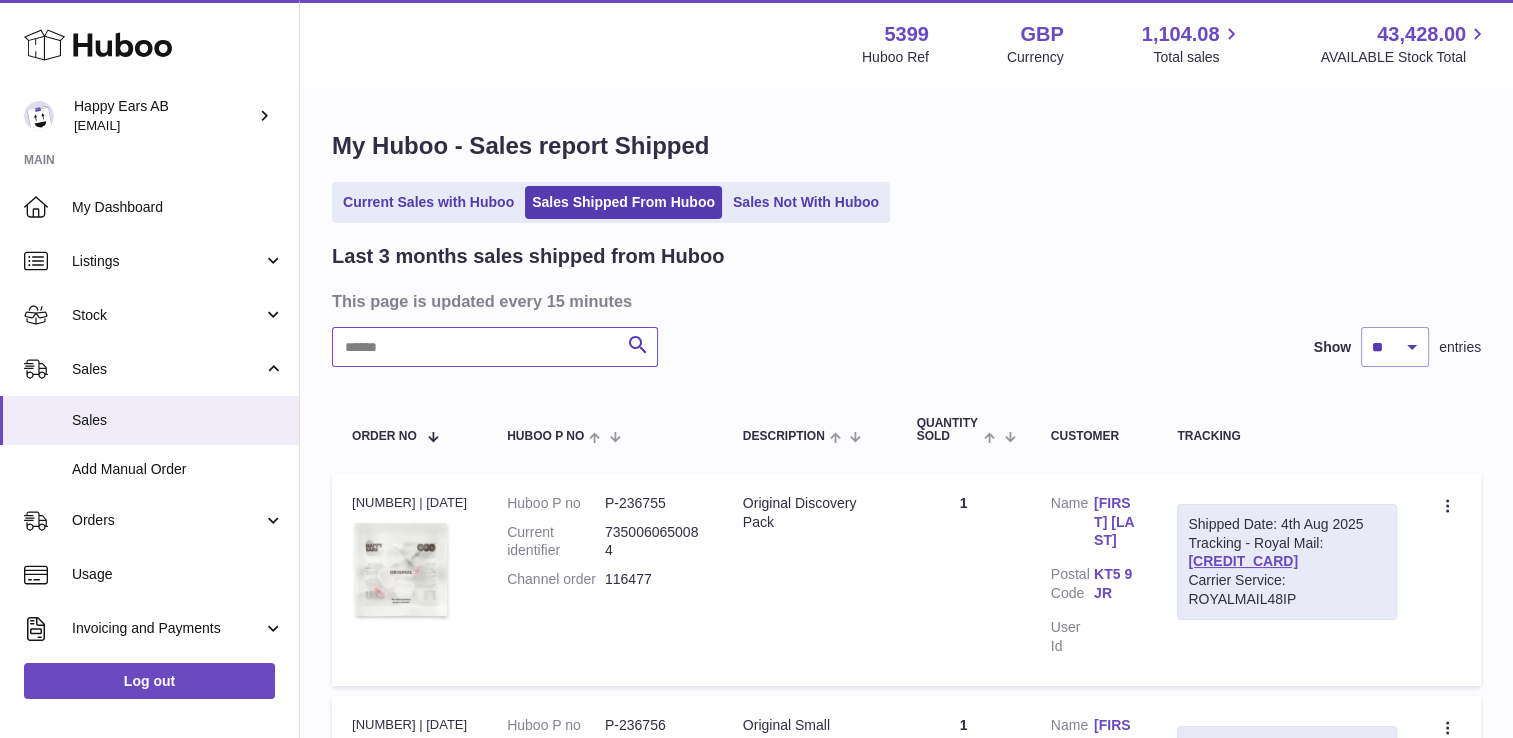 paste on "******" 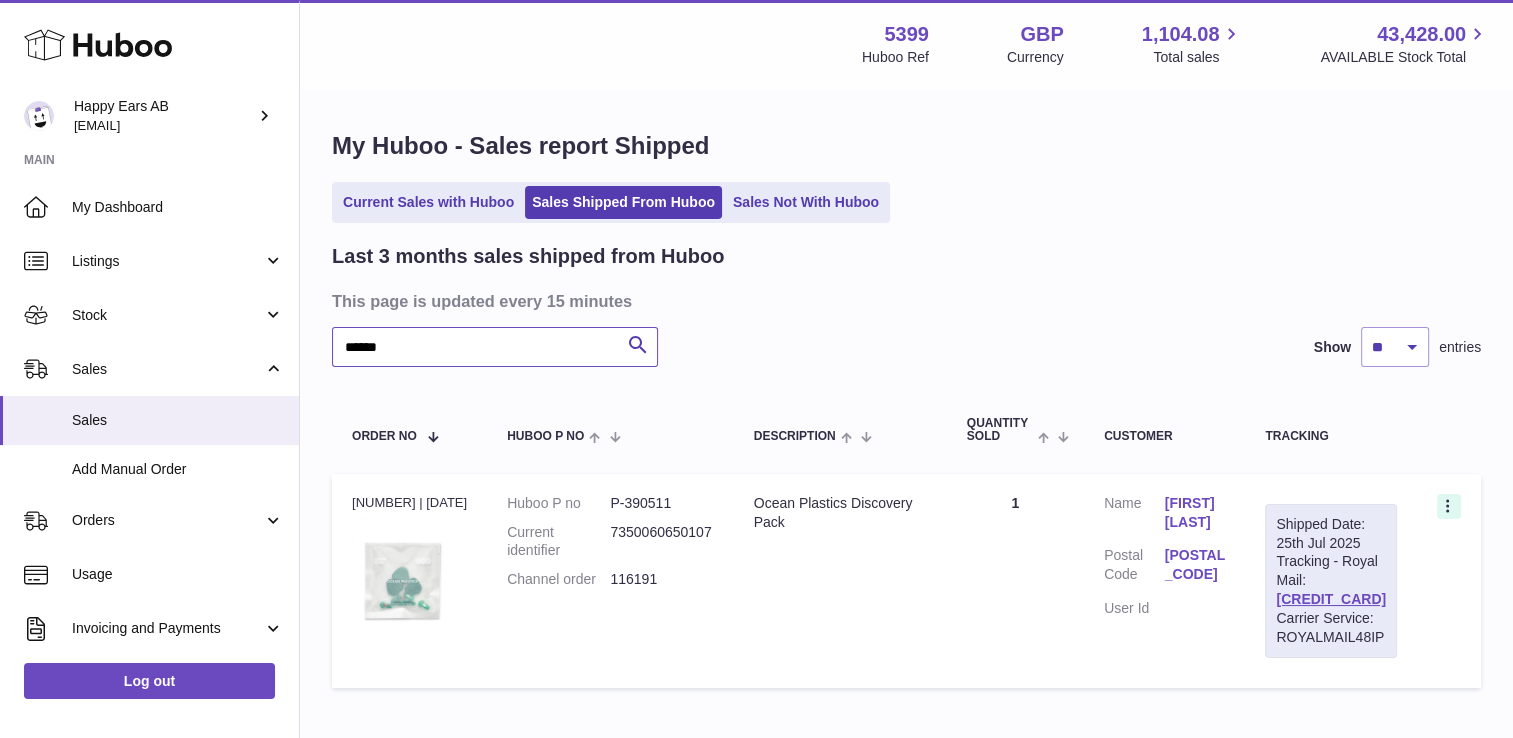 type on "******" 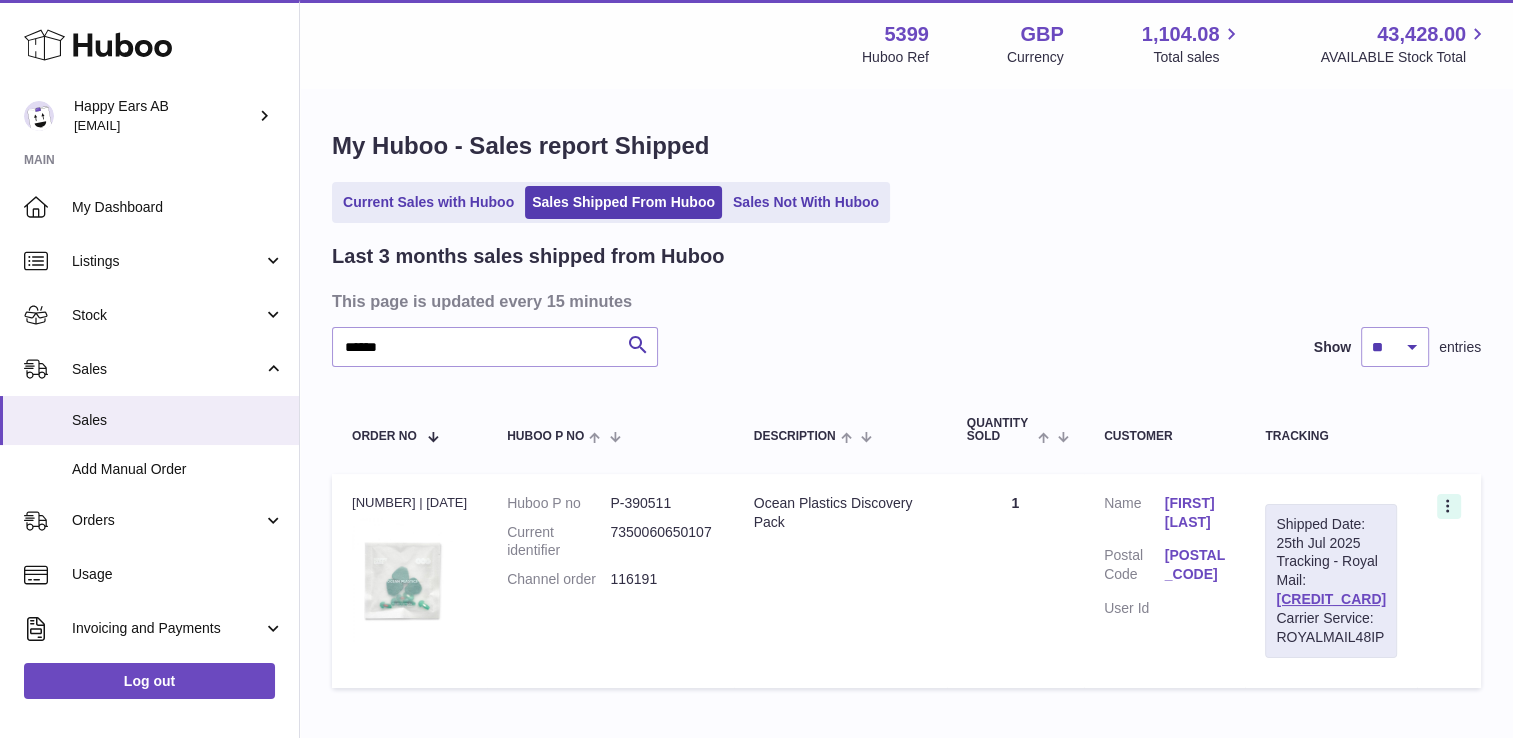 click 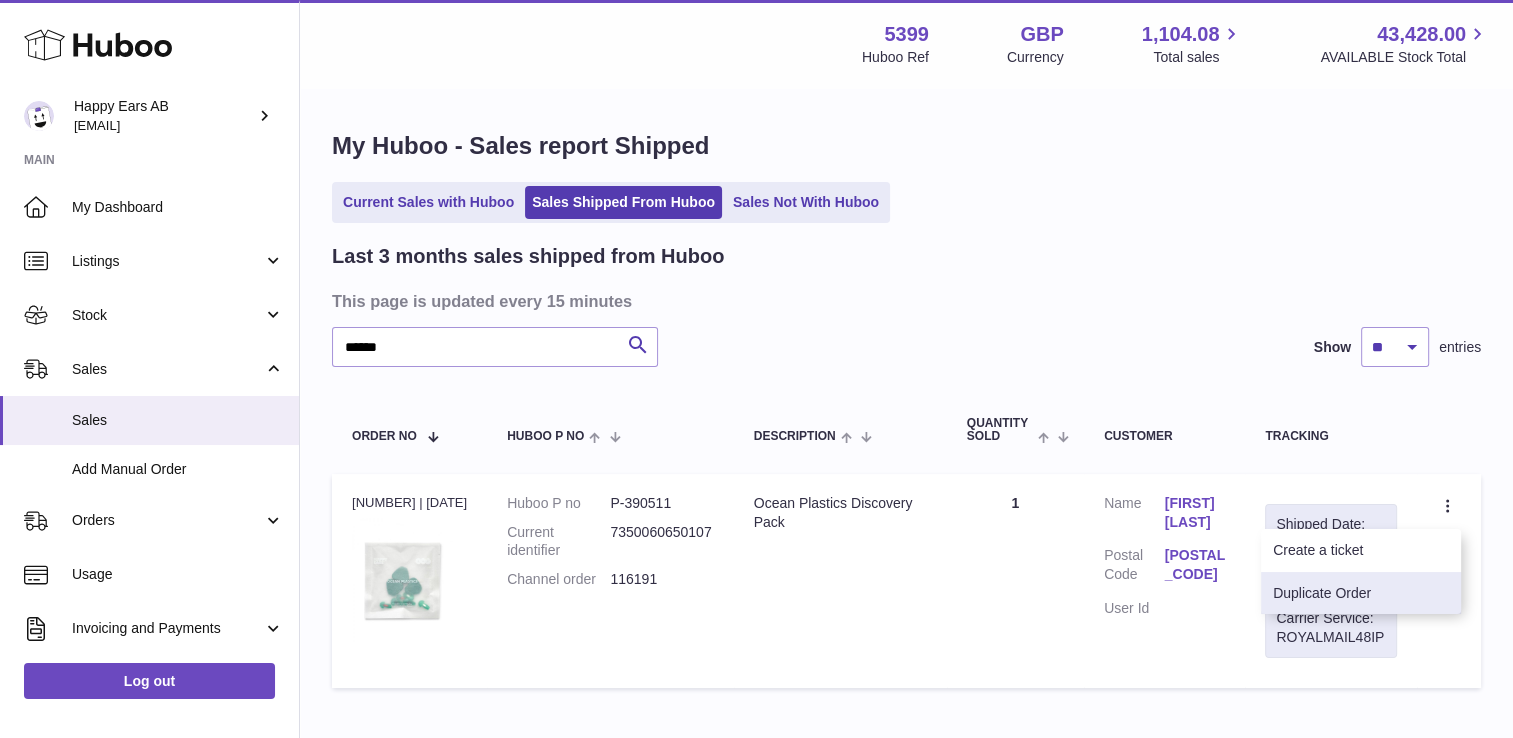 click on "Duplicate Order" at bounding box center (1361, 593) 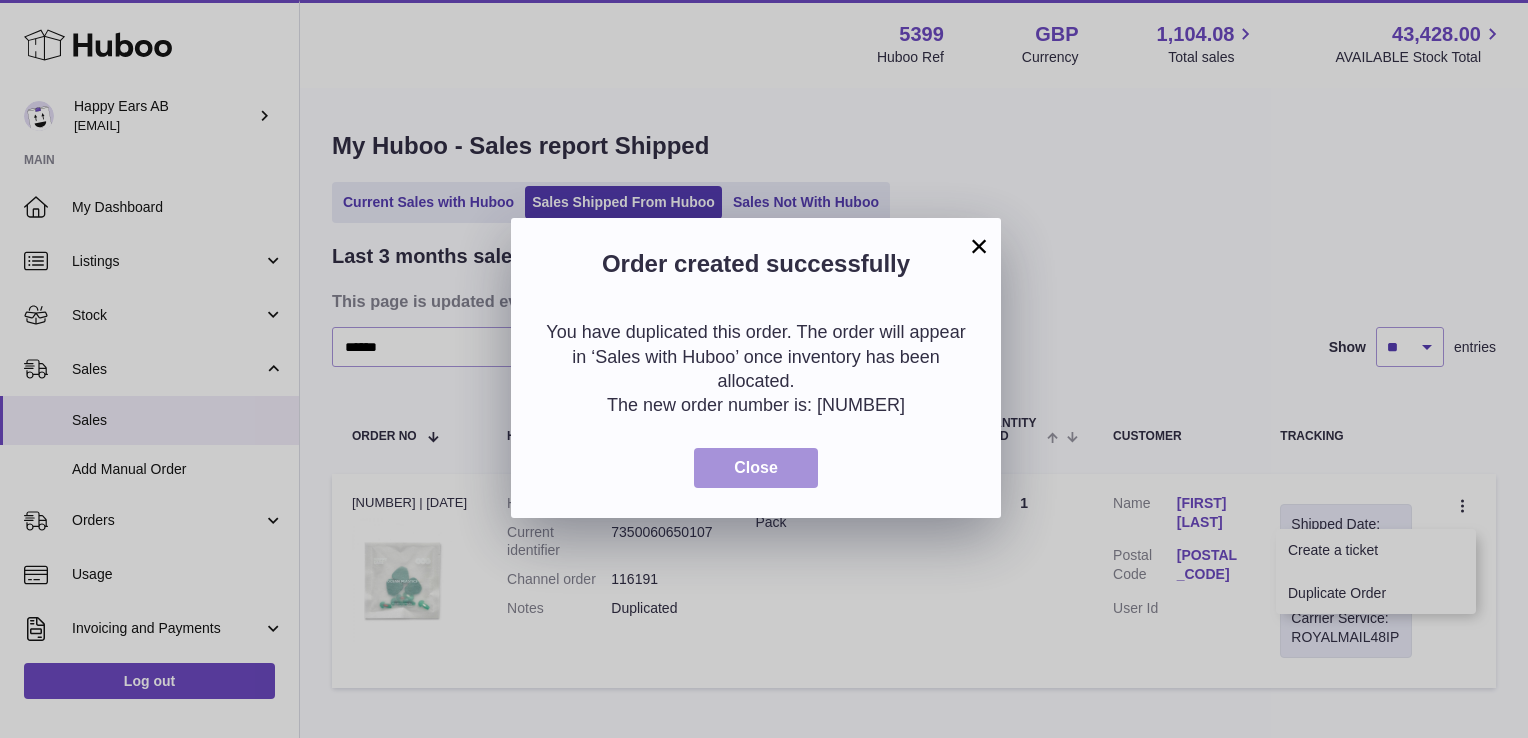 click on "Close" at bounding box center (756, 468) 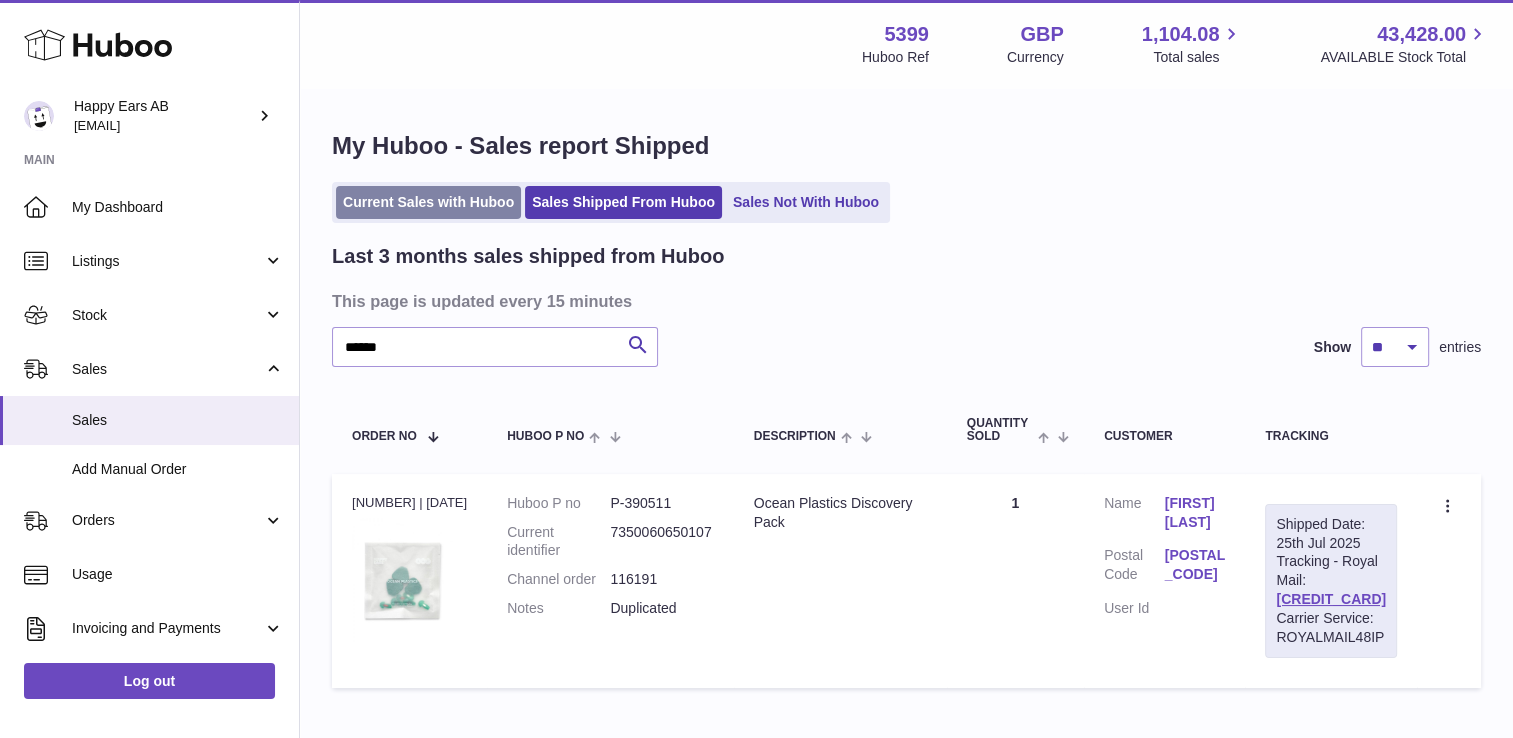 click on "Current Sales with Huboo" at bounding box center (428, 202) 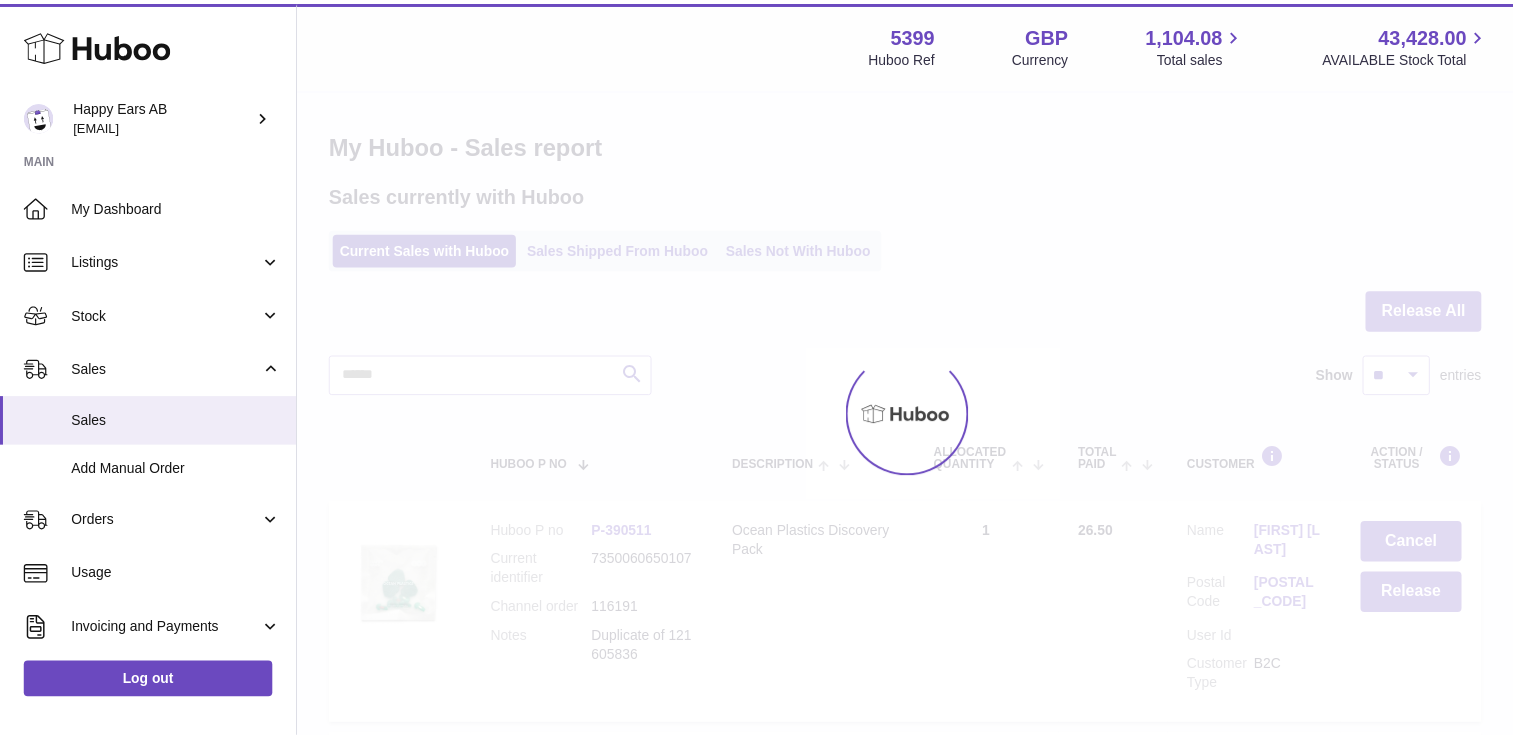 scroll, scrollTop: 0, scrollLeft: 0, axis: both 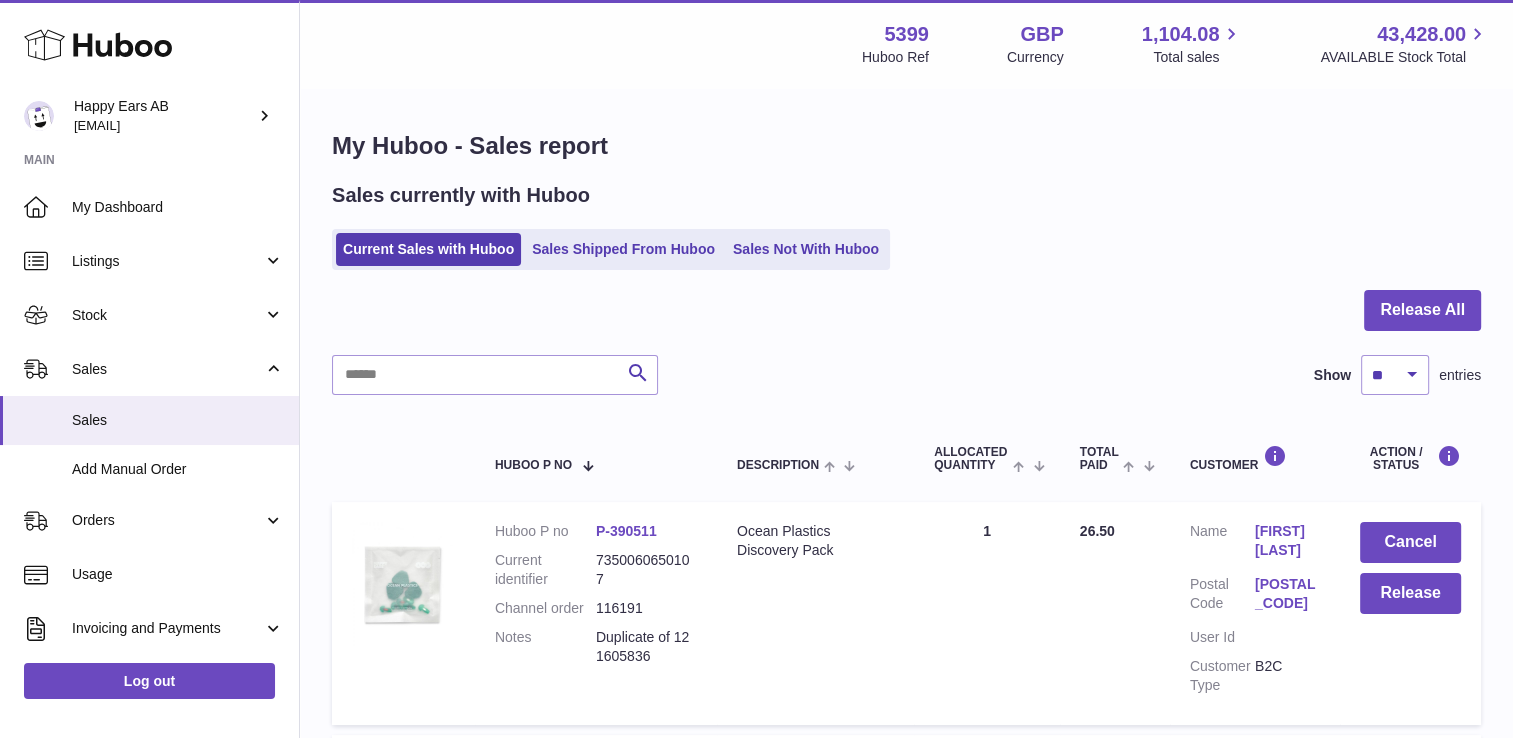 click on "[FIRST] [LAST]" at bounding box center [1287, 541] 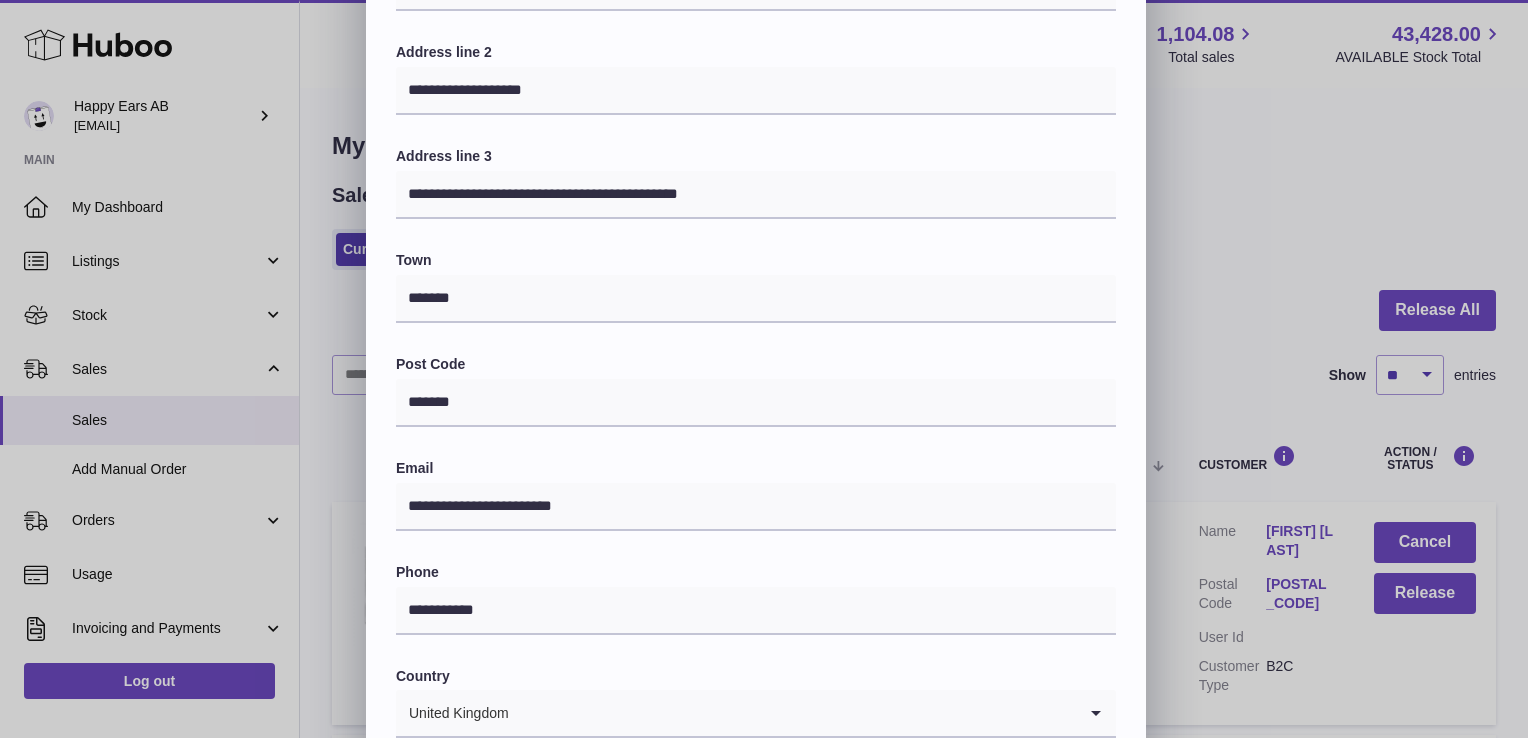 scroll, scrollTop: 300, scrollLeft: 0, axis: vertical 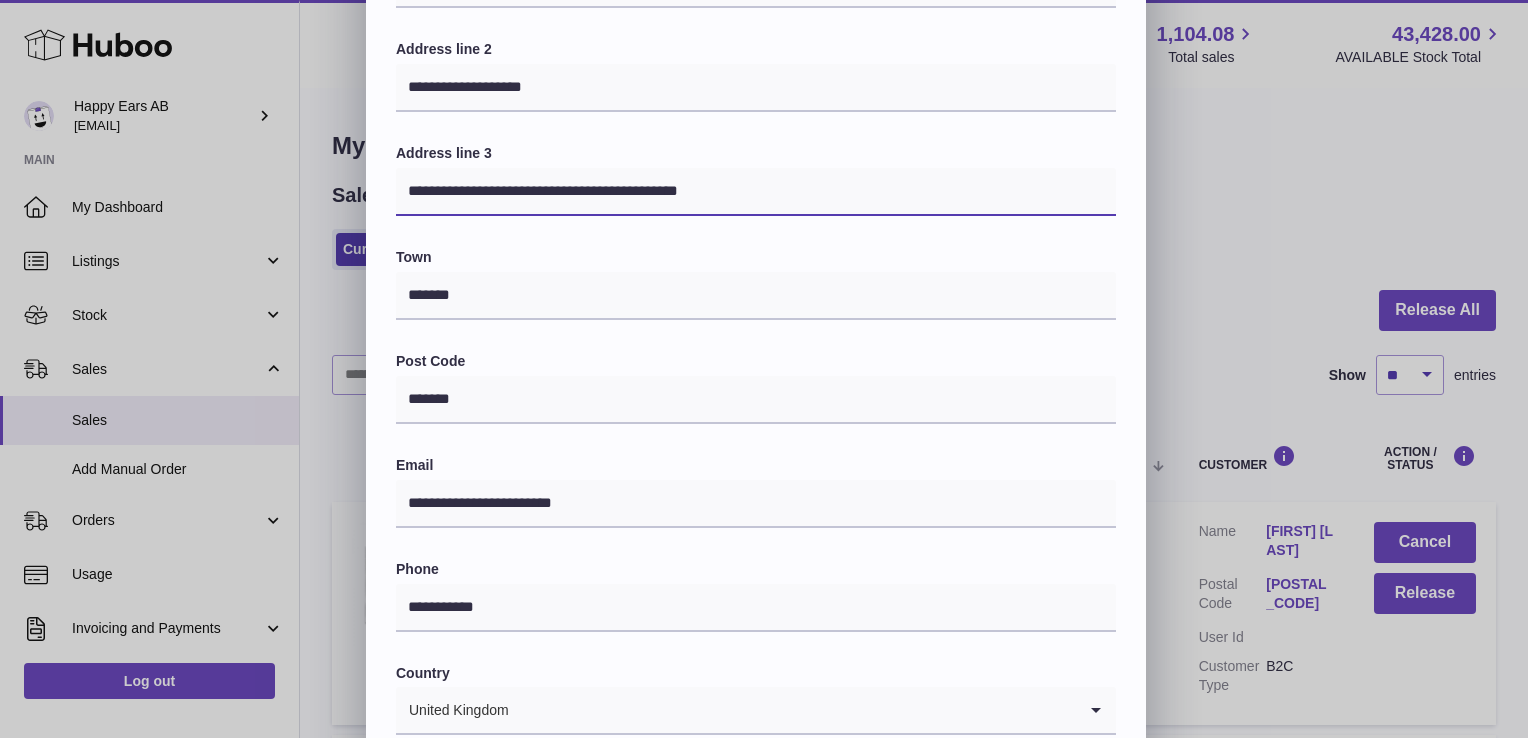drag, startPoint x: 512, startPoint y: 197, endPoint x: 492, endPoint y: 197, distance: 20 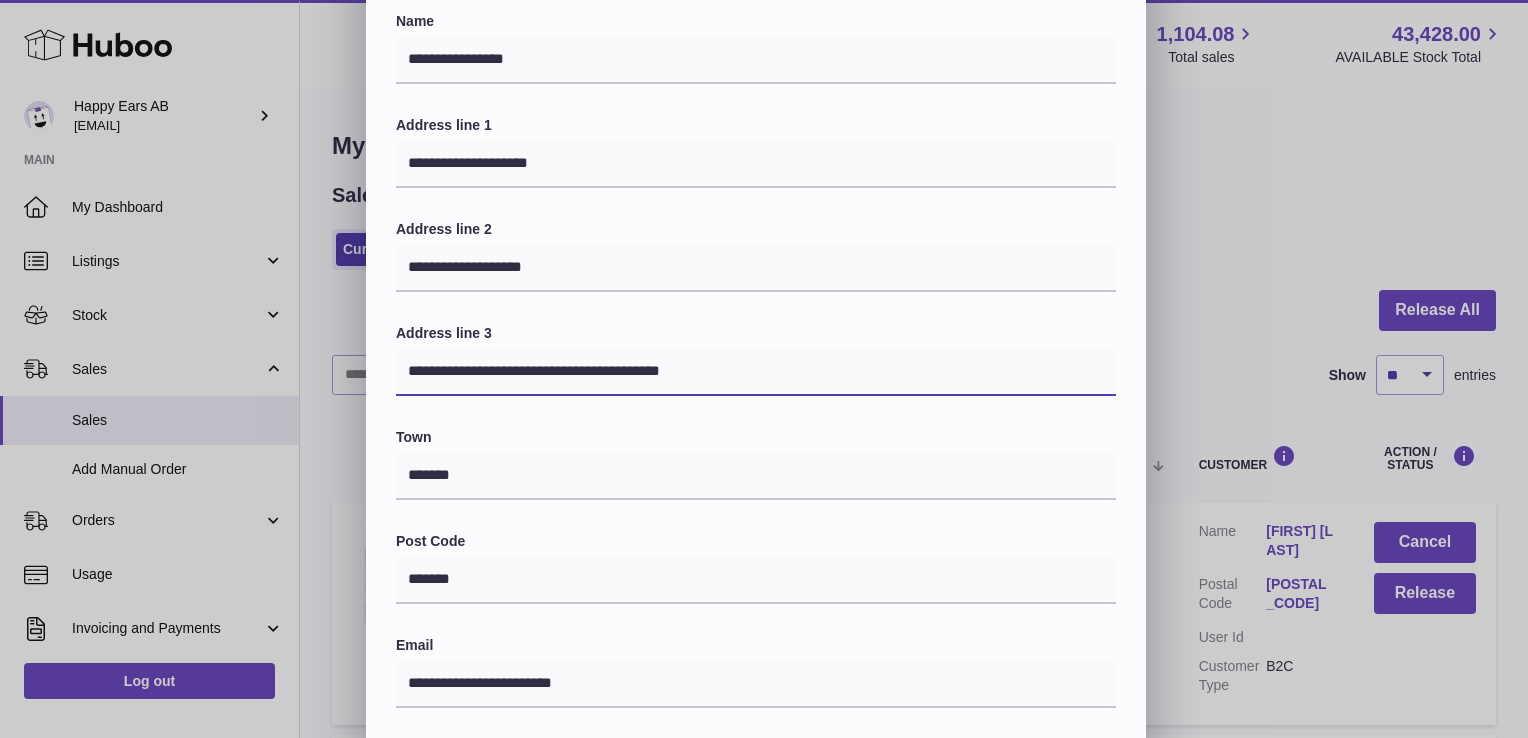 scroll, scrollTop: 100, scrollLeft: 0, axis: vertical 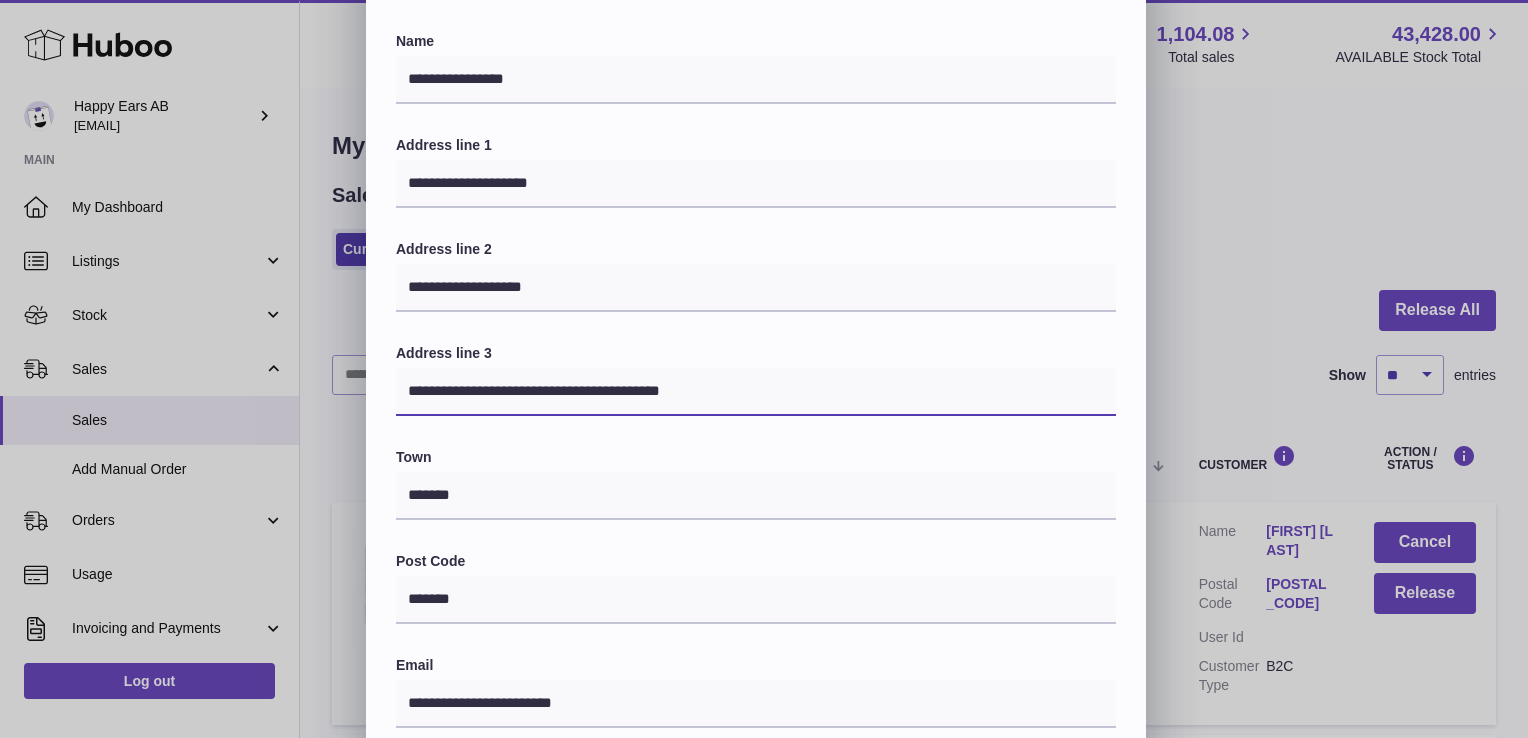 type on "**********" 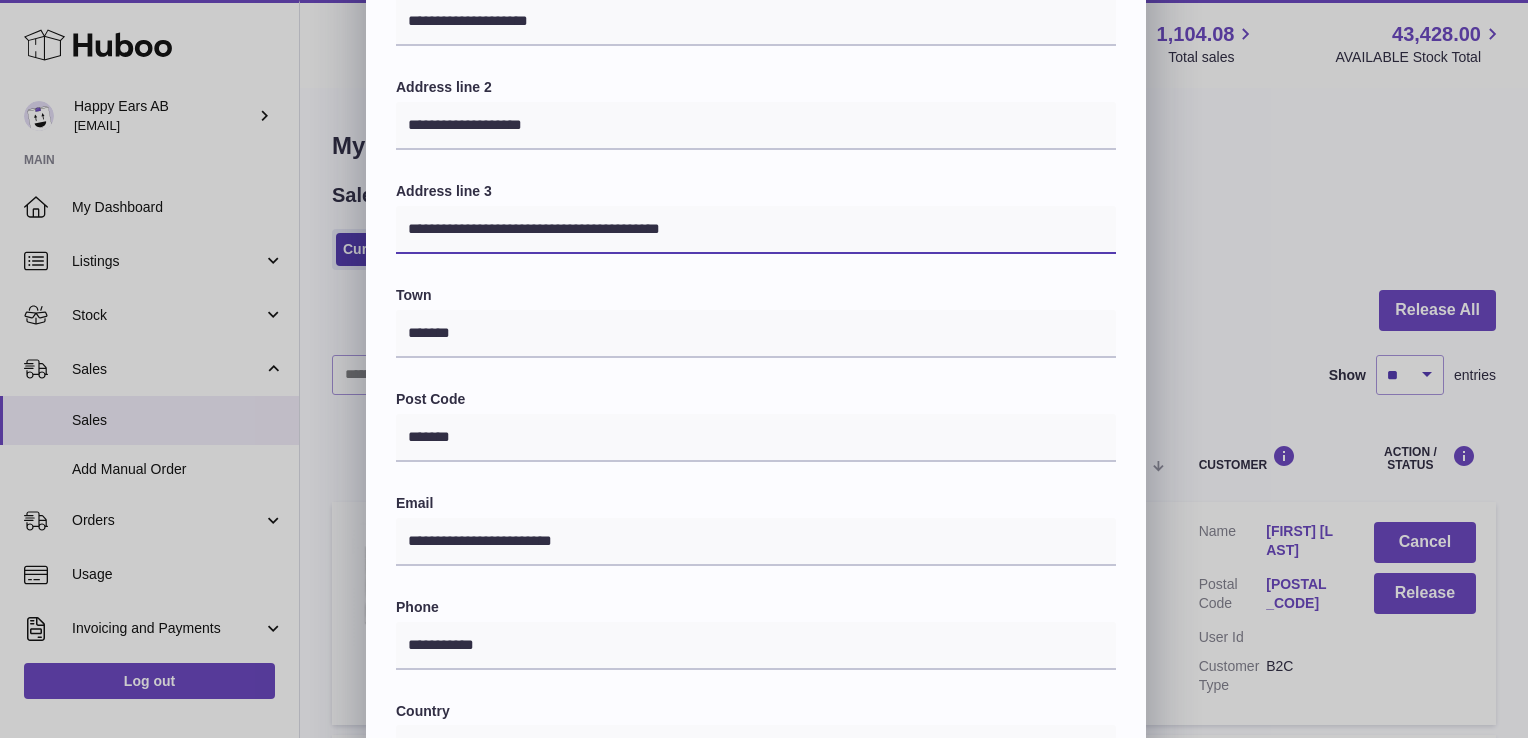 scroll, scrollTop: 300, scrollLeft: 0, axis: vertical 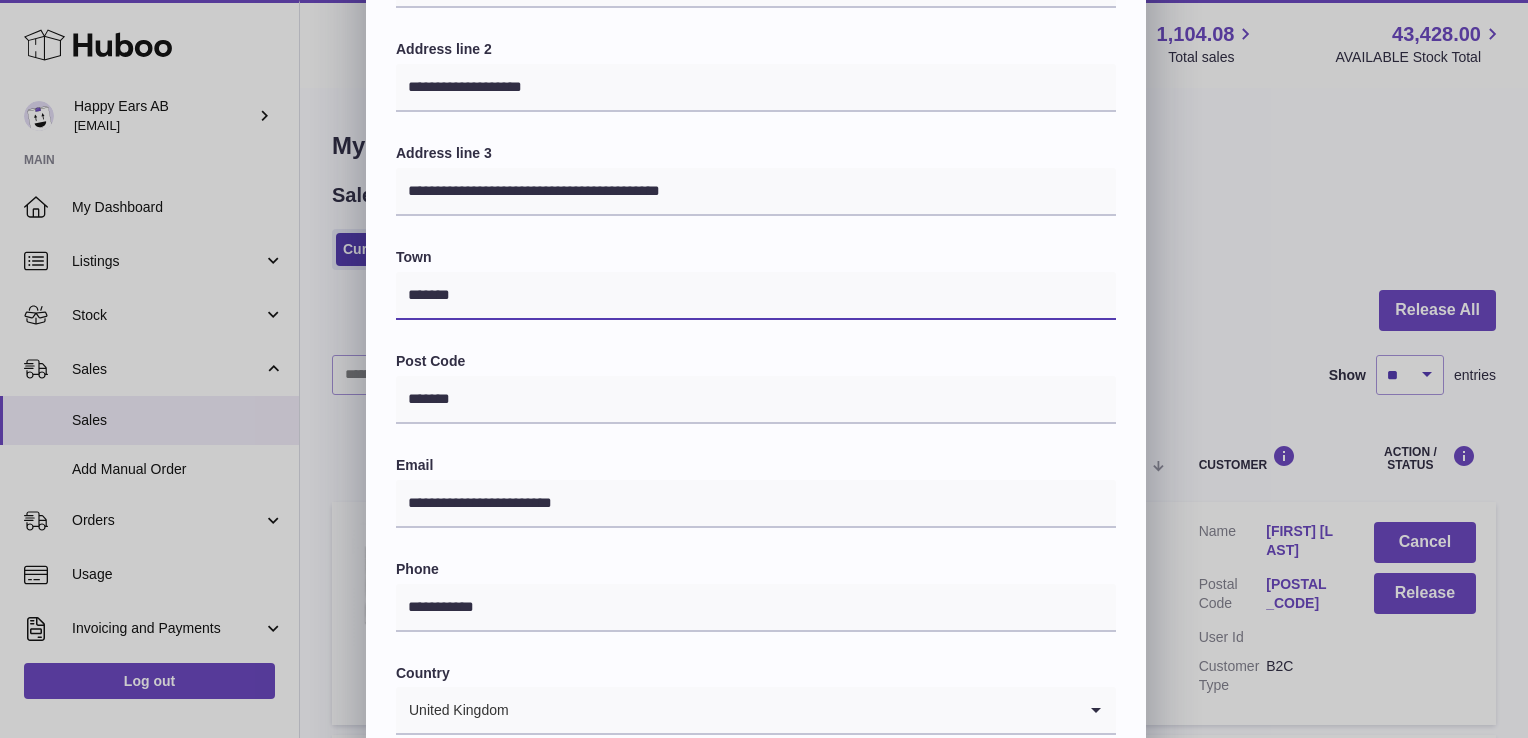 drag, startPoint x: 494, startPoint y: 295, endPoint x: 172, endPoint y: 301, distance: 322.0559 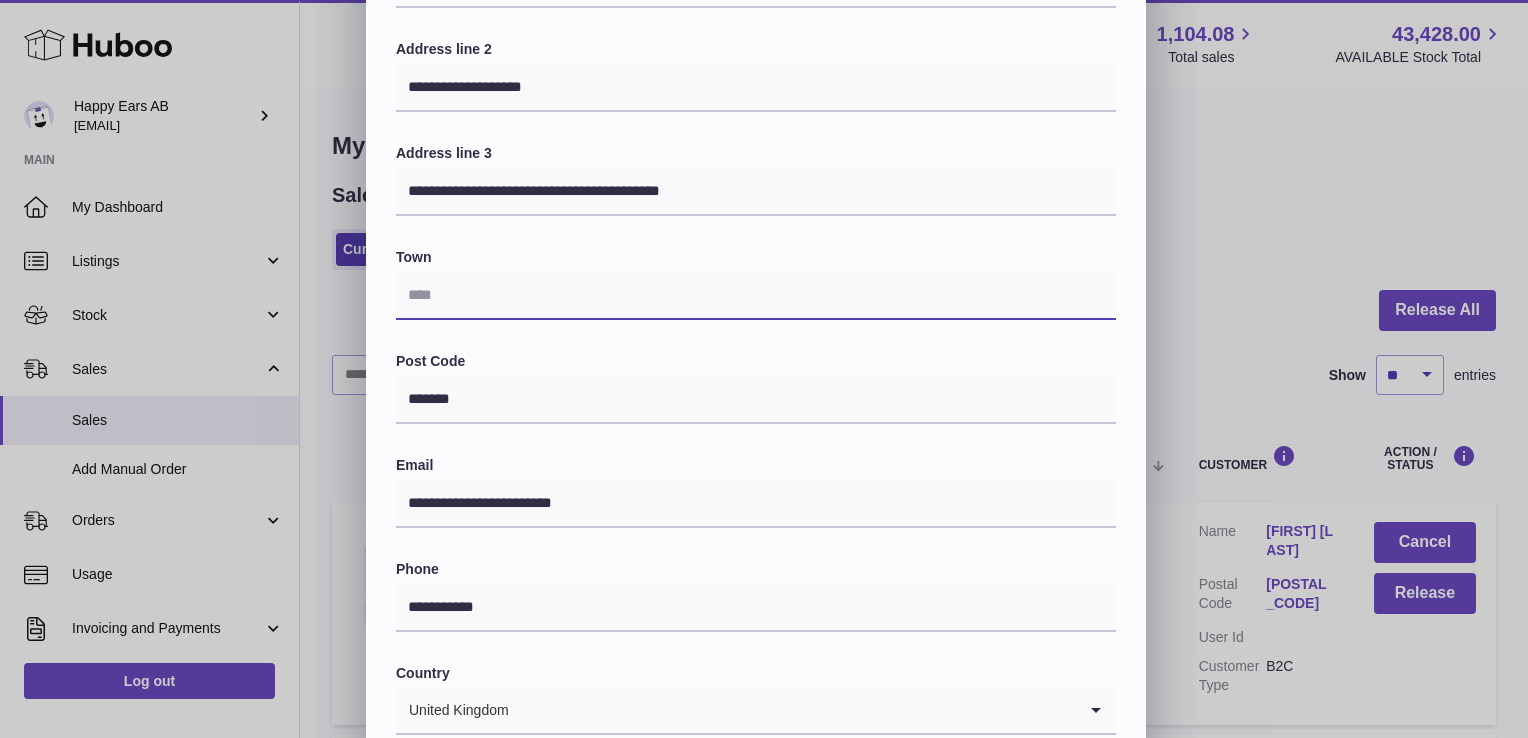 paste on "*********" 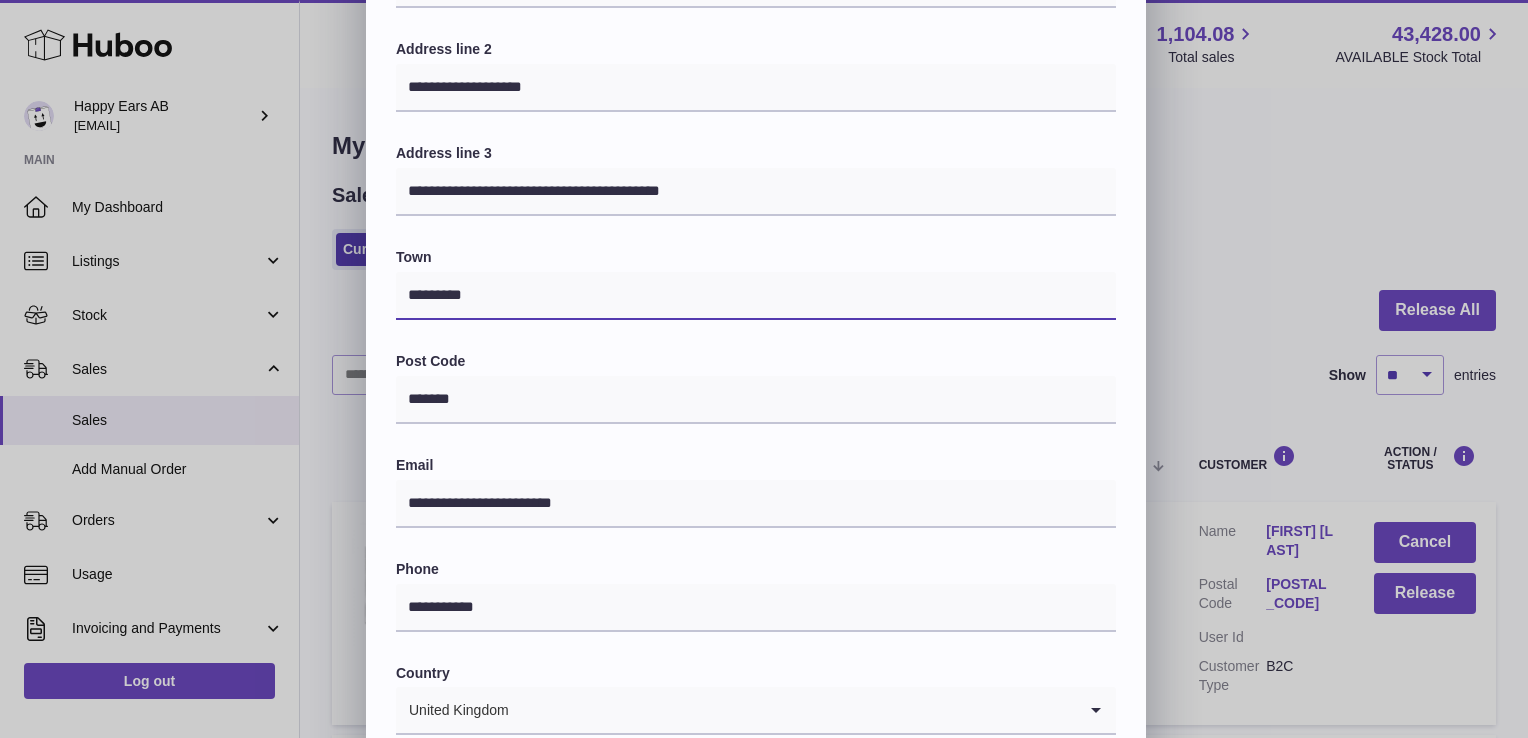type on "*********" 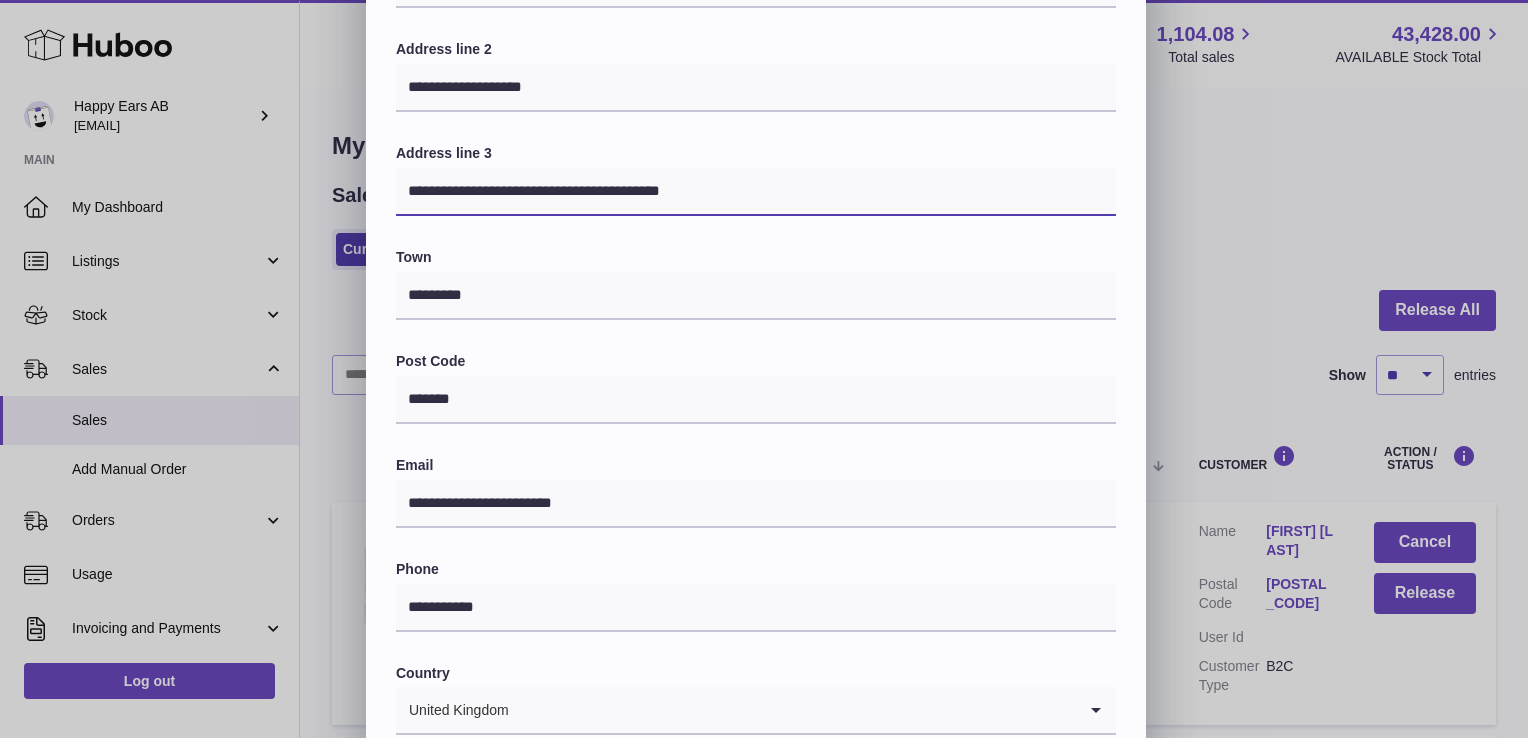 drag, startPoint x: 724, startPoint y: 195, endPoint x: 531, endPoint y: 210, distance: 193.58203 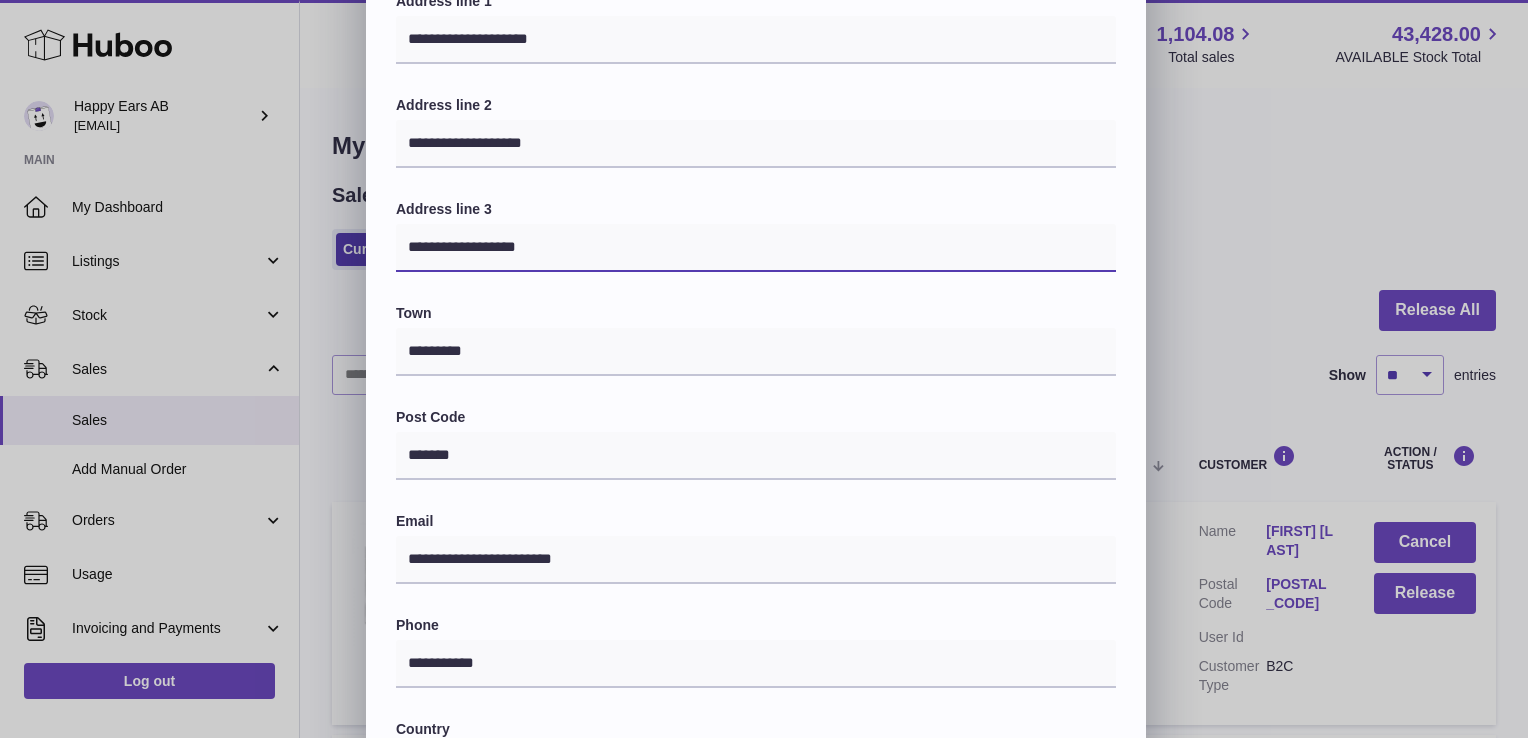 scroll, scrollTop: 200, scrollLeft: 0, axis: vertical 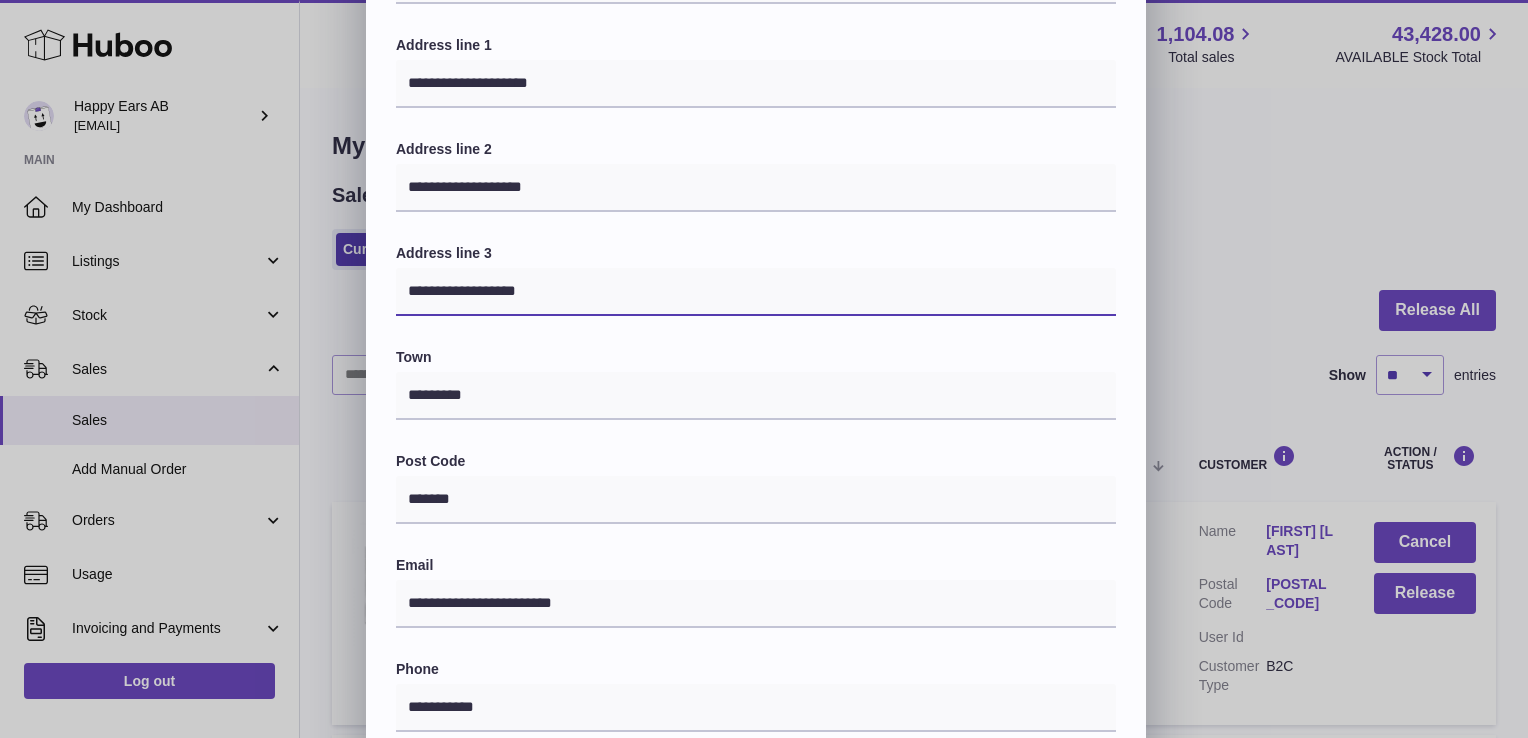 type on "**********" 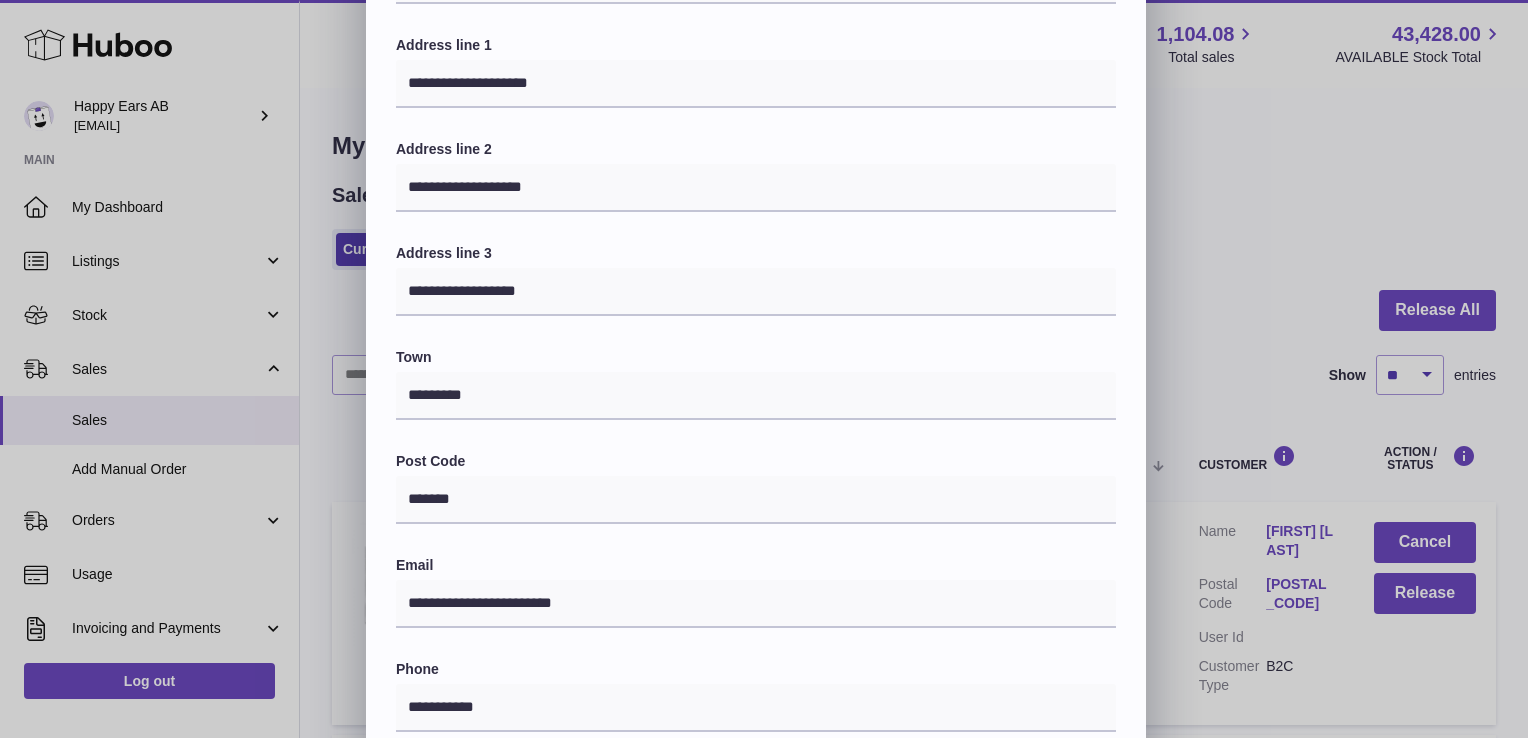 click on "**********" at bounding box center [756, 435] 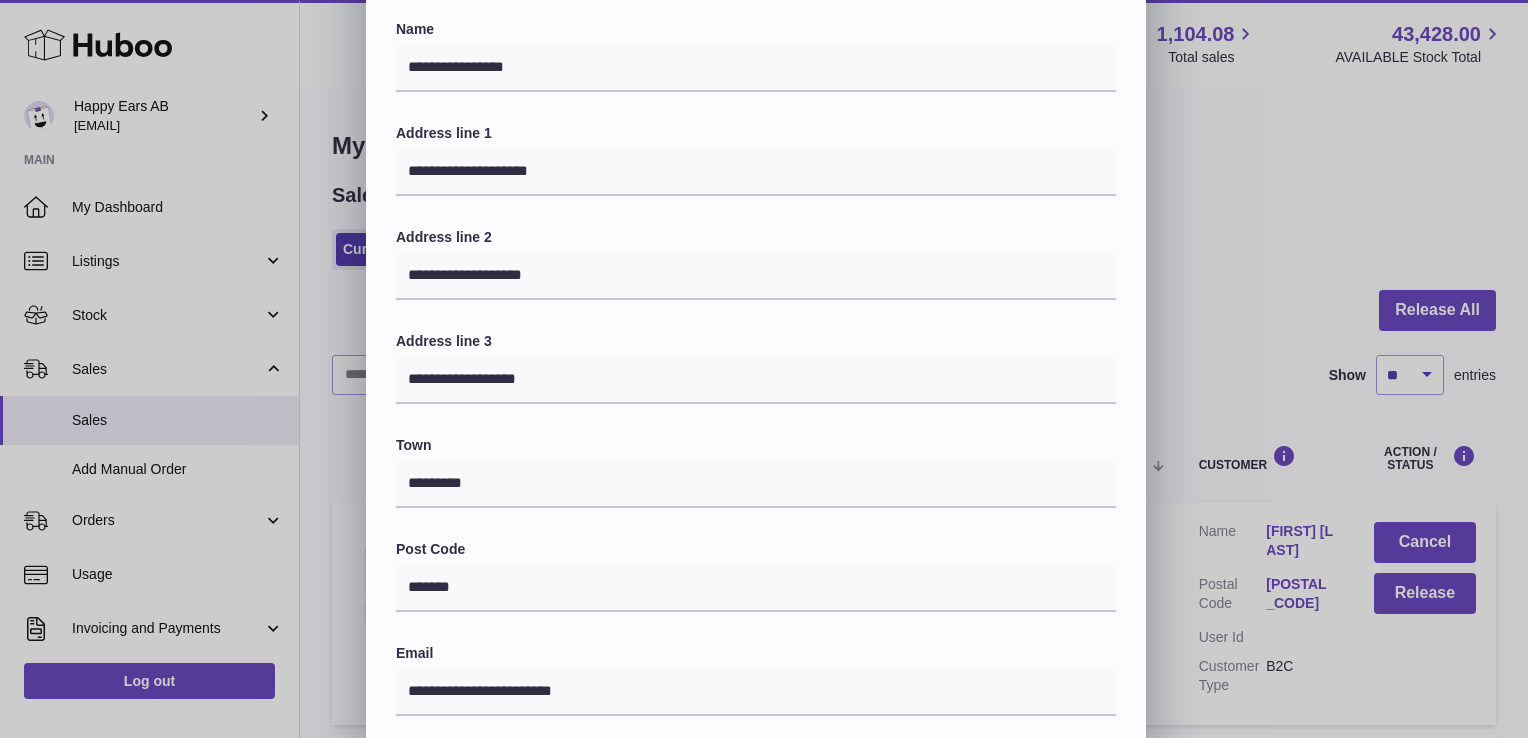 scroll, scrollTop: 0, scrollLeft: 0, axis: both 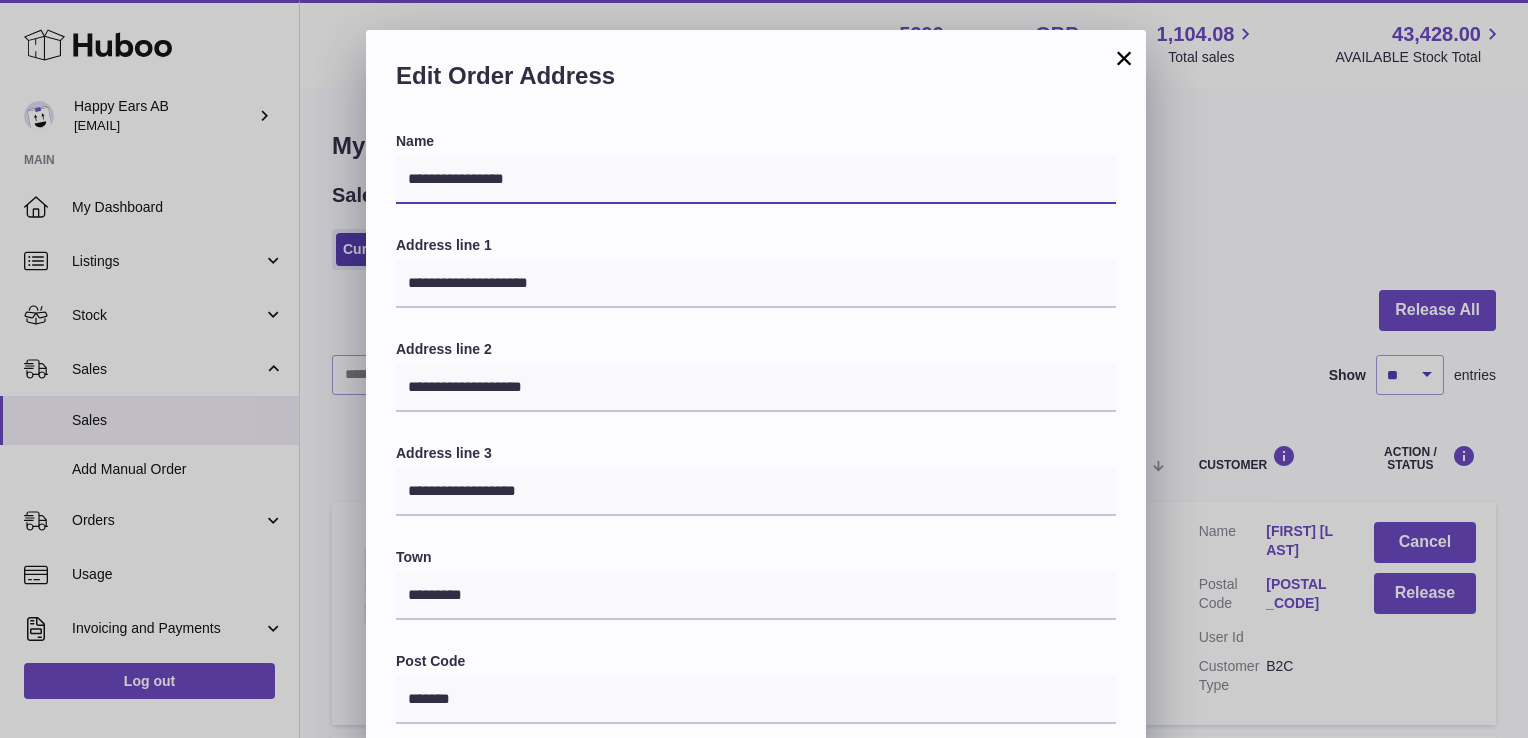 click on "**********" at bounding box center [756, 180] 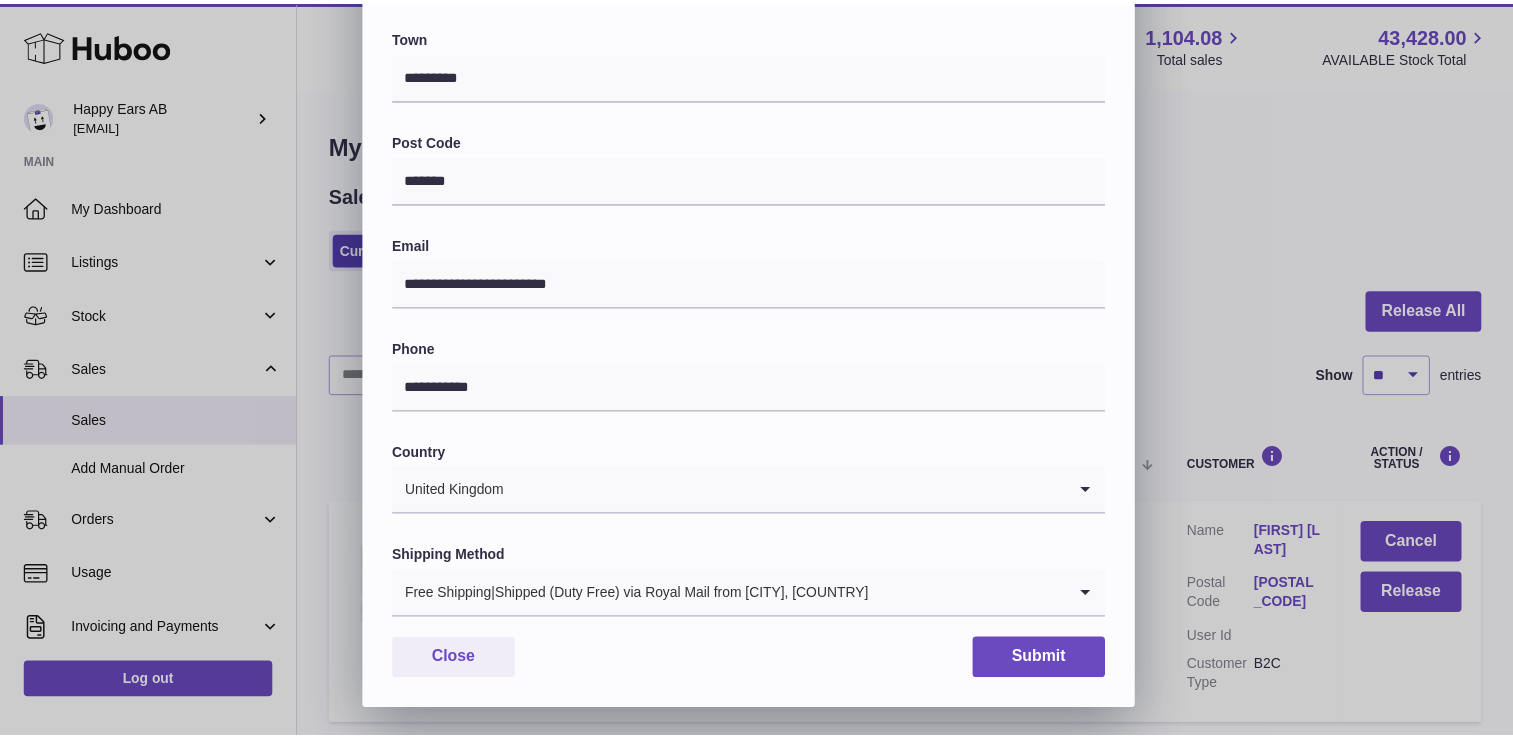 scroll, scrollTop: 521, scrollLeft: 0, axis: vertical 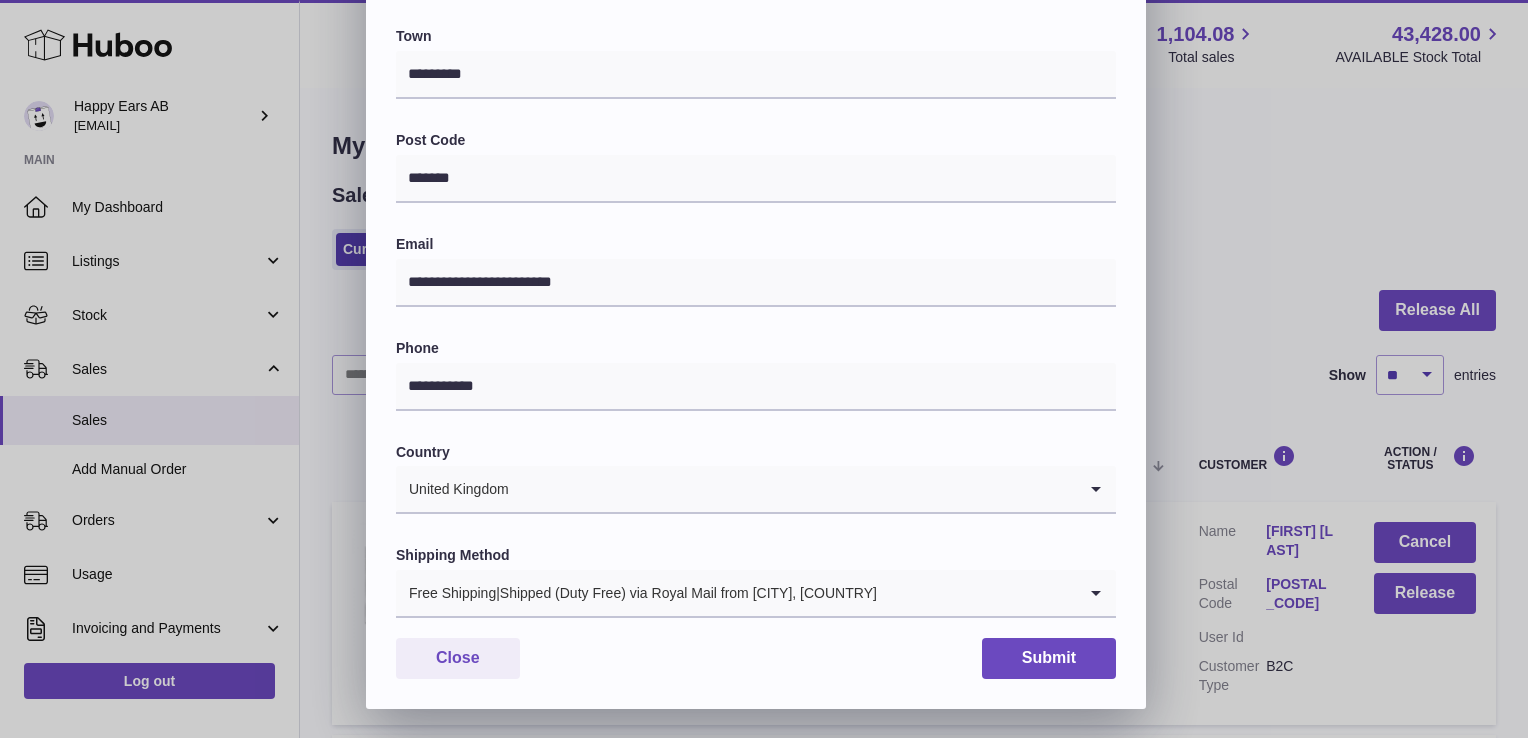 type on "**********" 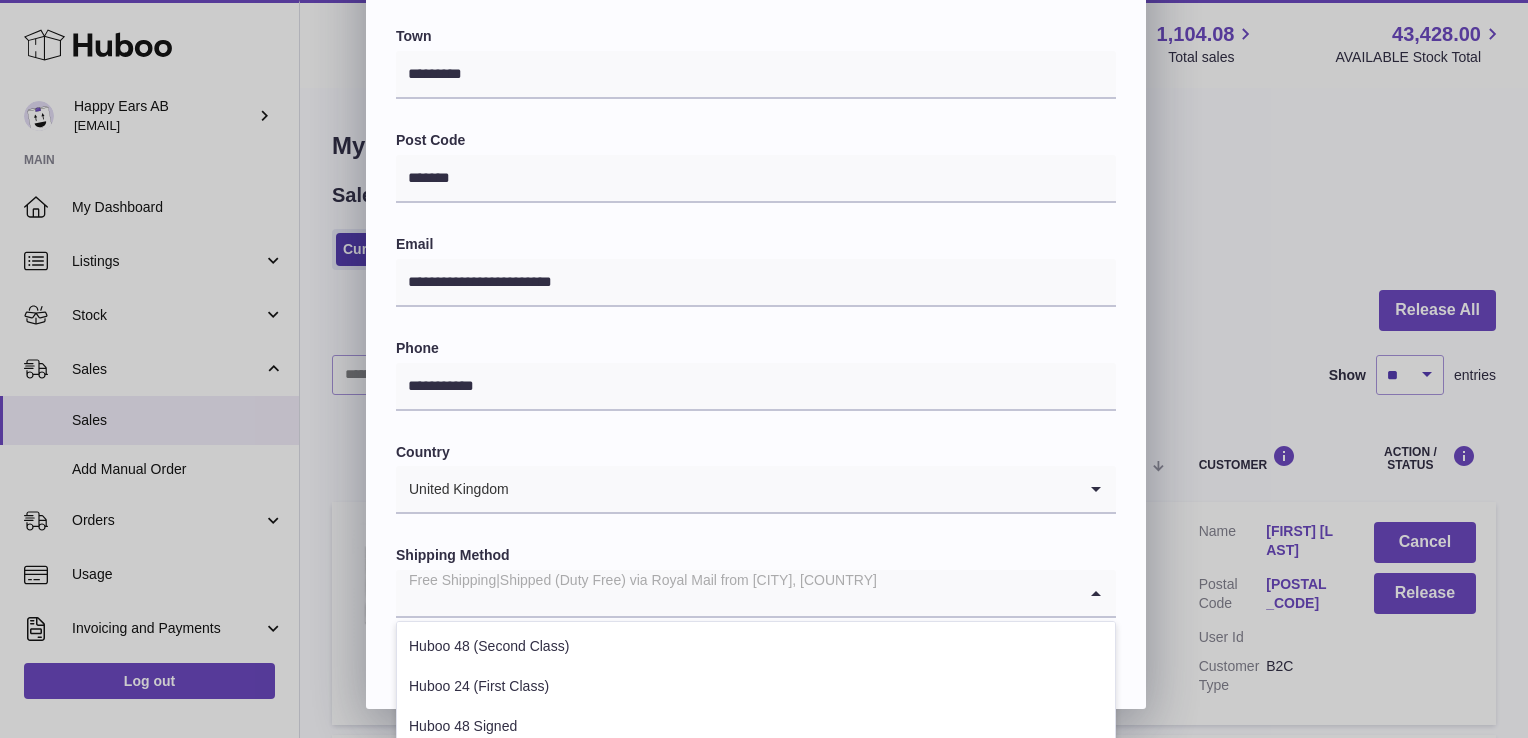 click on "Free Shipping|Shipped (Duty Free) via Royal Mail from Bristol, UK" at bounding box center (736, 593) 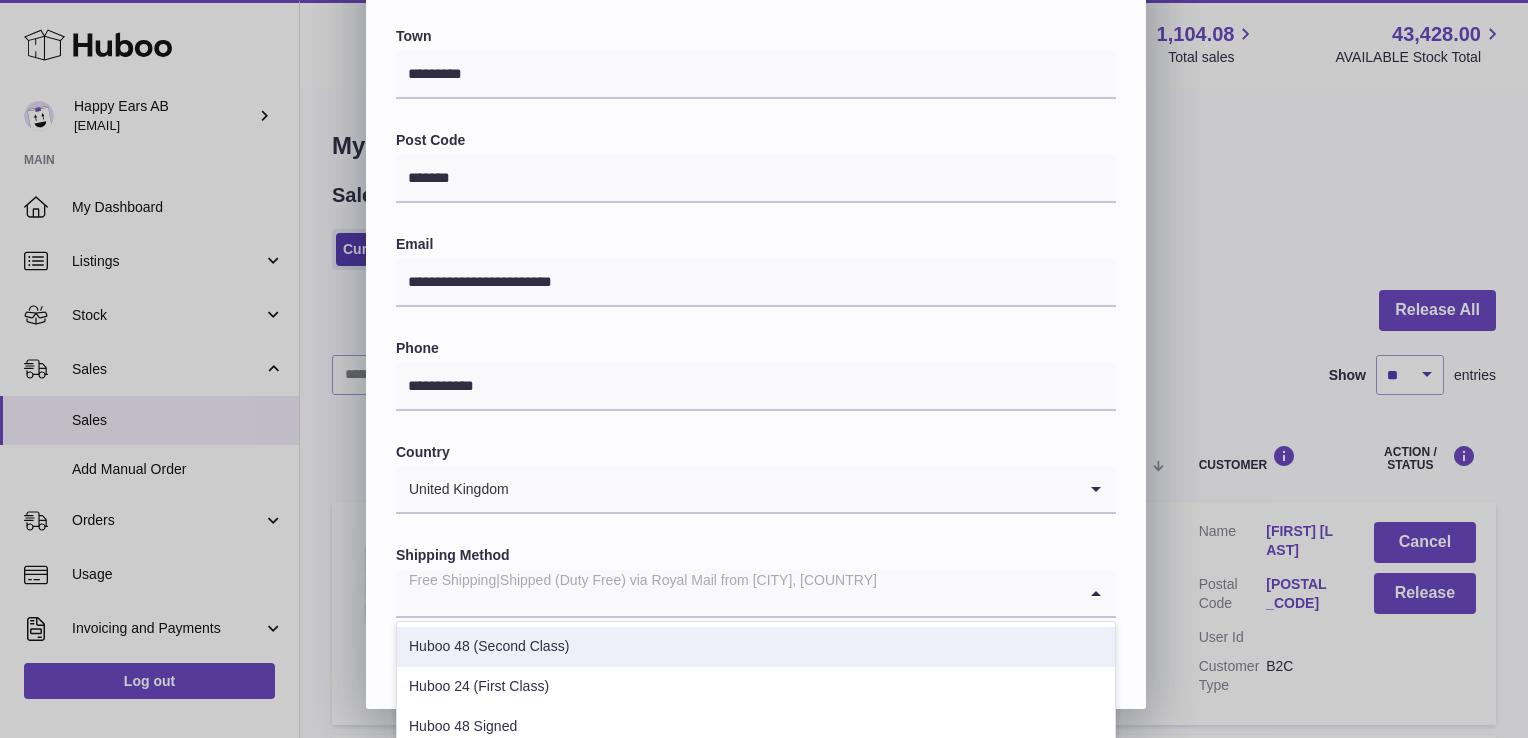 click on "Huboo 48 (Second Class)" at bounding box center (756, 647) 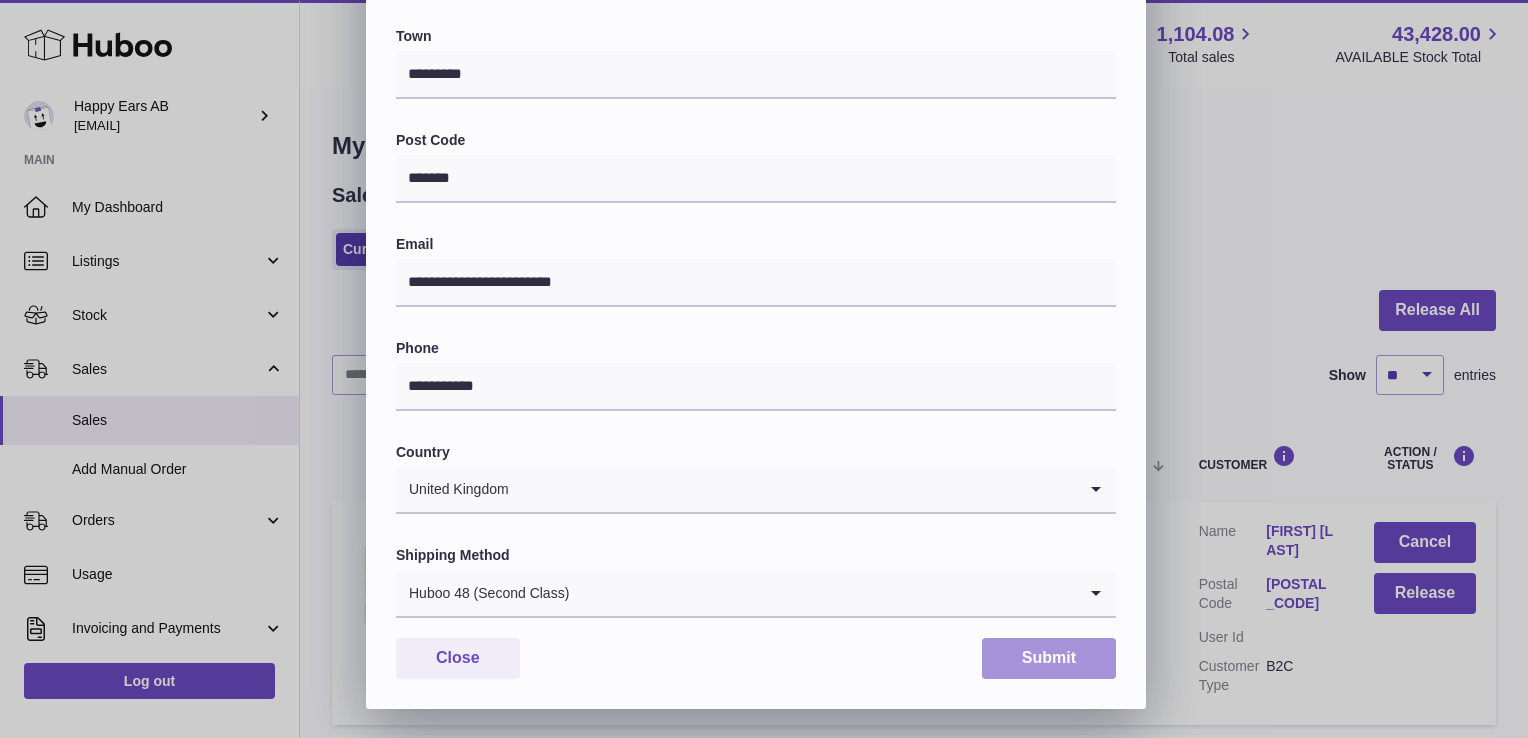 click on "Submit" at bounding box center [1049, 658] 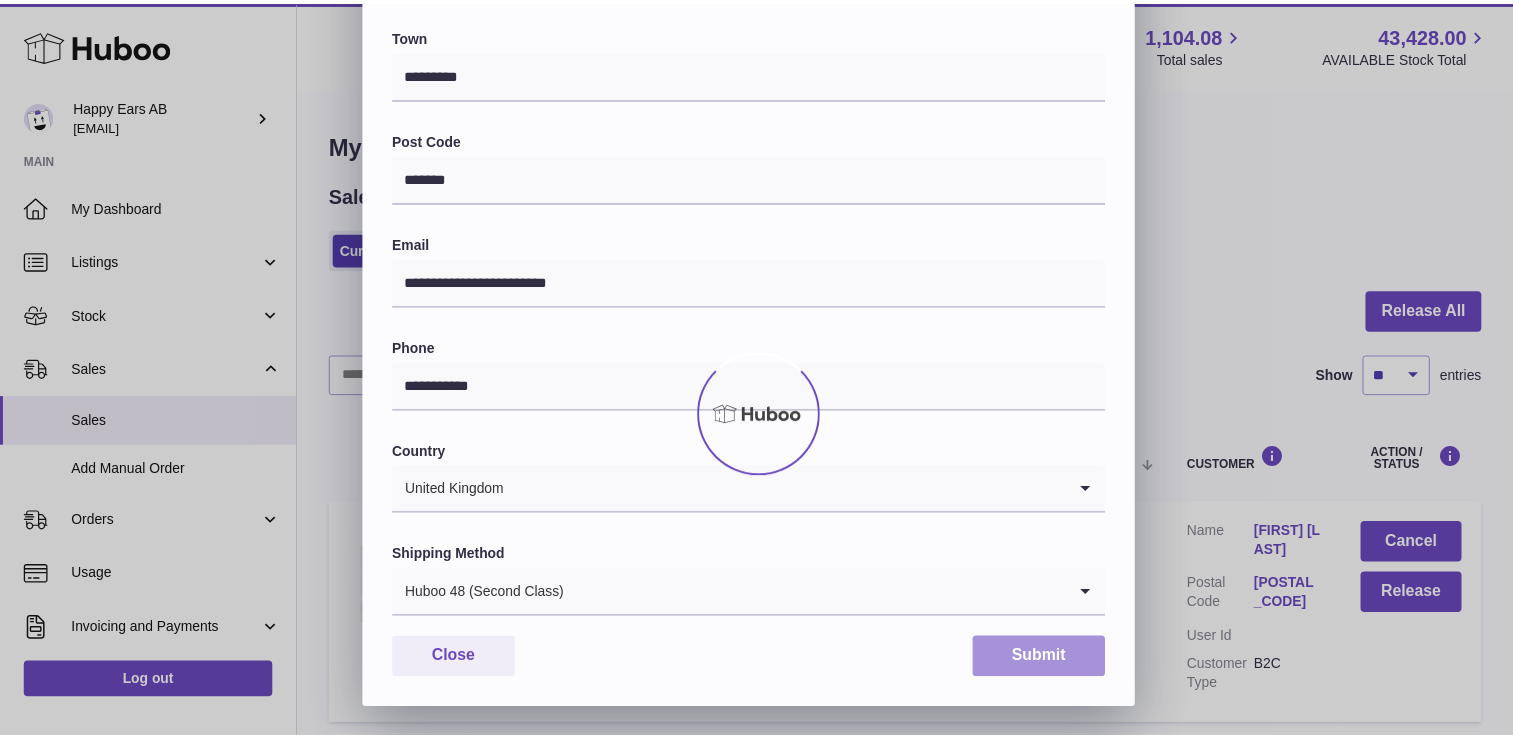 scroll, scrollTop: 0, scrollLeft: 0, axis: both 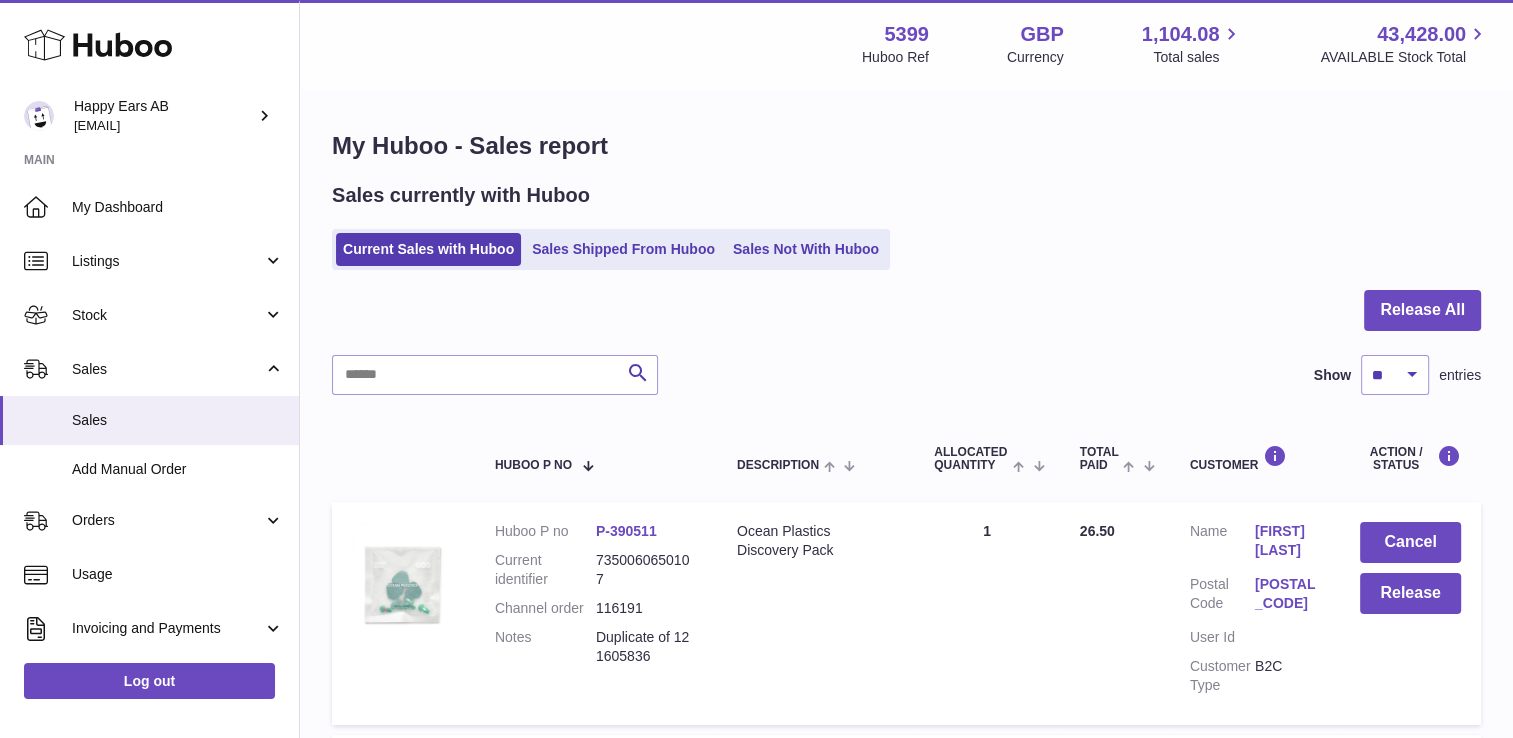 click on "Ellena Caudell" at bounding box center [1287, 541] 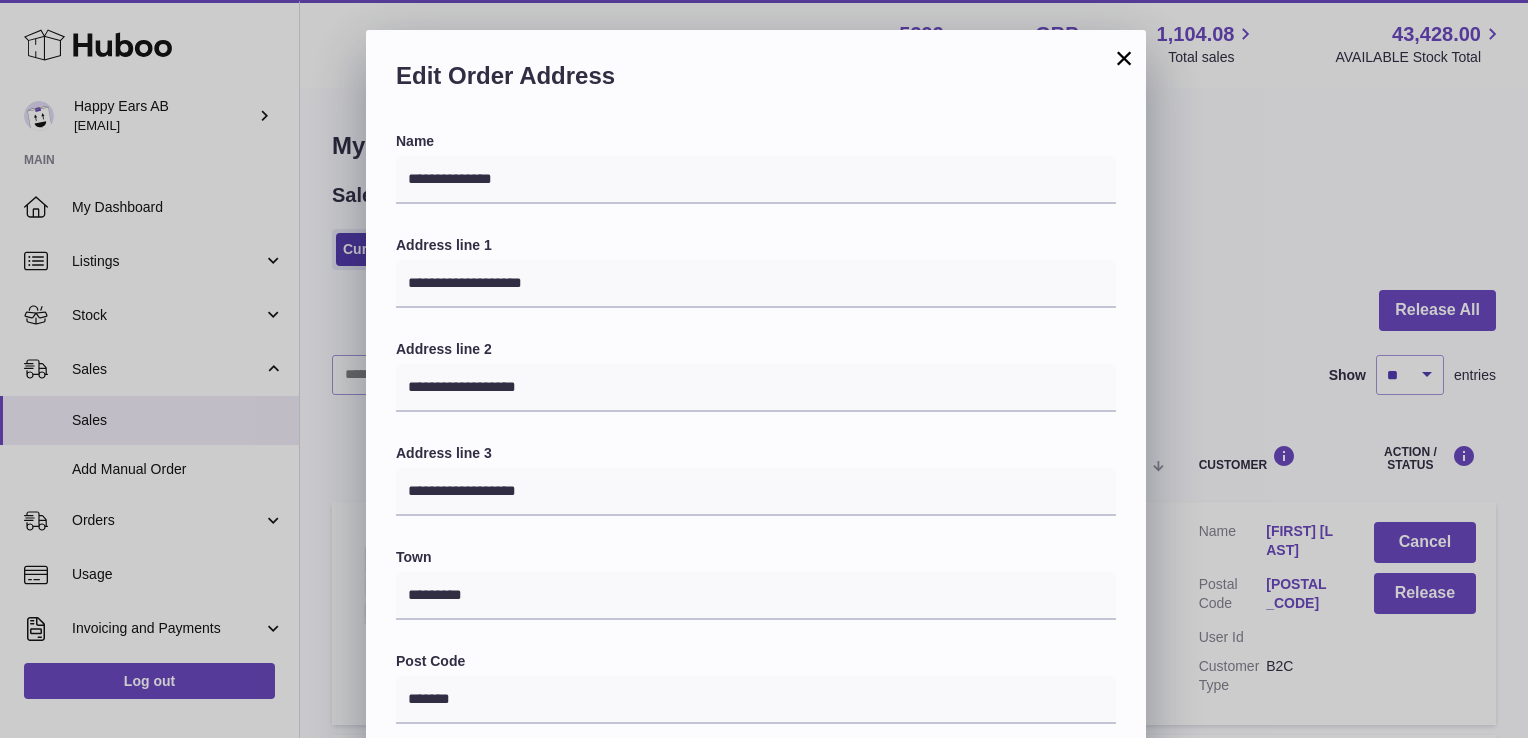 click on "×" at bounding box center (1124, 58) 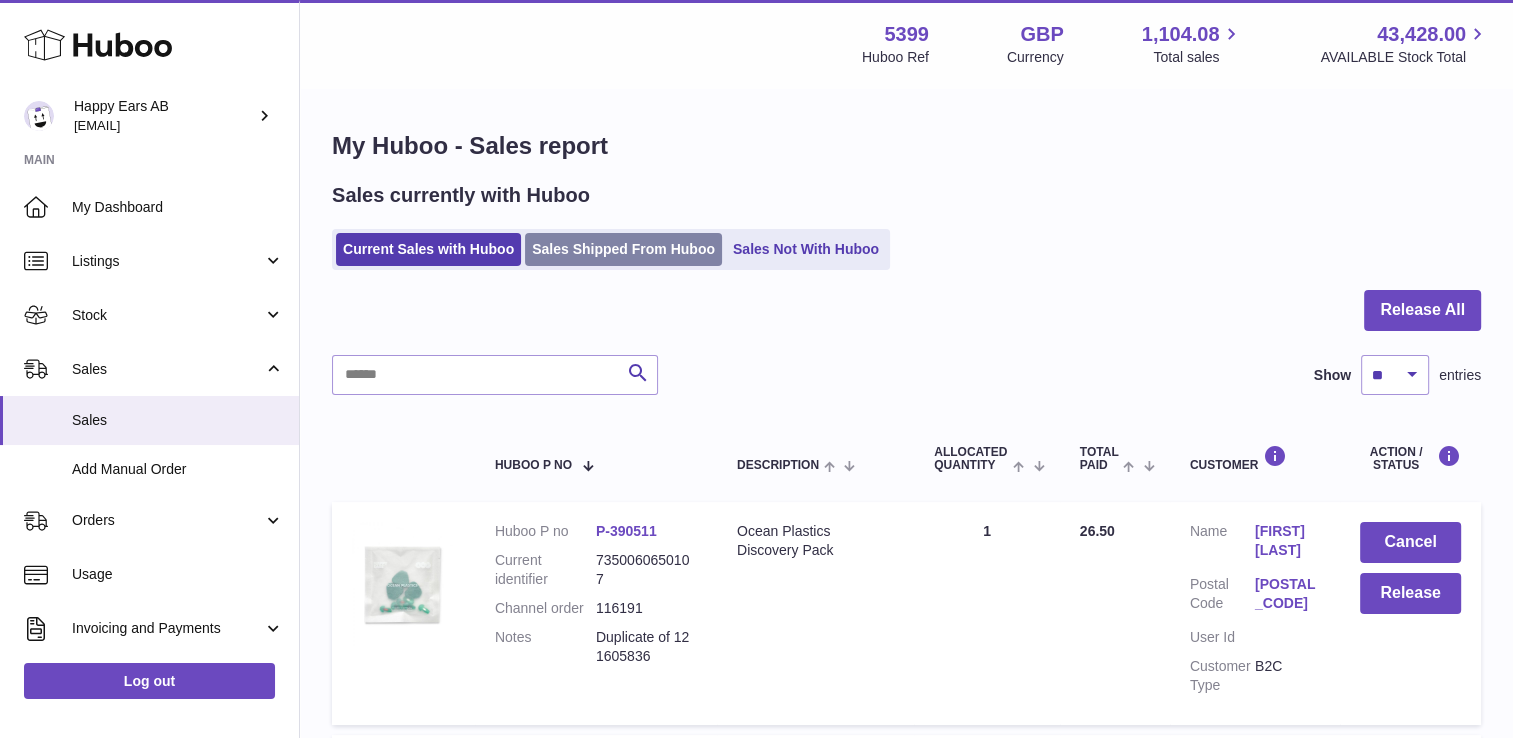 click on "Sales Shipped From Huboo" at bounding box center (623, 249) 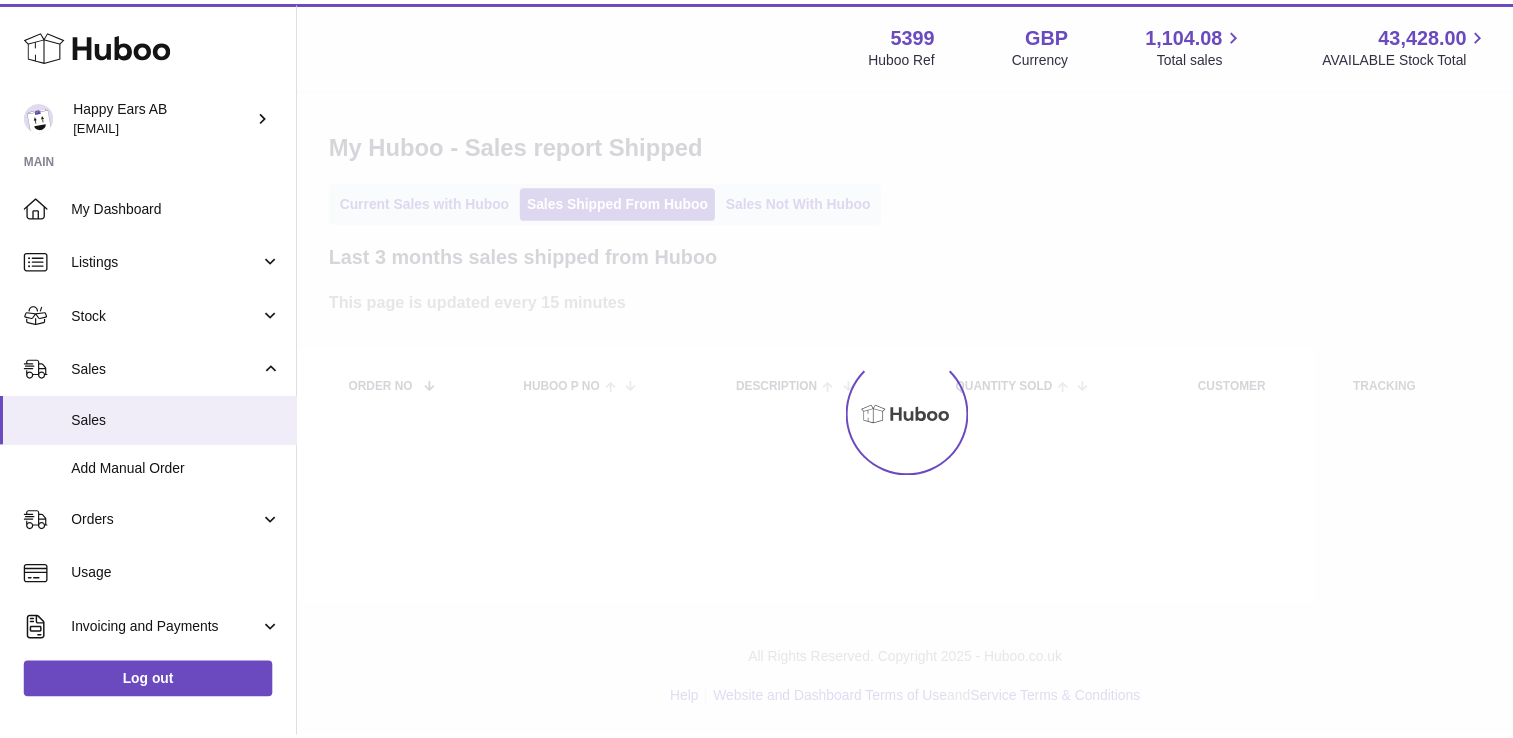 scroll, scrollTop: 0, scrollLeft: 0, axis: both 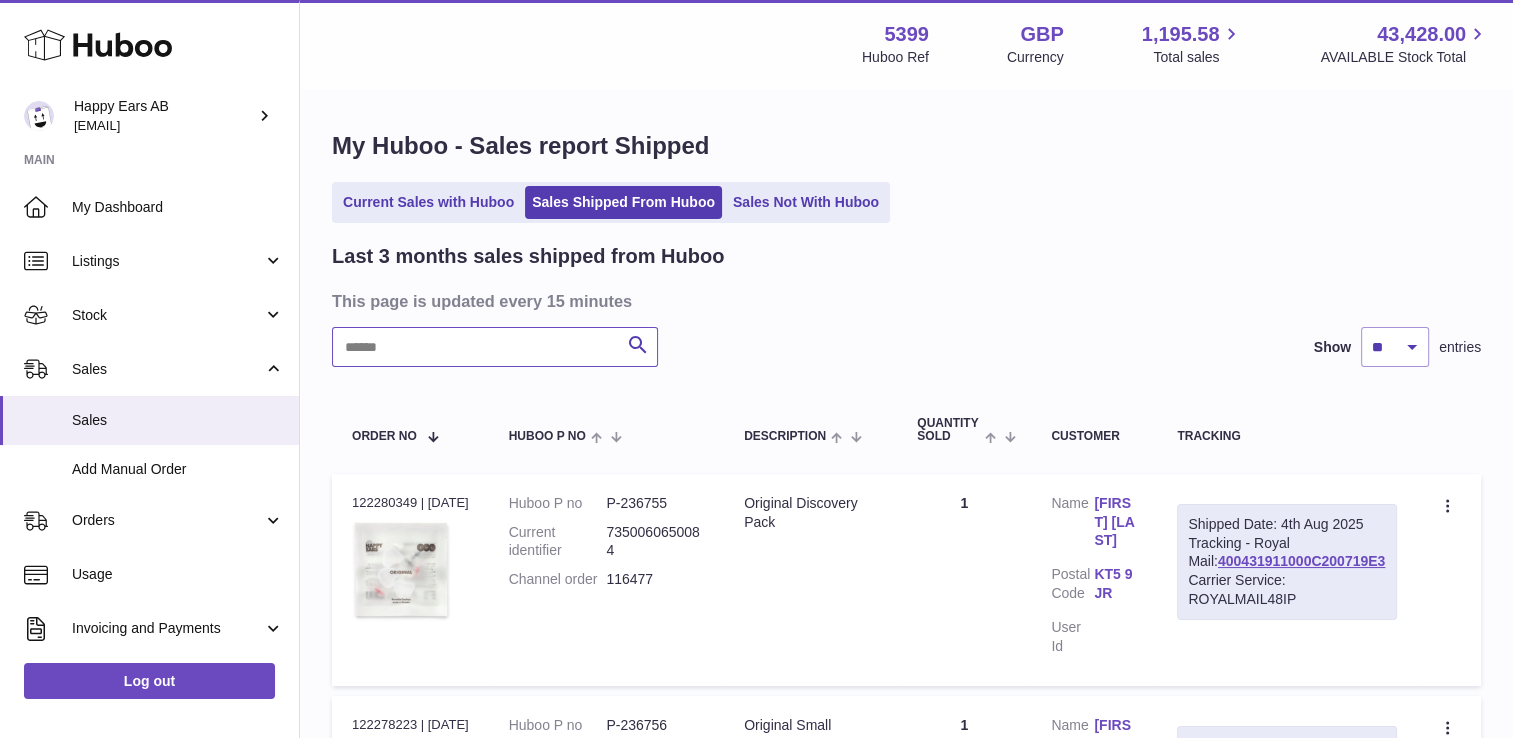 paste on "**********" 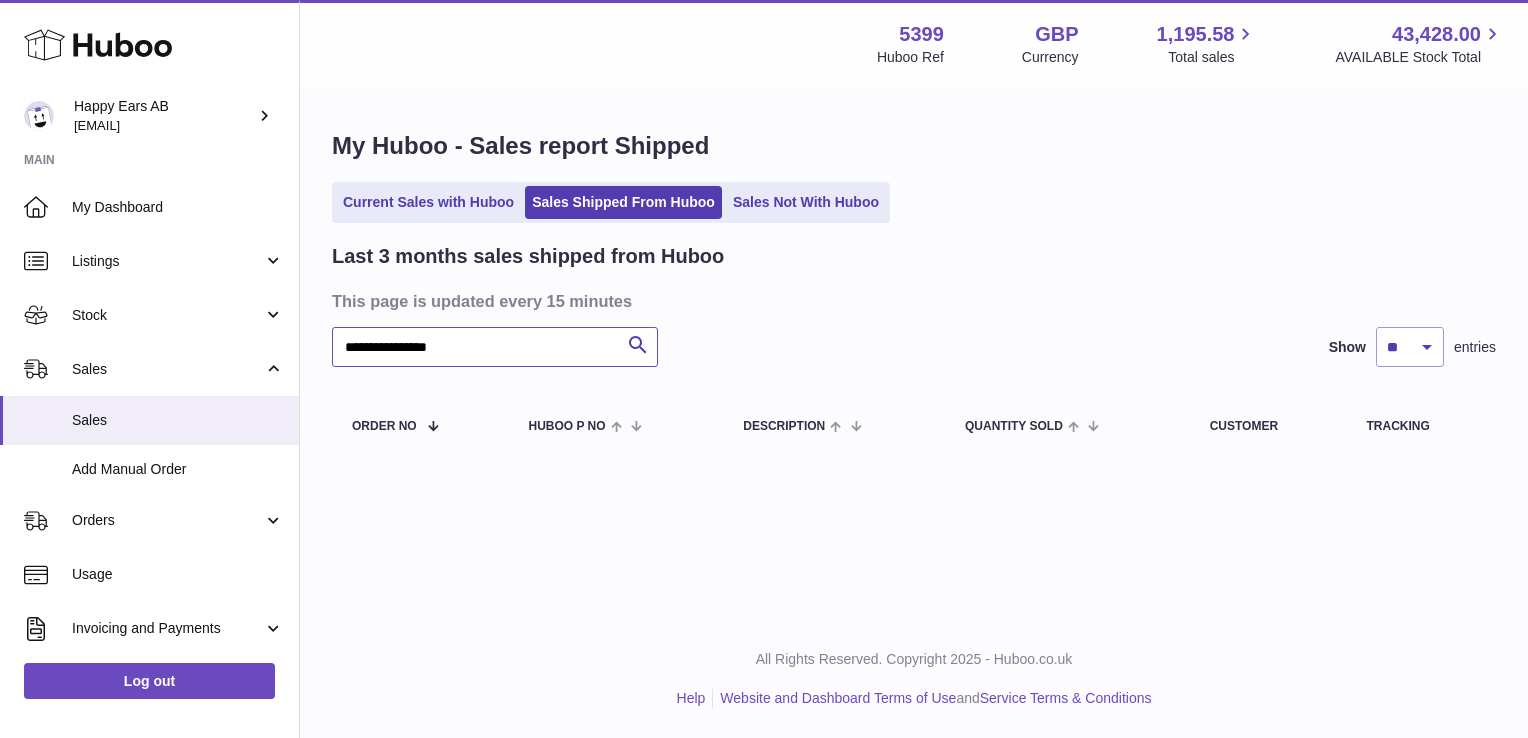 type on "**********" 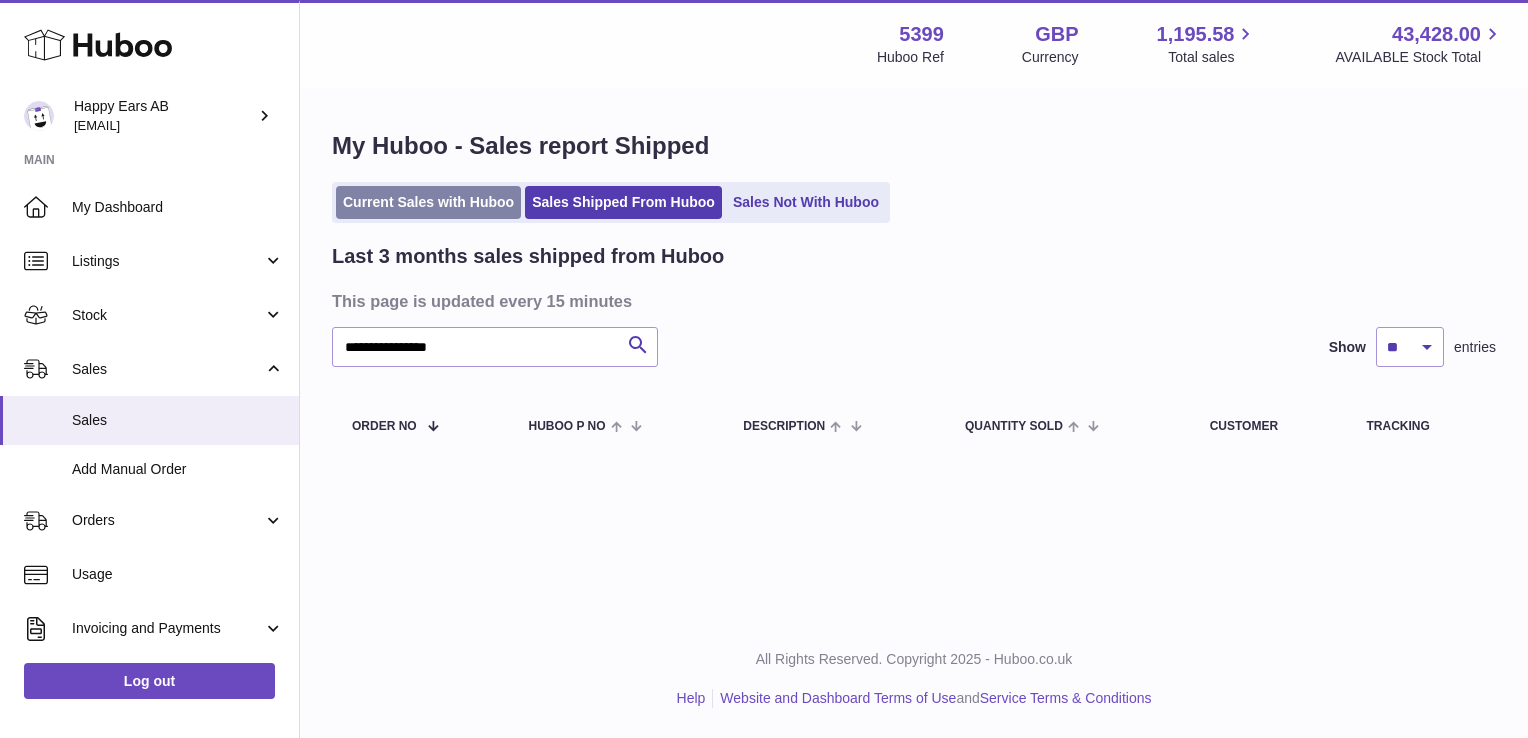 click on "Current Sales with Huboo" at bounding box center [428, 202] 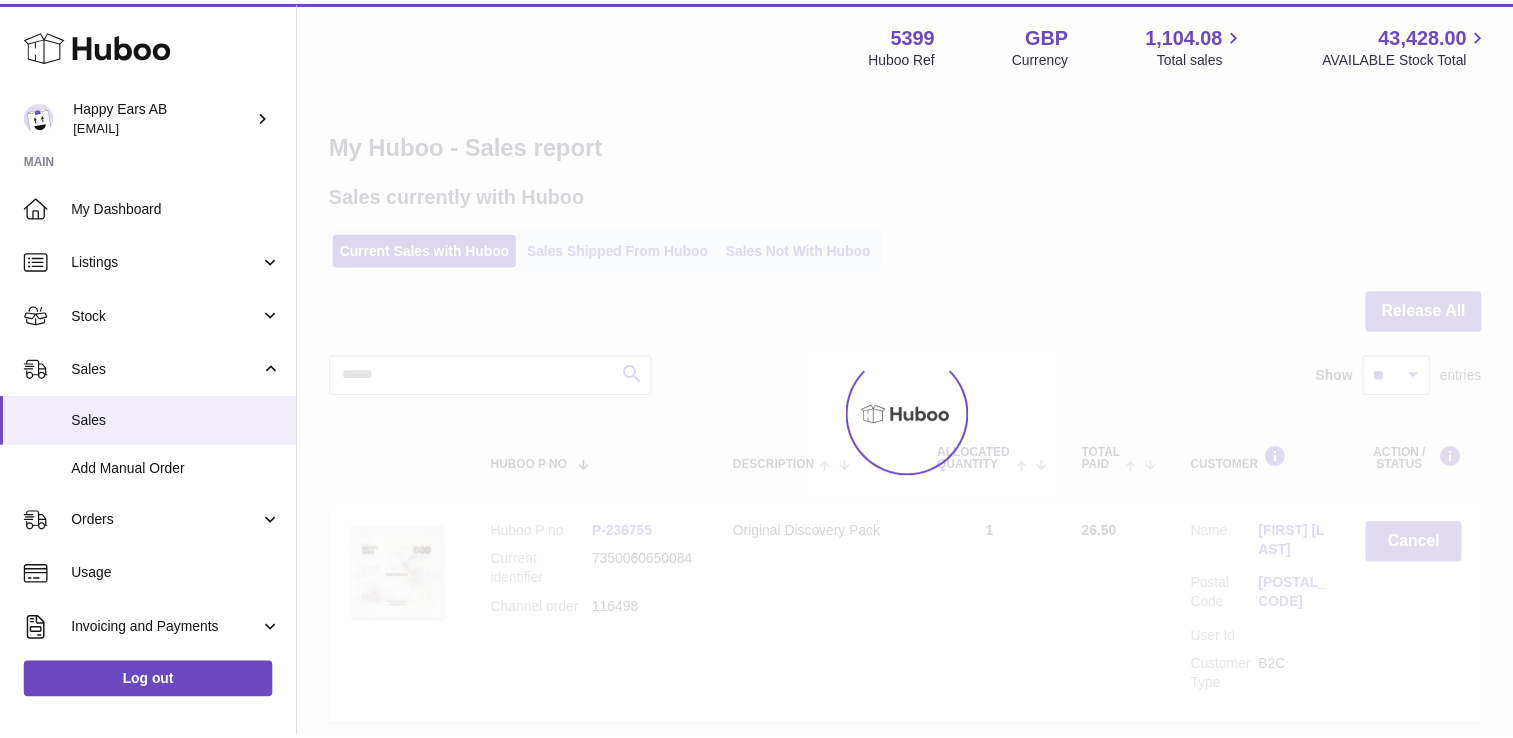 scroll, scrollTop: 0, scrollLeft: 0, axis: both 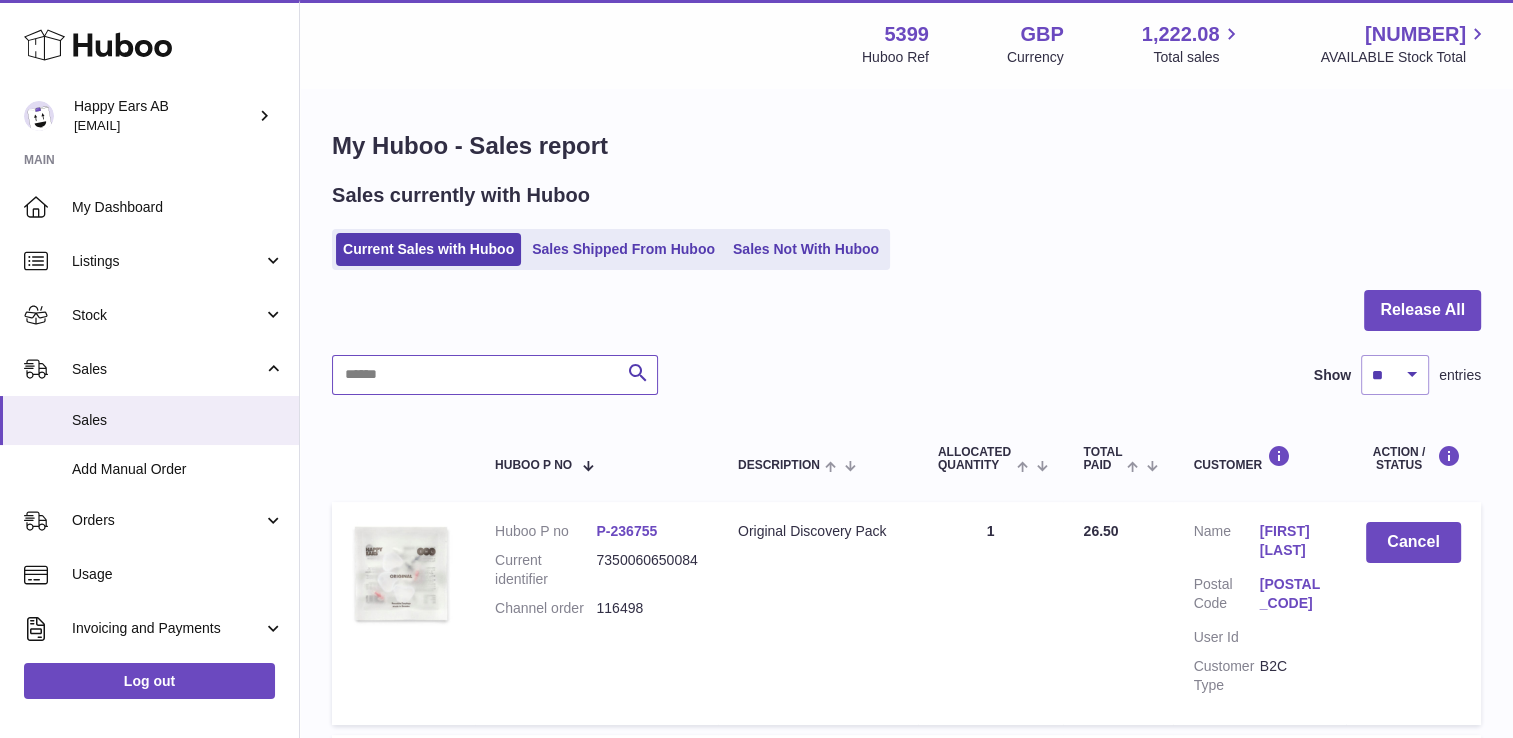 click at bounding box center (495, 375) 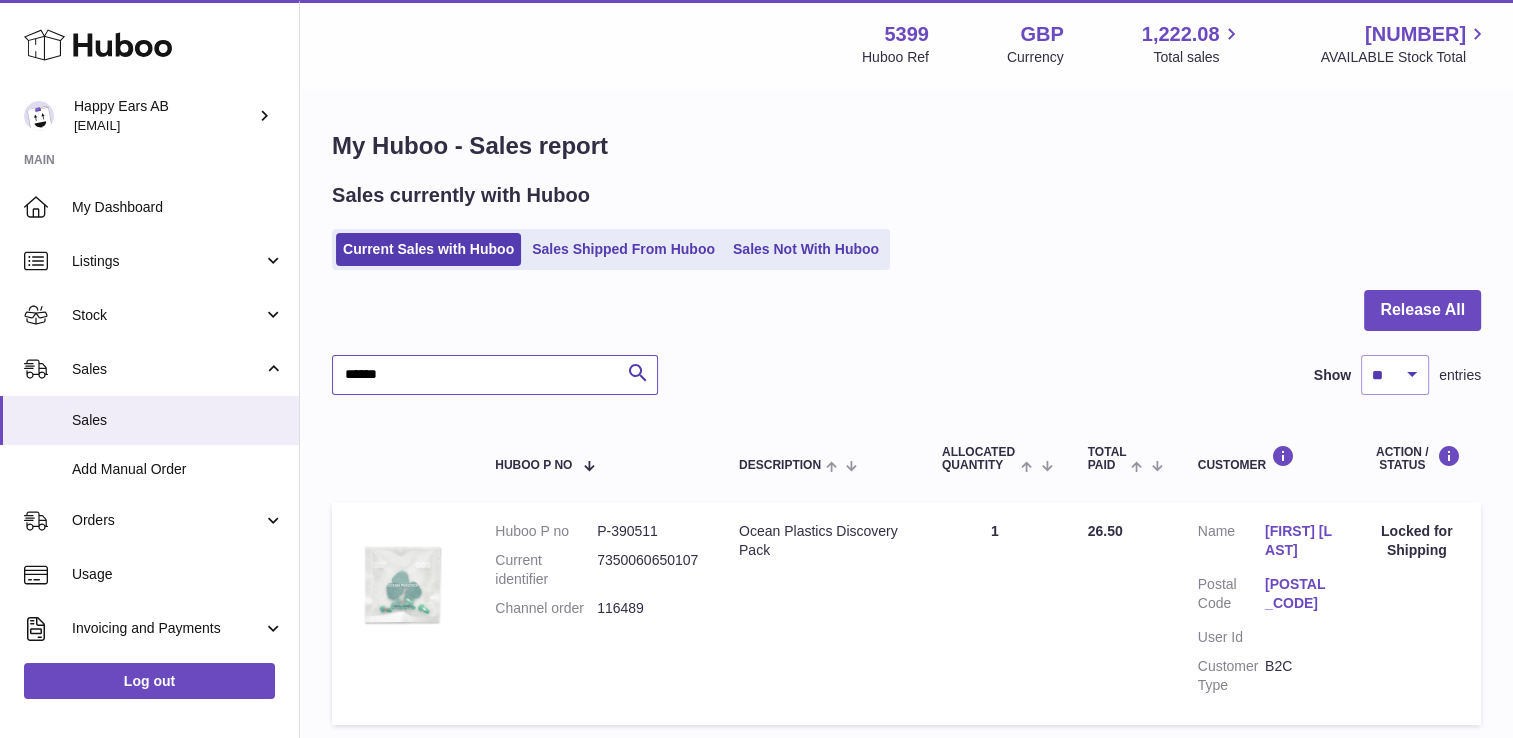 type on "******" 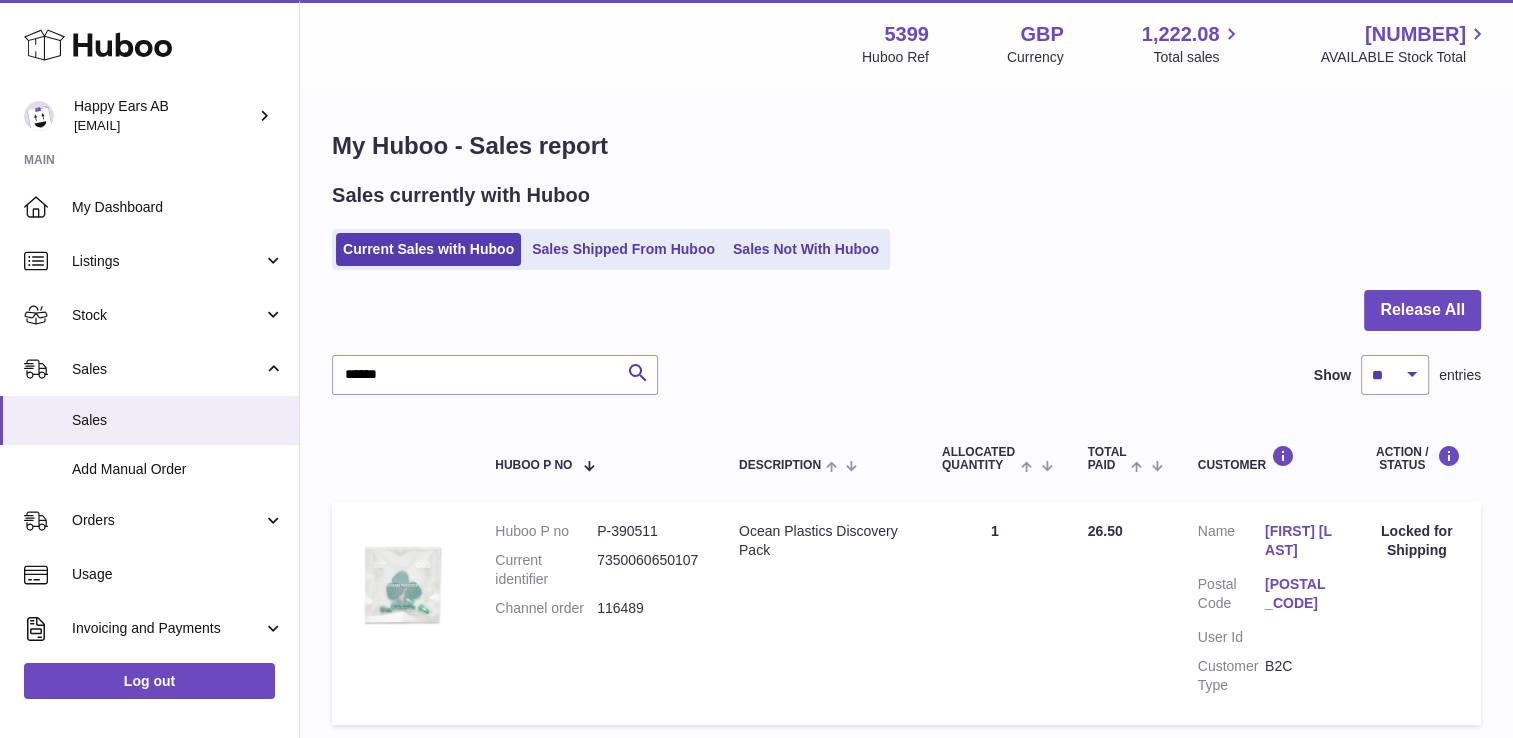 click on "Sales currently with Huboo
Current Sales with Huboo
Sales Shipped From Huboo
Sales Not With Huboo" at bounding box center (906, 226) 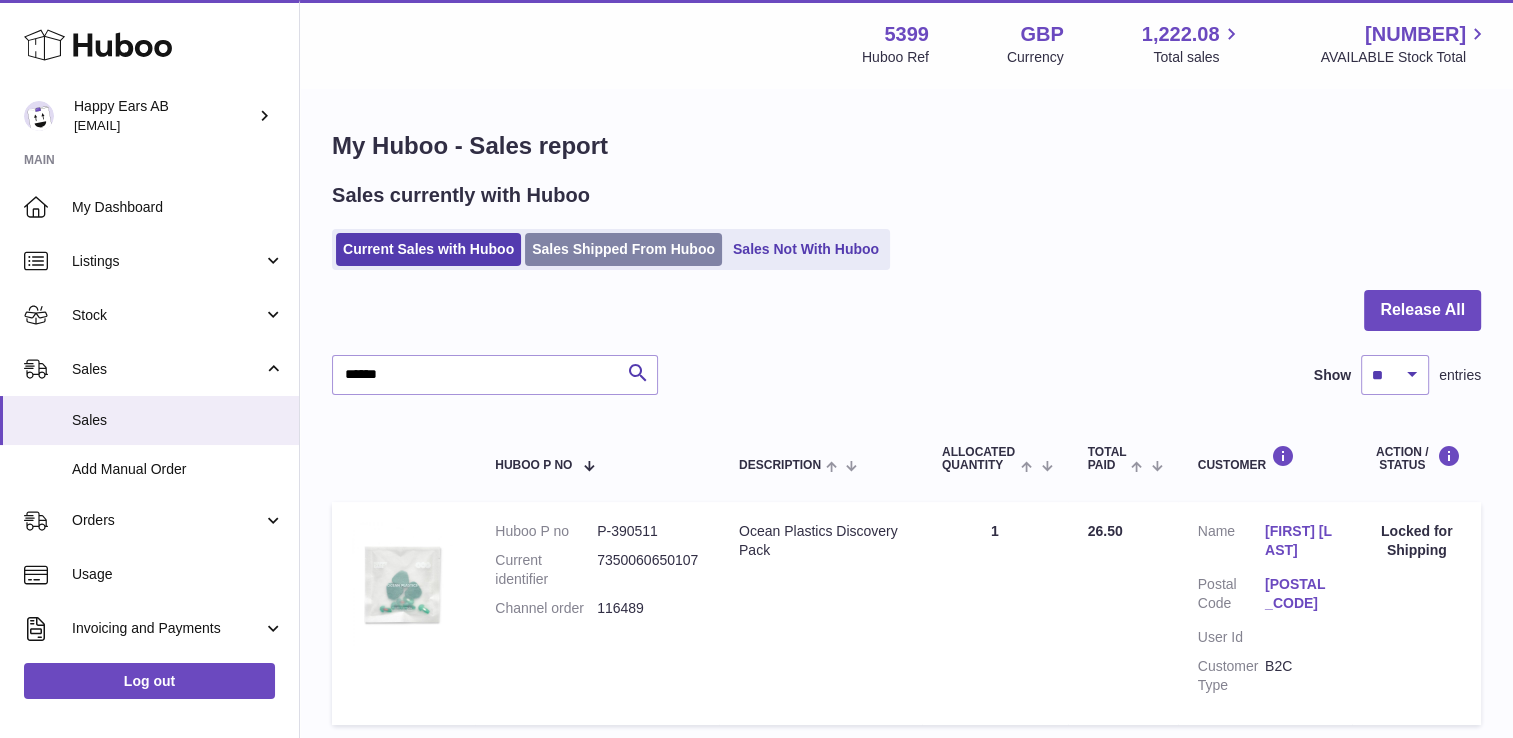 click on "Sales Shipped From Huboo" at bounding box center (623, 249) 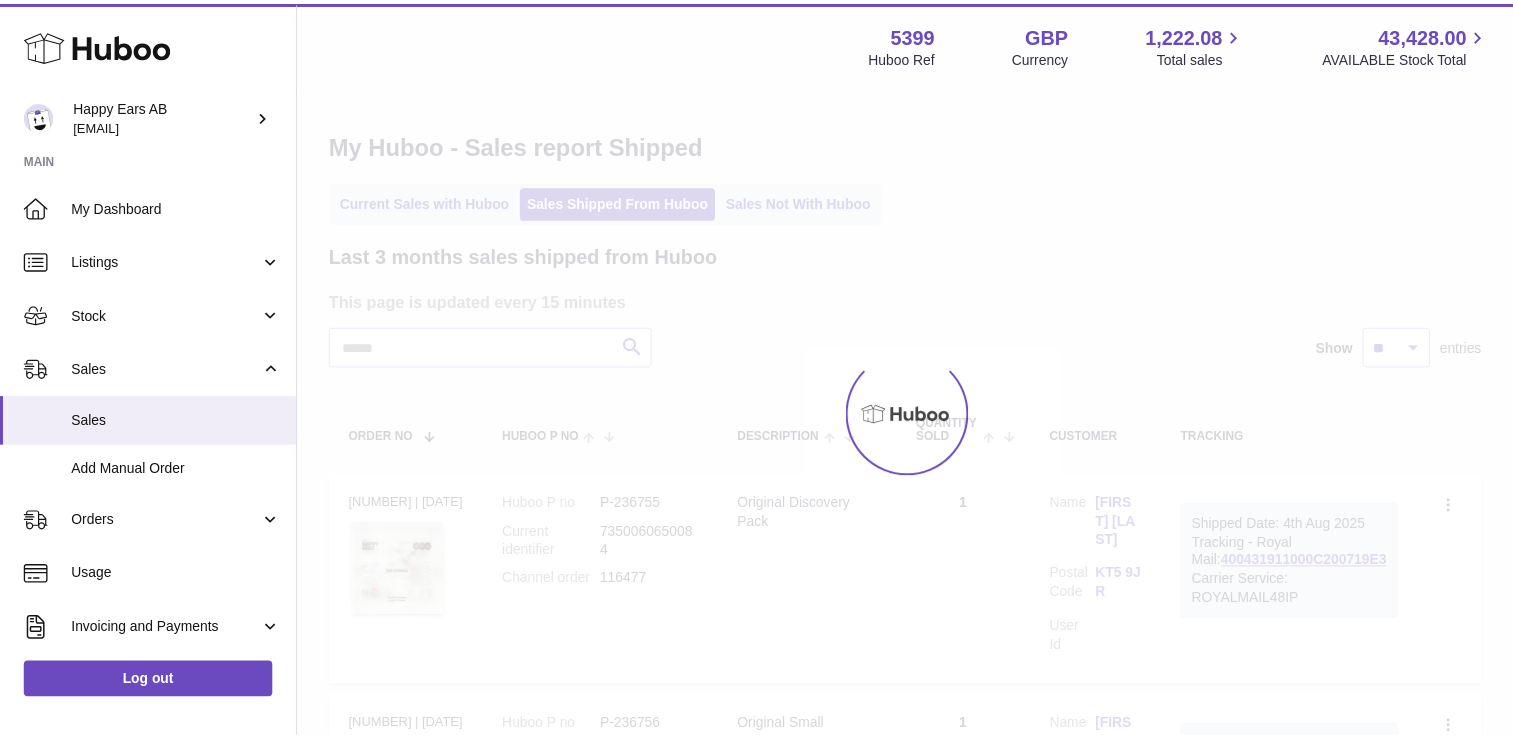 scroll, scrollTop: 0, scrollLeft: 0, axis: both 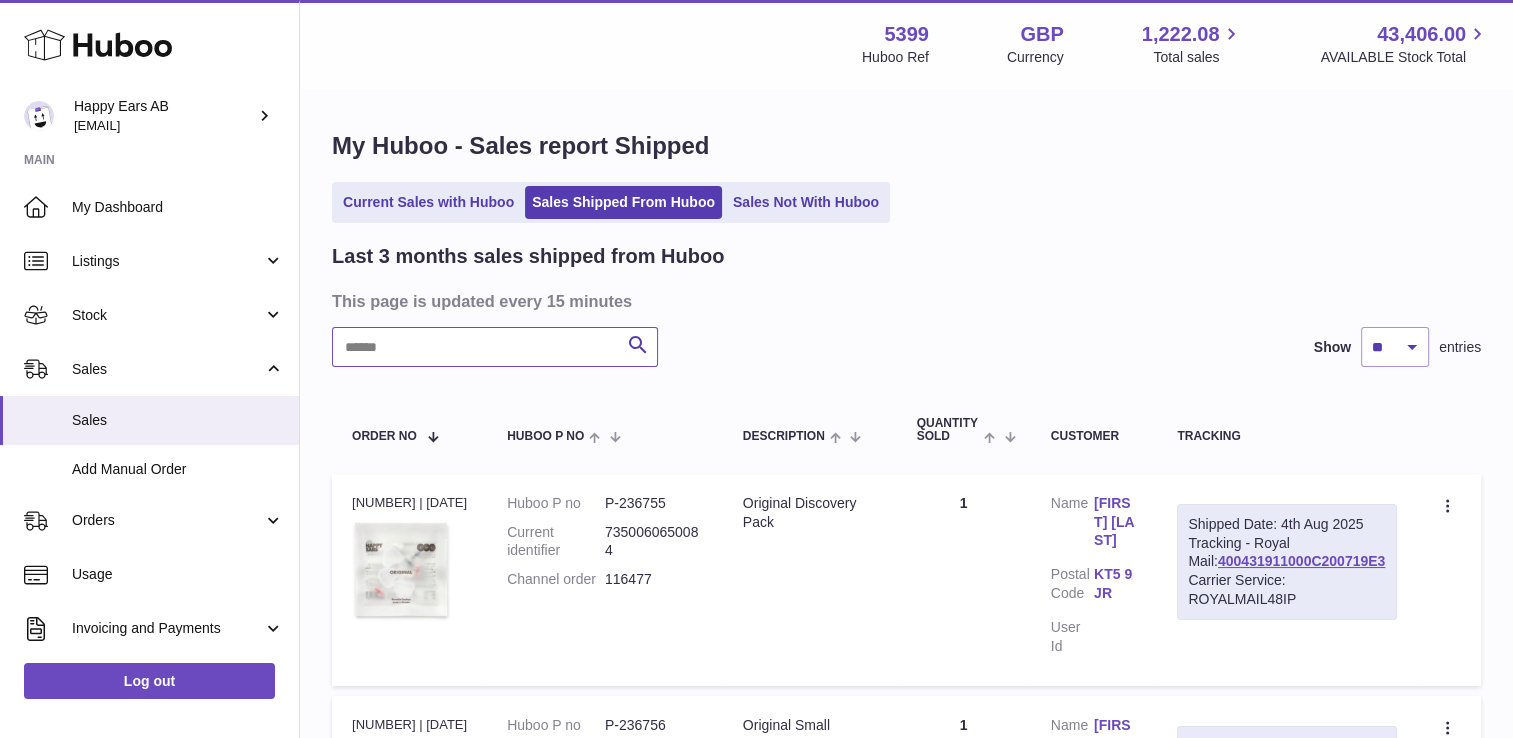 click at bounding box center [495, 347] 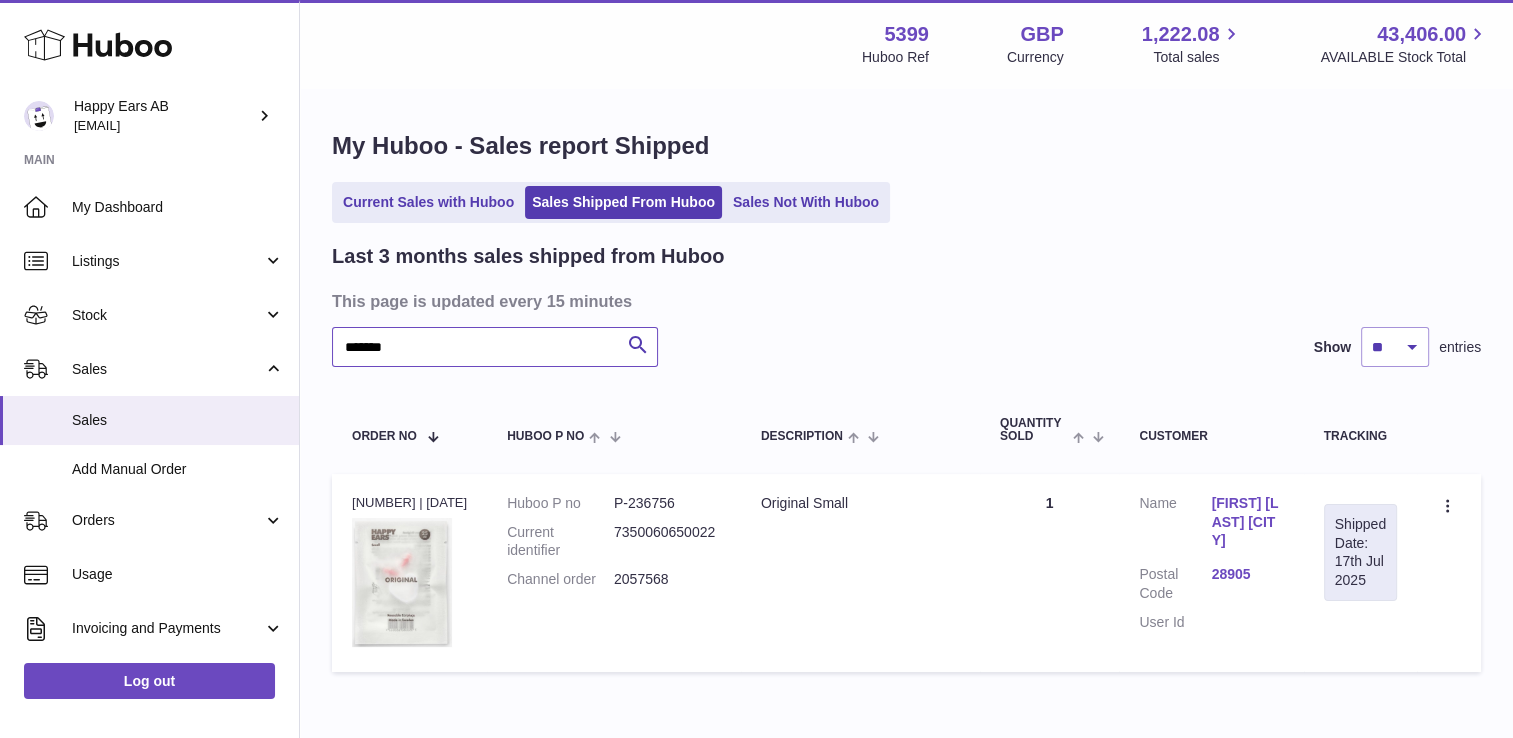 type on "*******" 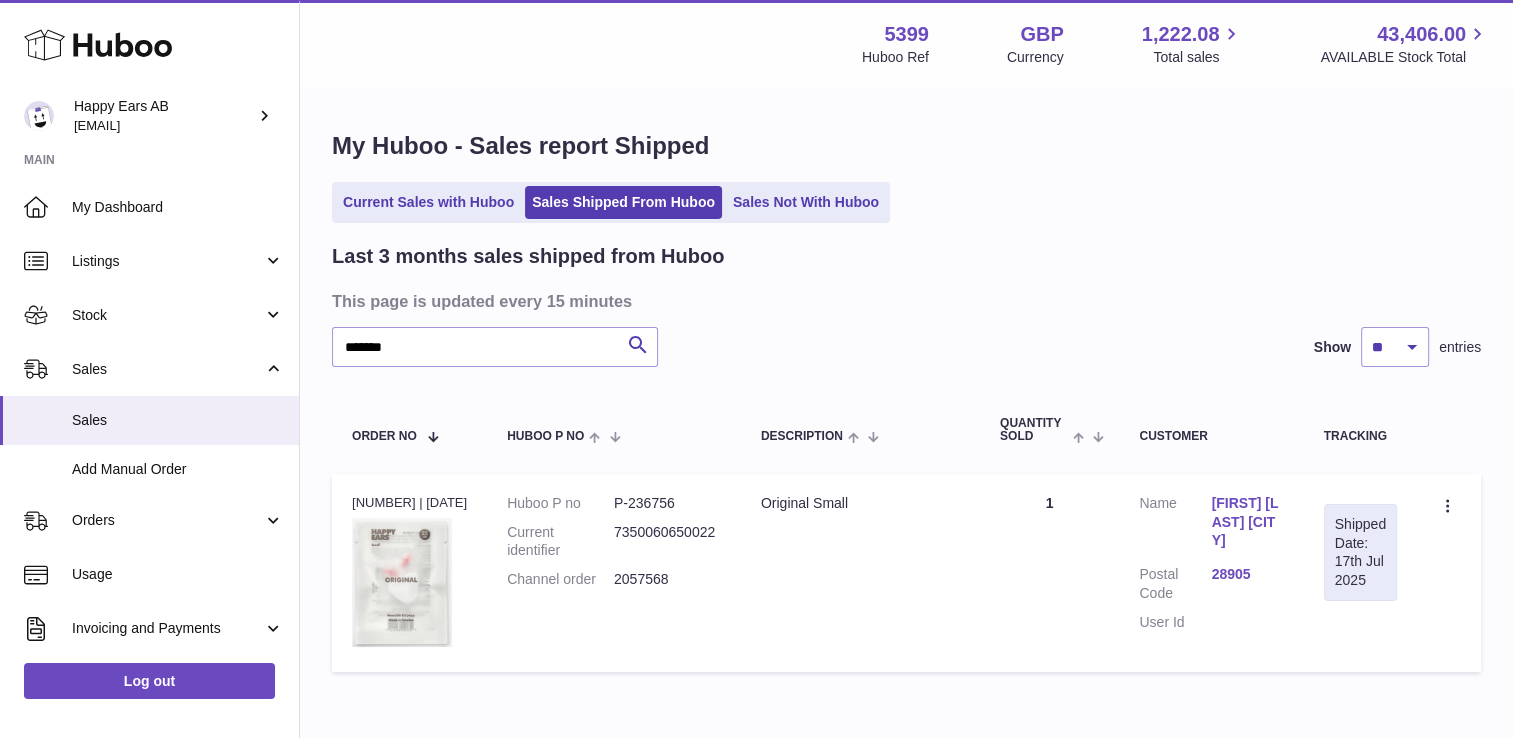 click on "[FIRST] [LAST] [CITY]" at bounding box center [1247, 522] 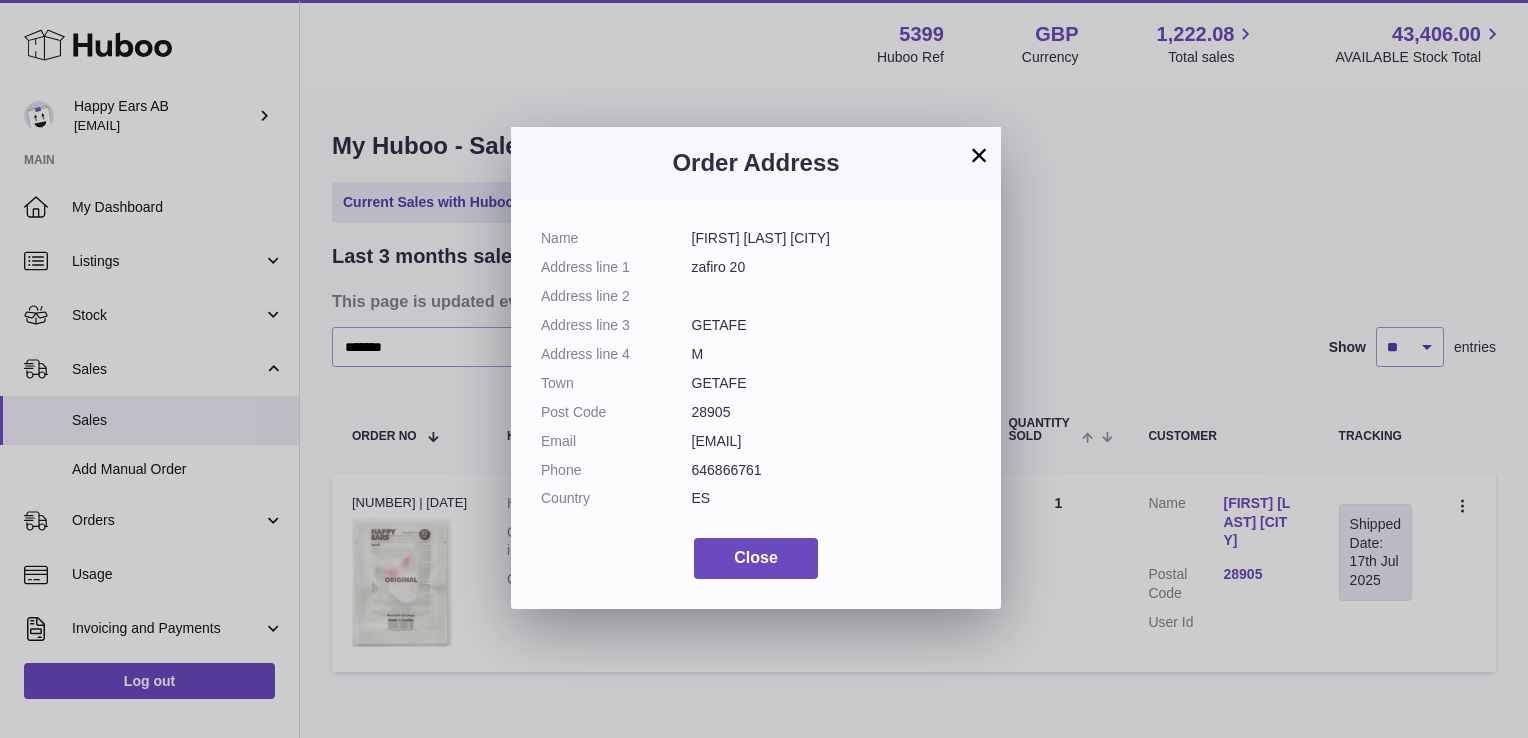 click on "×" at bounding box center (979, 155) 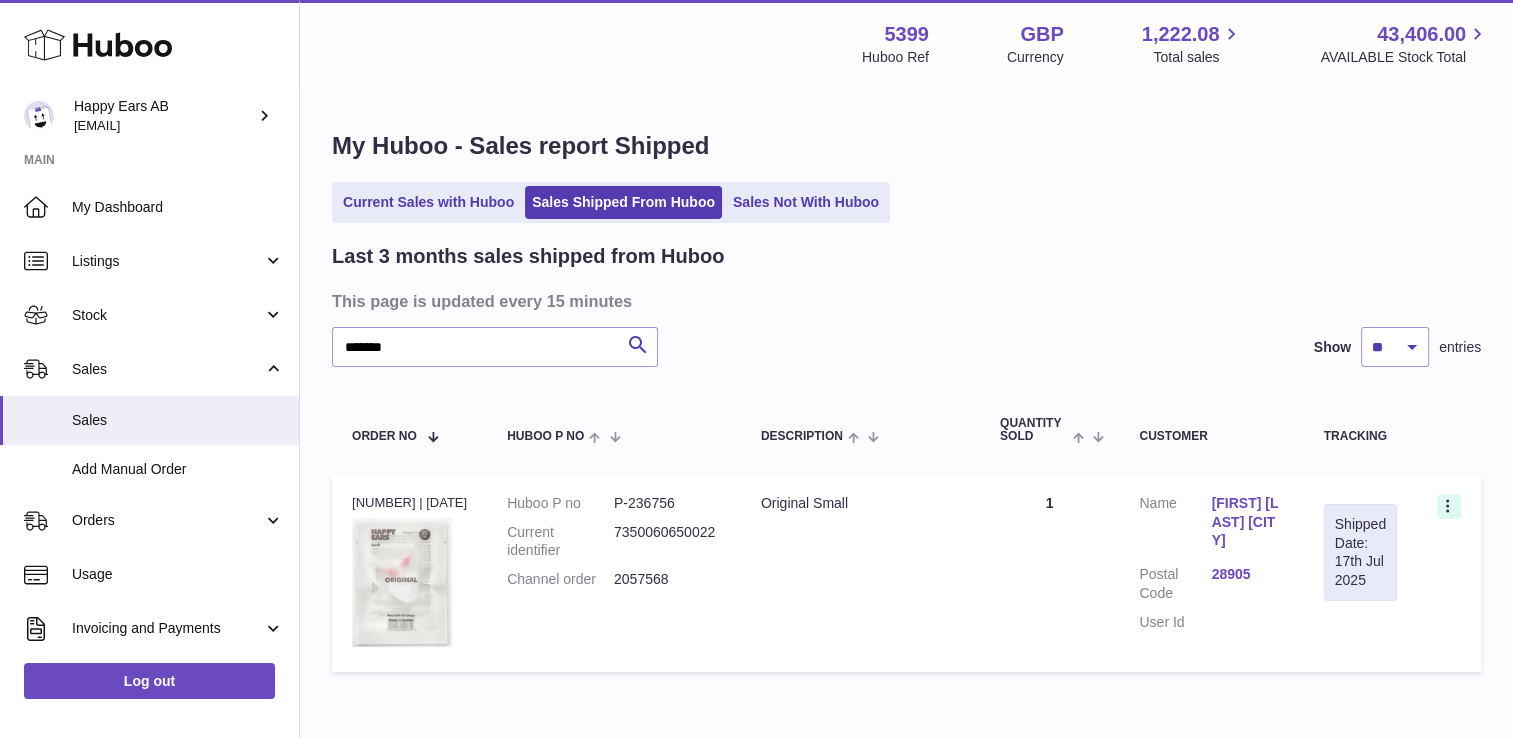 click 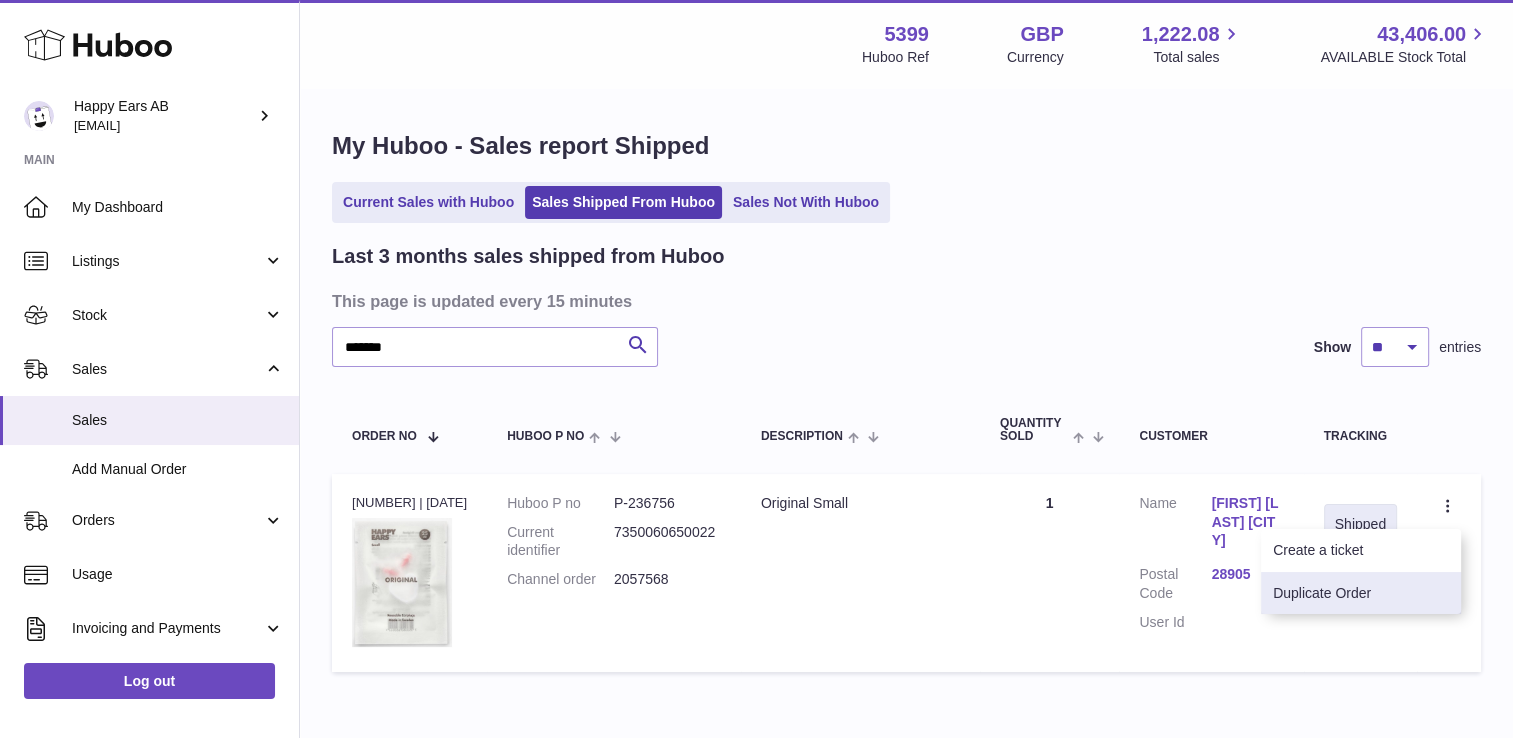 click on "Duplicate Order" at bounding box center (1361, 593) 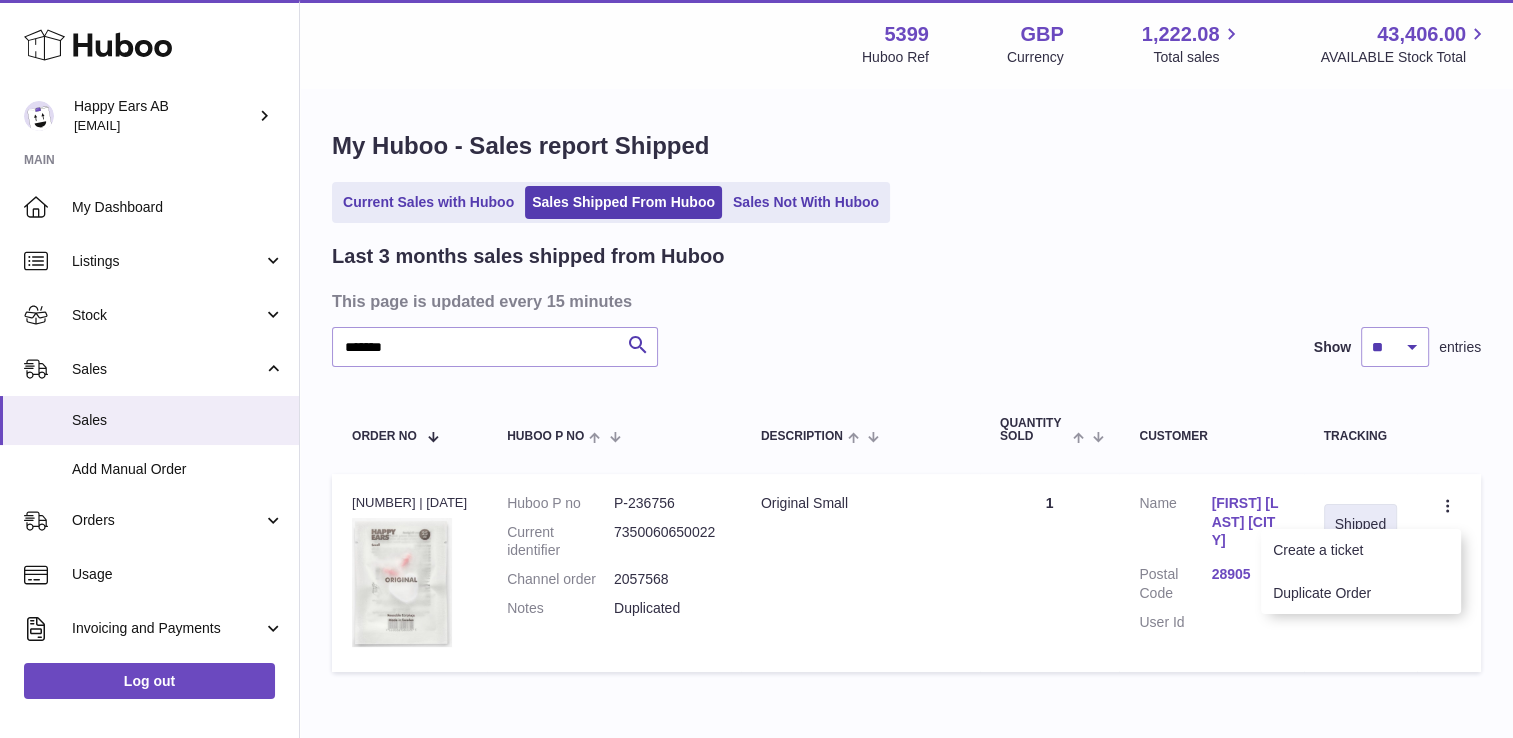 click at bounding box center [756, 369] 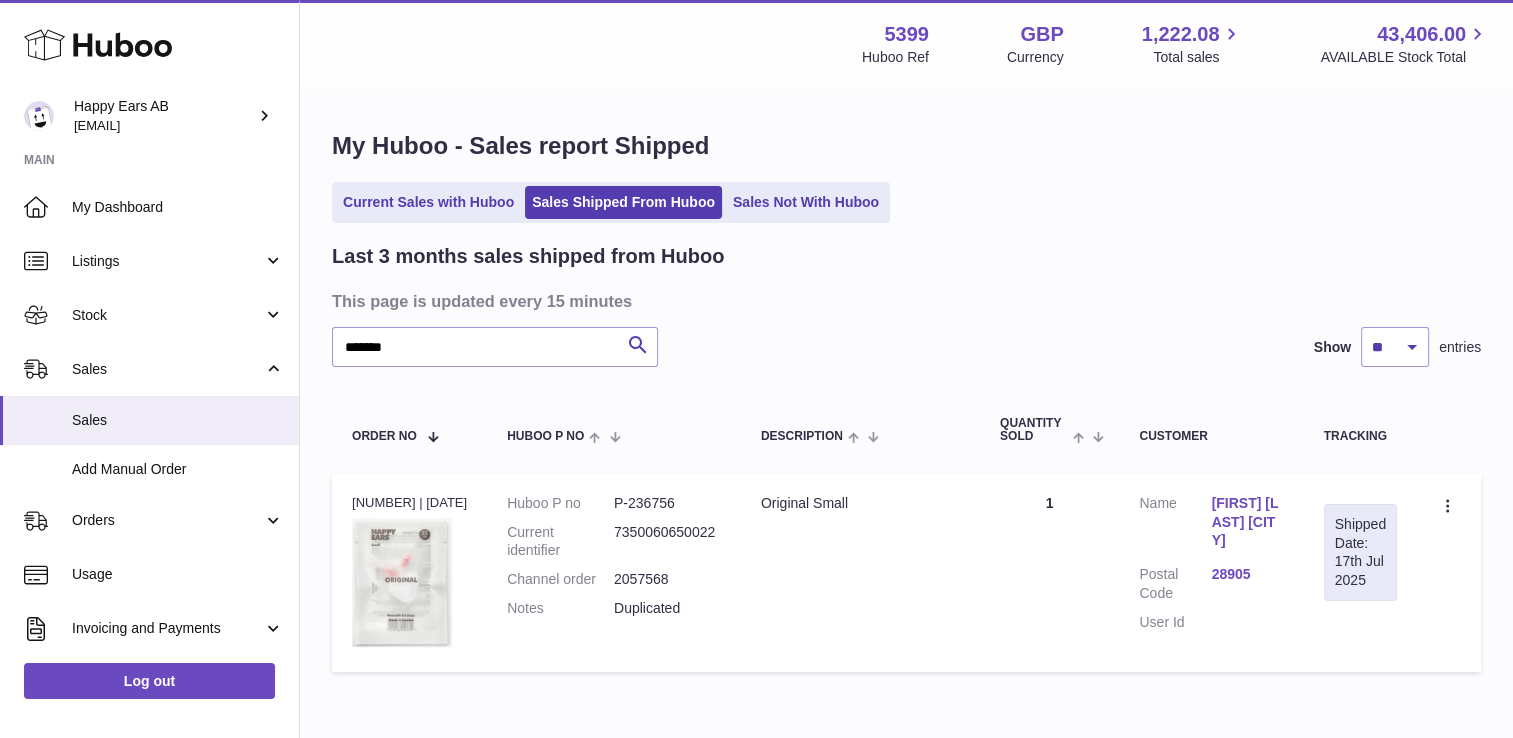click on "Current Sales with Huboo" at bounding box center (428, 202) 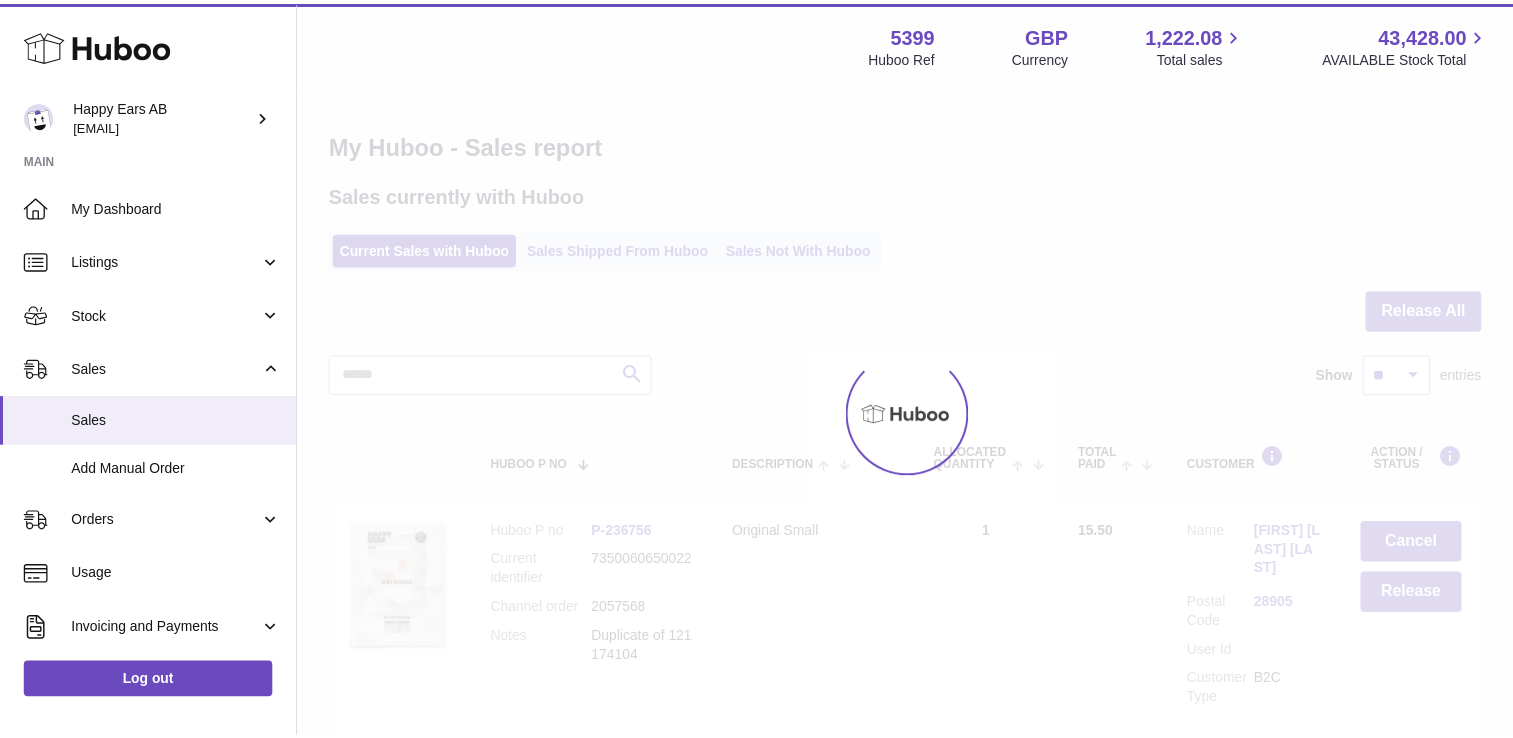 scroll, scrollTop: 0, scrollLeft: 0, axis: both 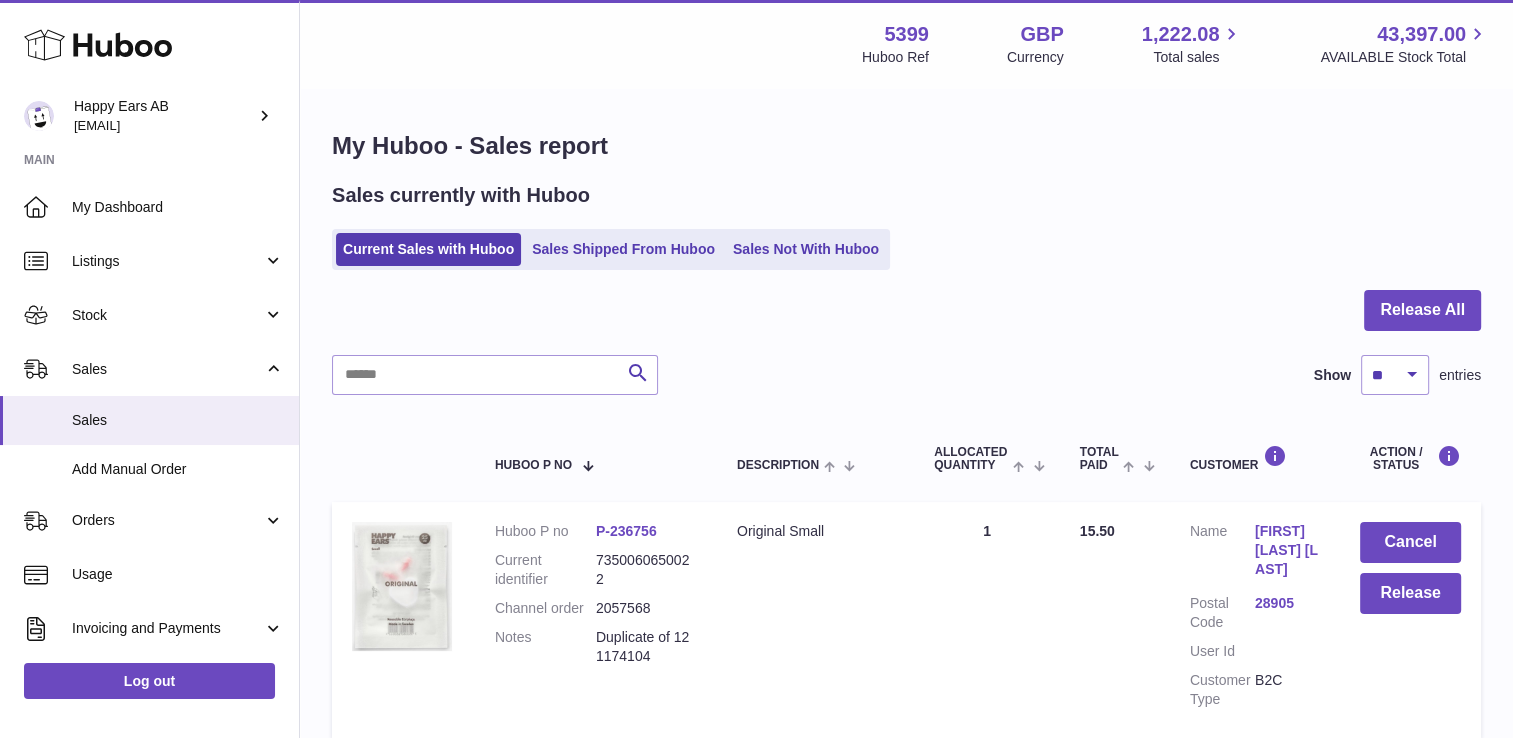 click on "[FIRST] [LAST] [LAST]" at bounding box center [1287, 550] 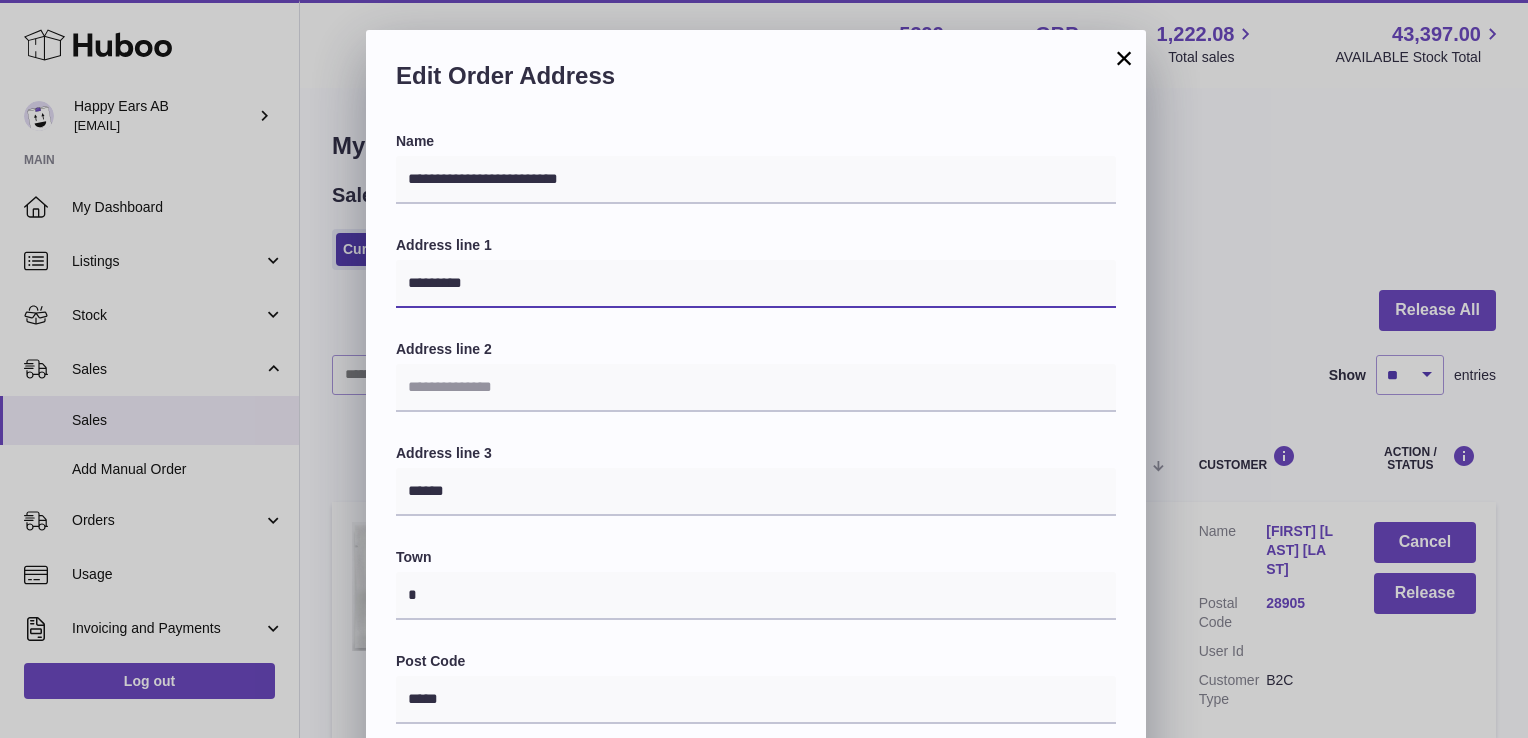 drag, startPoint x: 340, startPoint y: 282, endPoint x: 252, endPoint y: 282, distance: 88 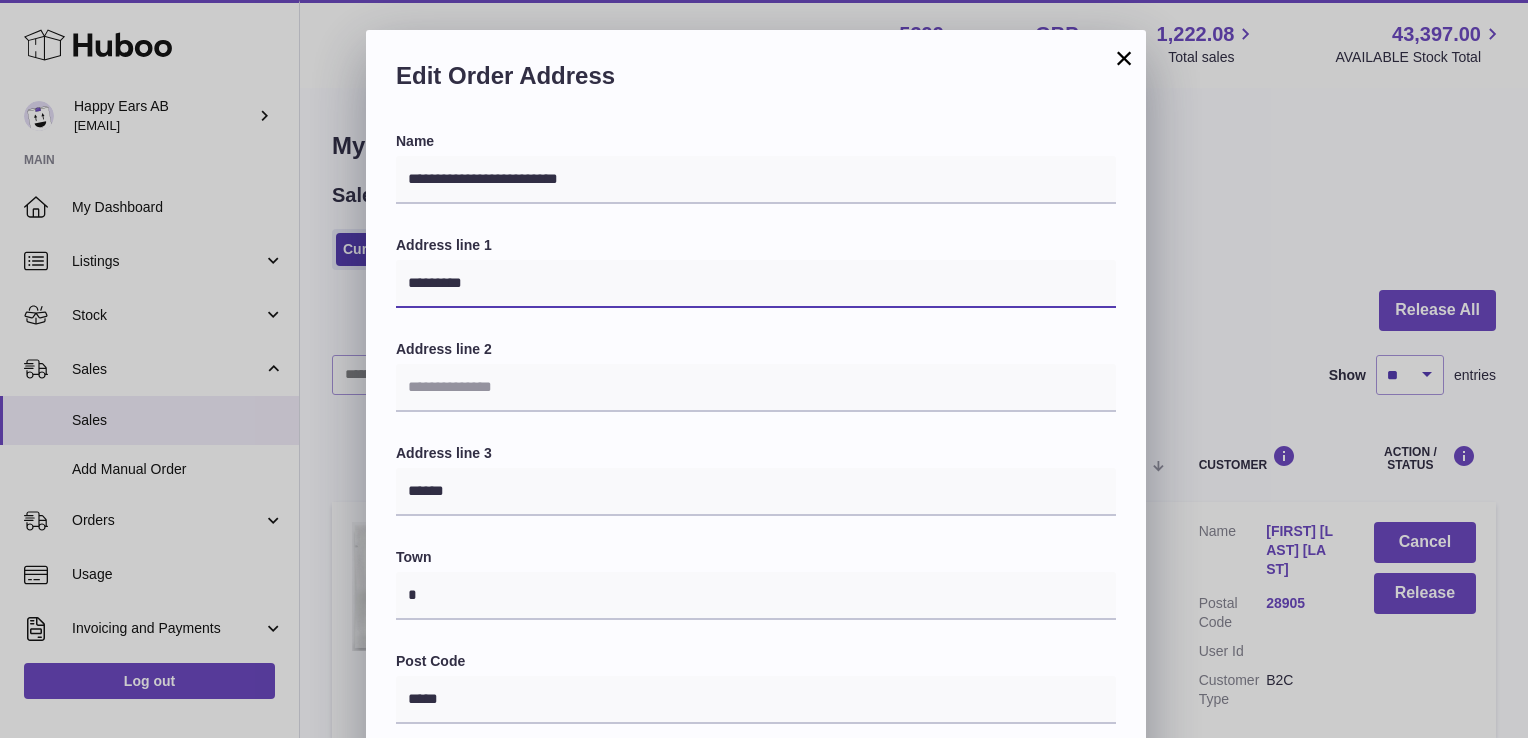 click on "**********" at bounding box center (764, 630) 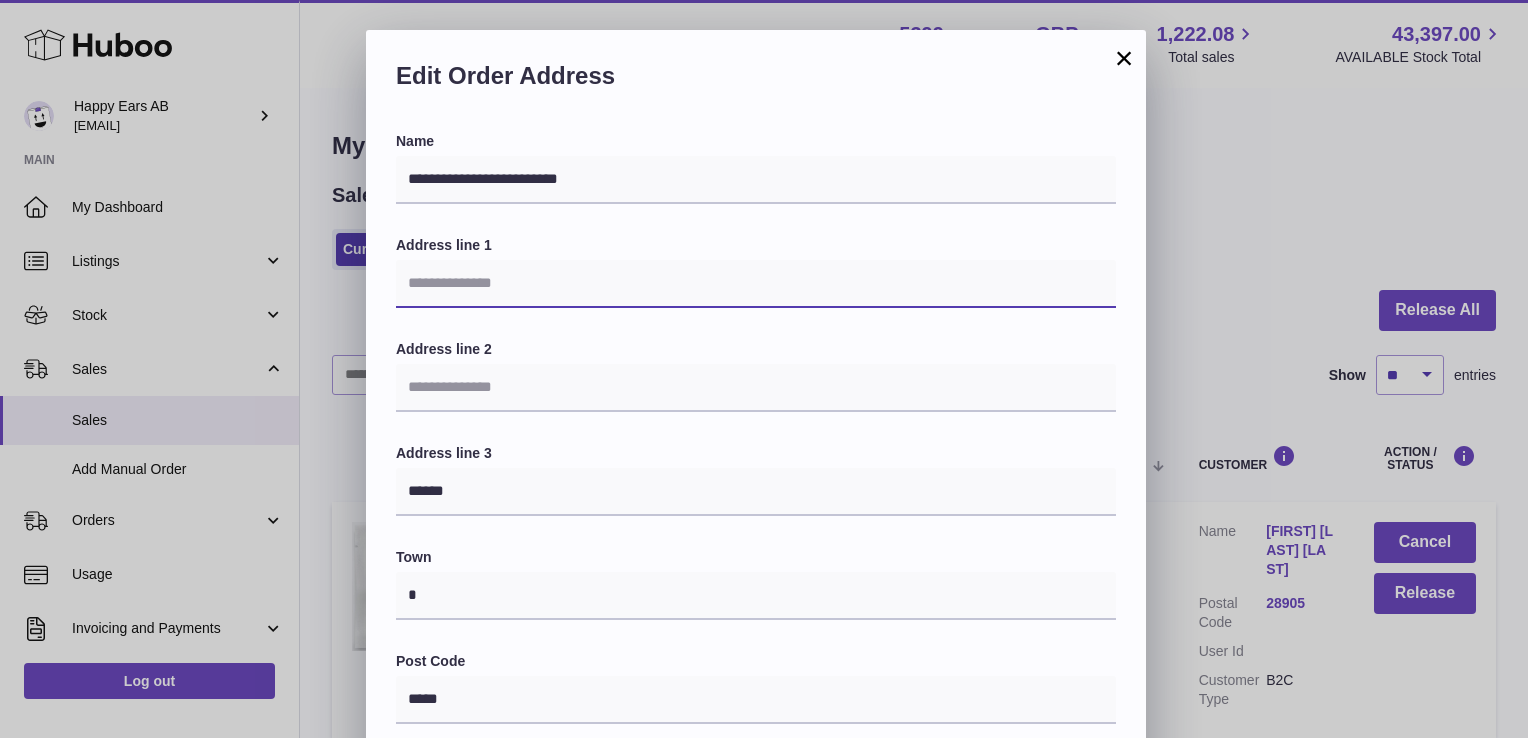 paste on "**********" 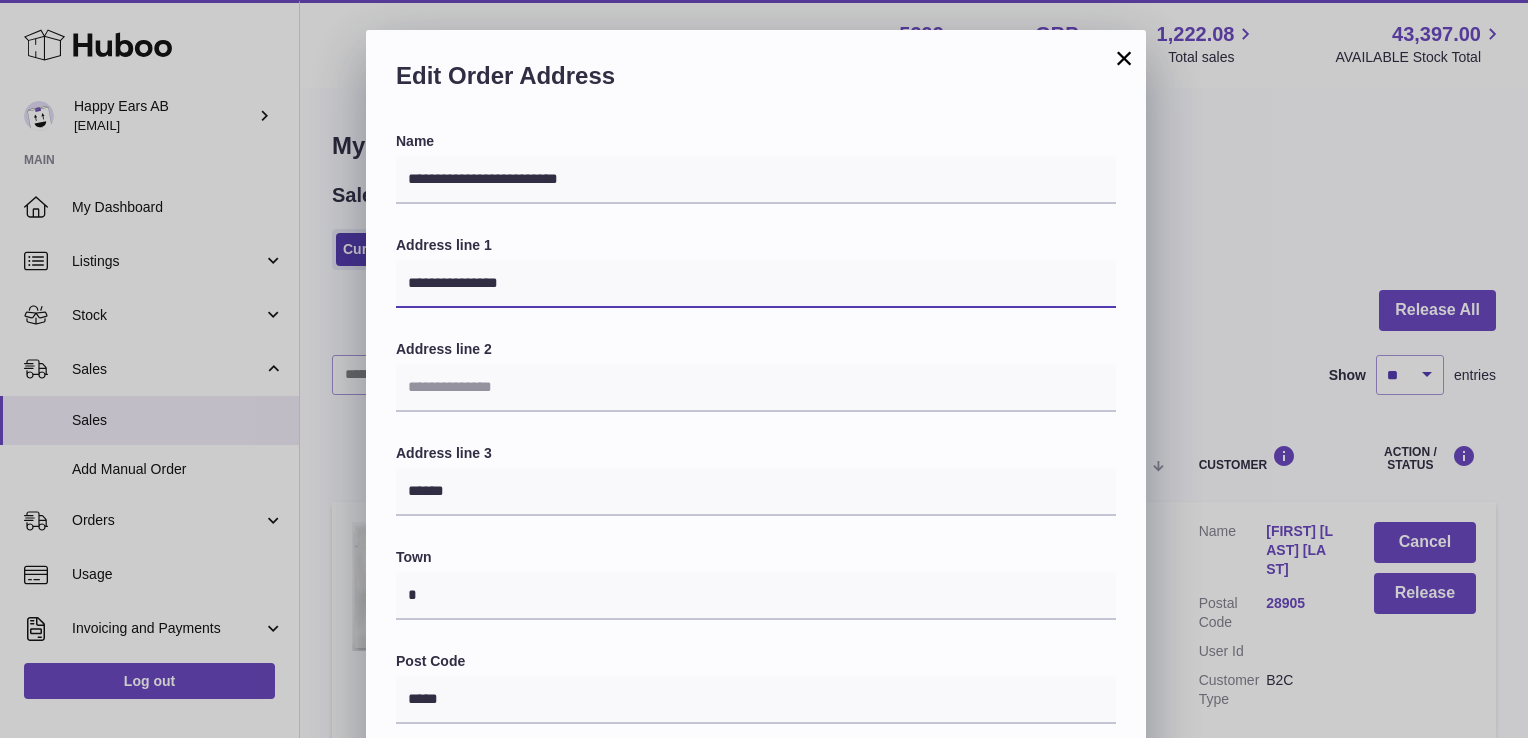 type on "**********" 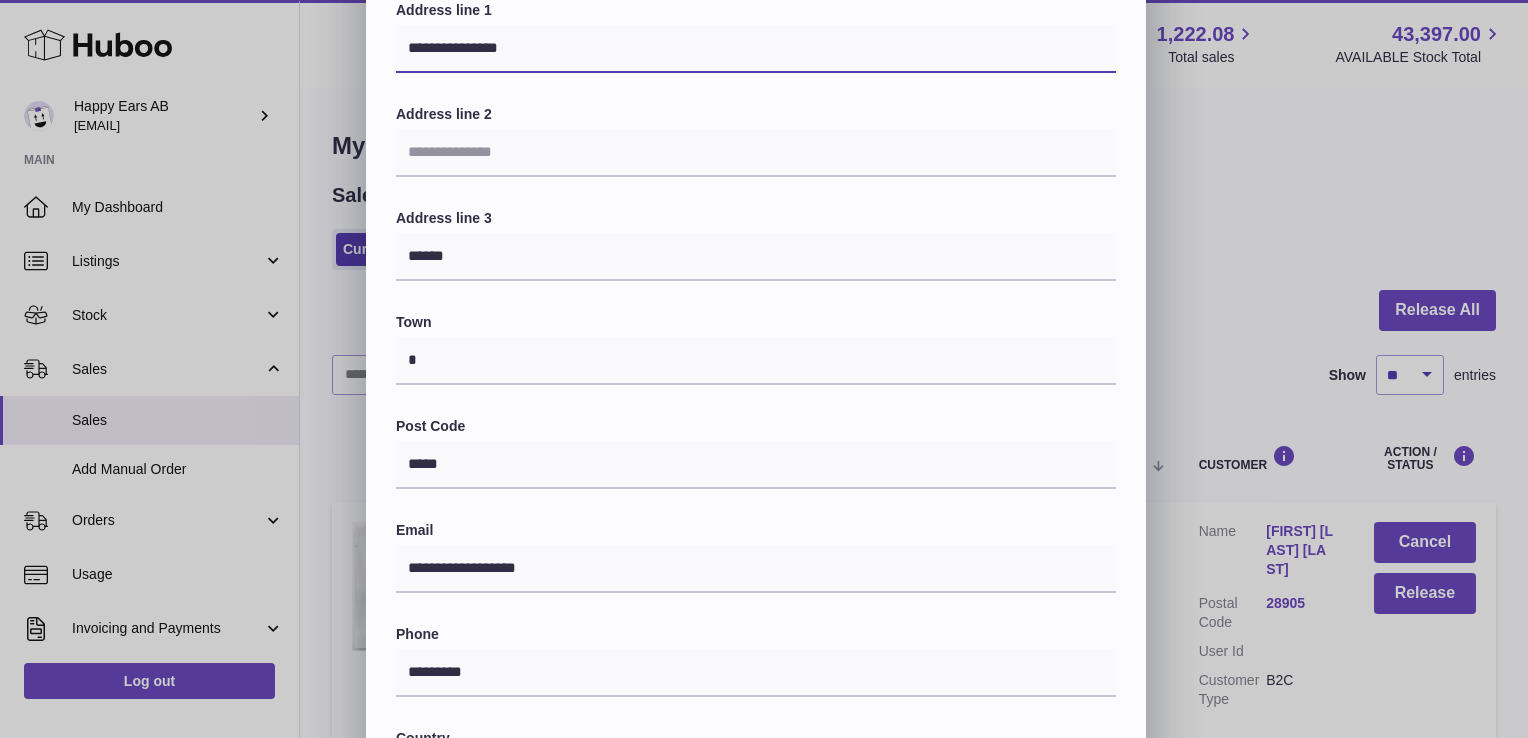 scroll, scrollTop: 300, scrollLeft: 0, axis: vertical 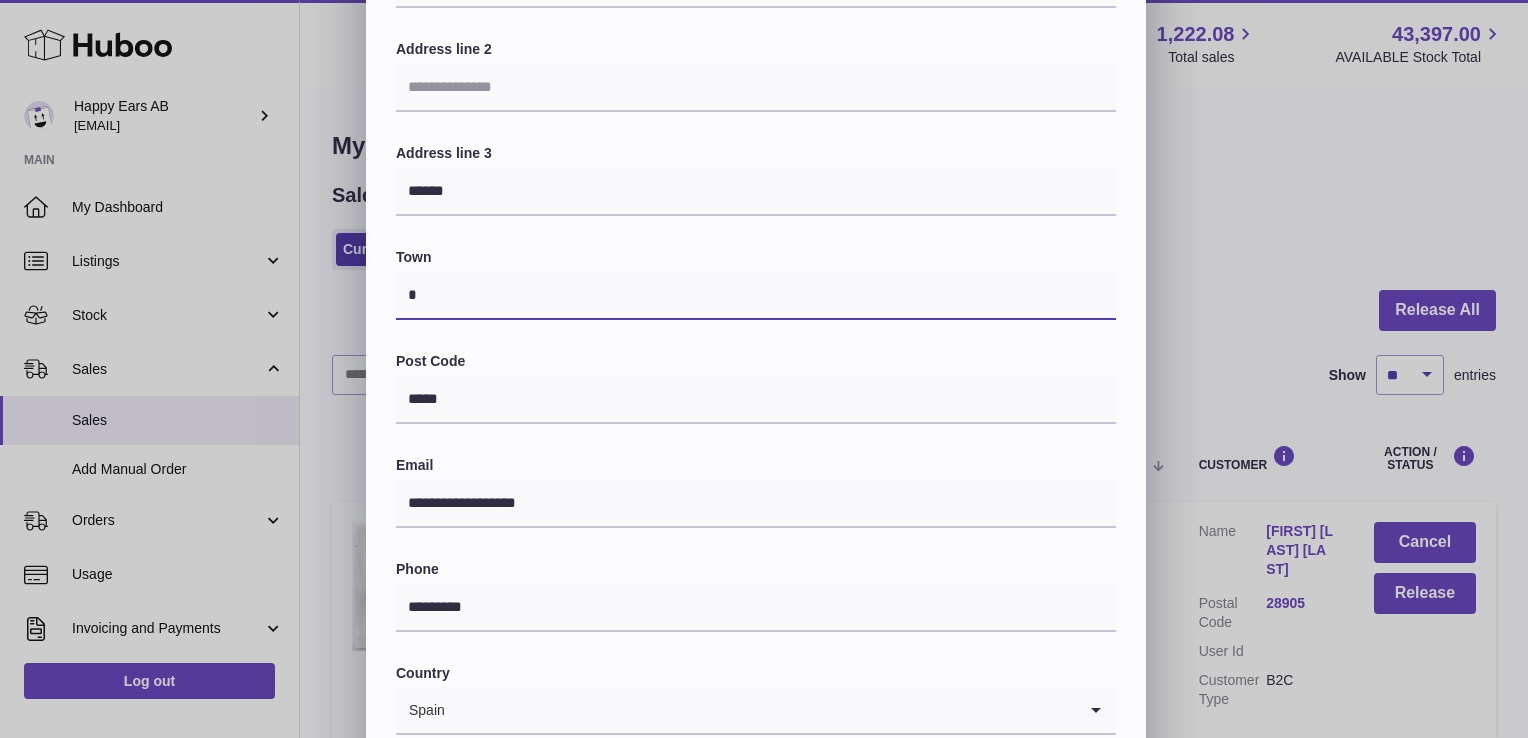 click on "*" at bounding box center [756, 296] 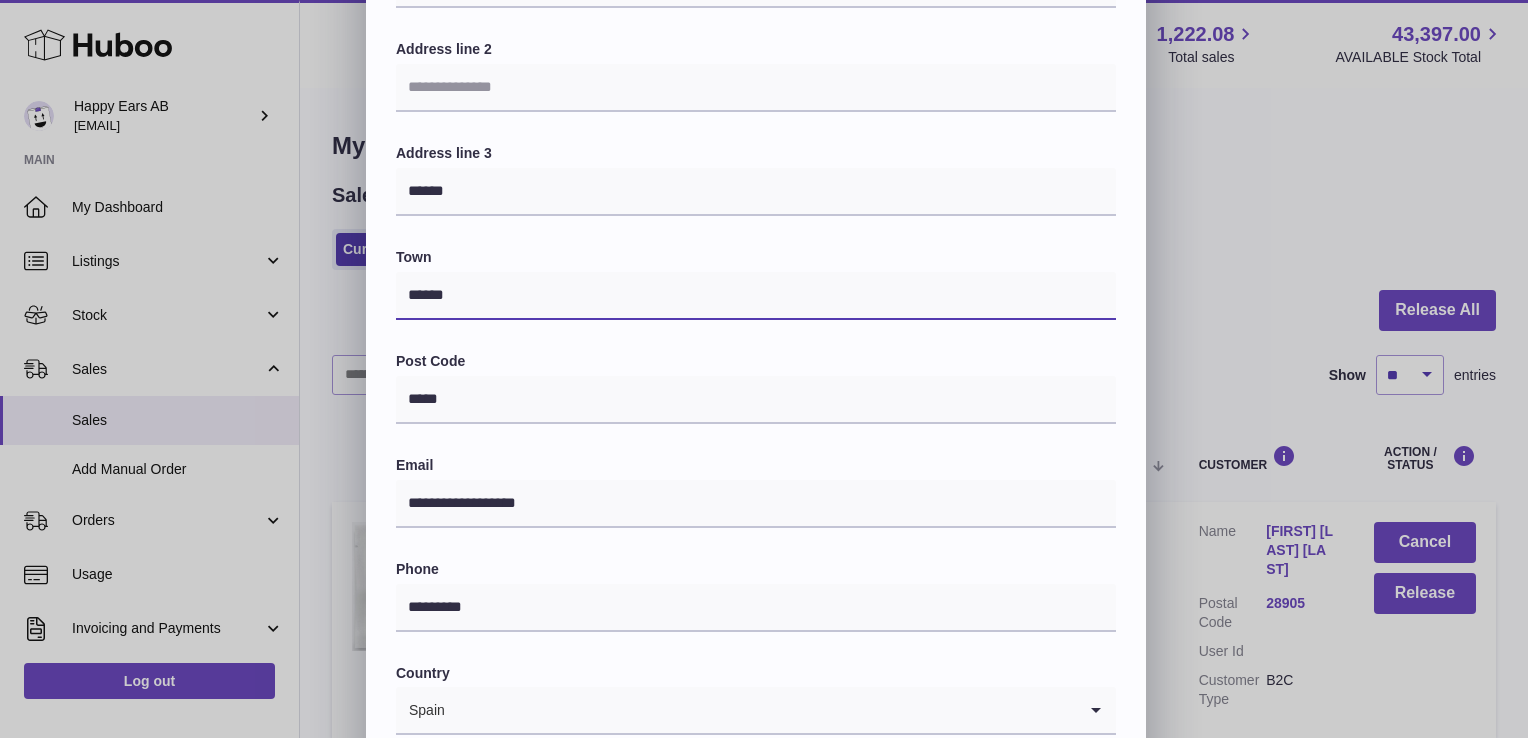 type on "******" 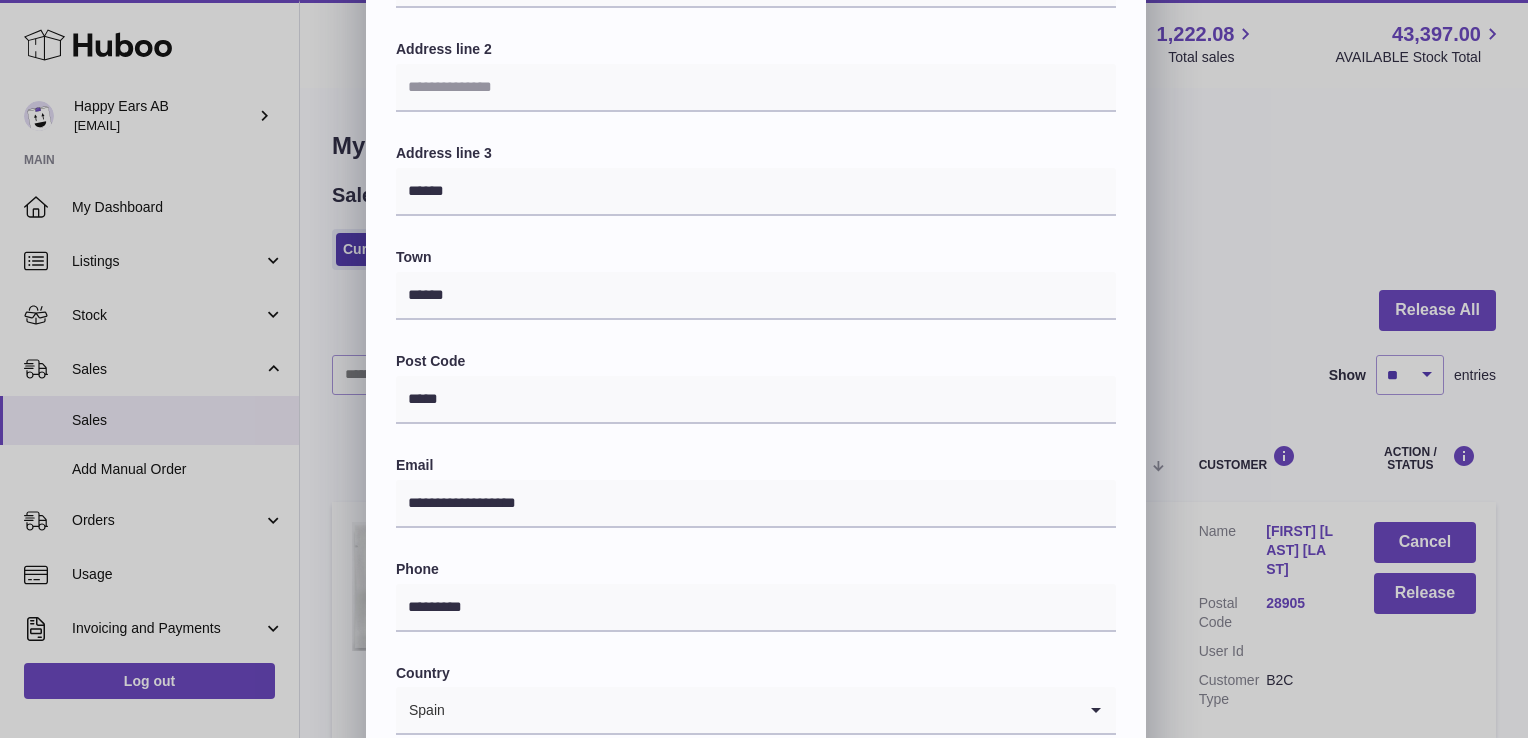 click on "**********" at bounding box center (756, 335) 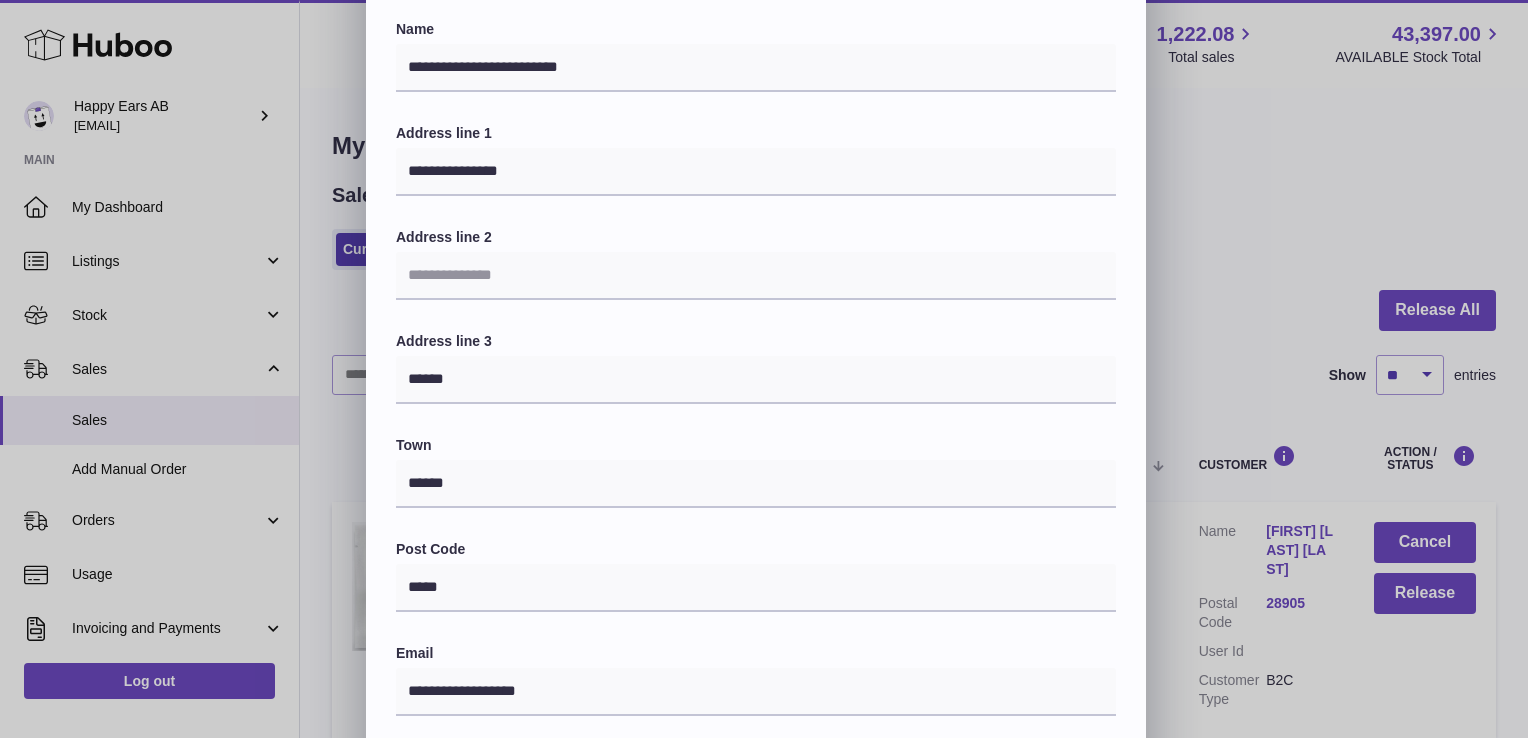 scroll, scrollTop: 100, scrollLeft: 0, axis: vertical 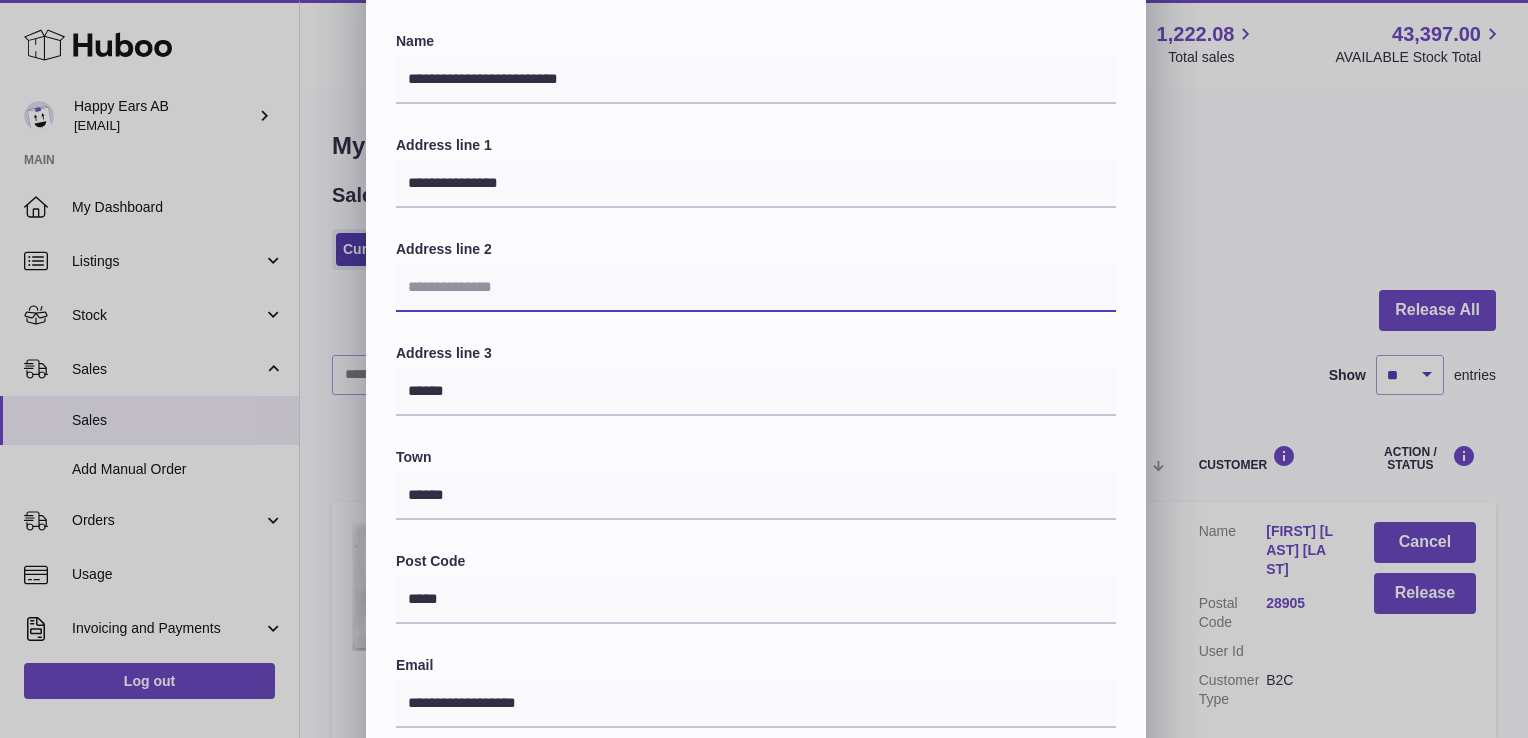 click at bounding box center (756, 288) 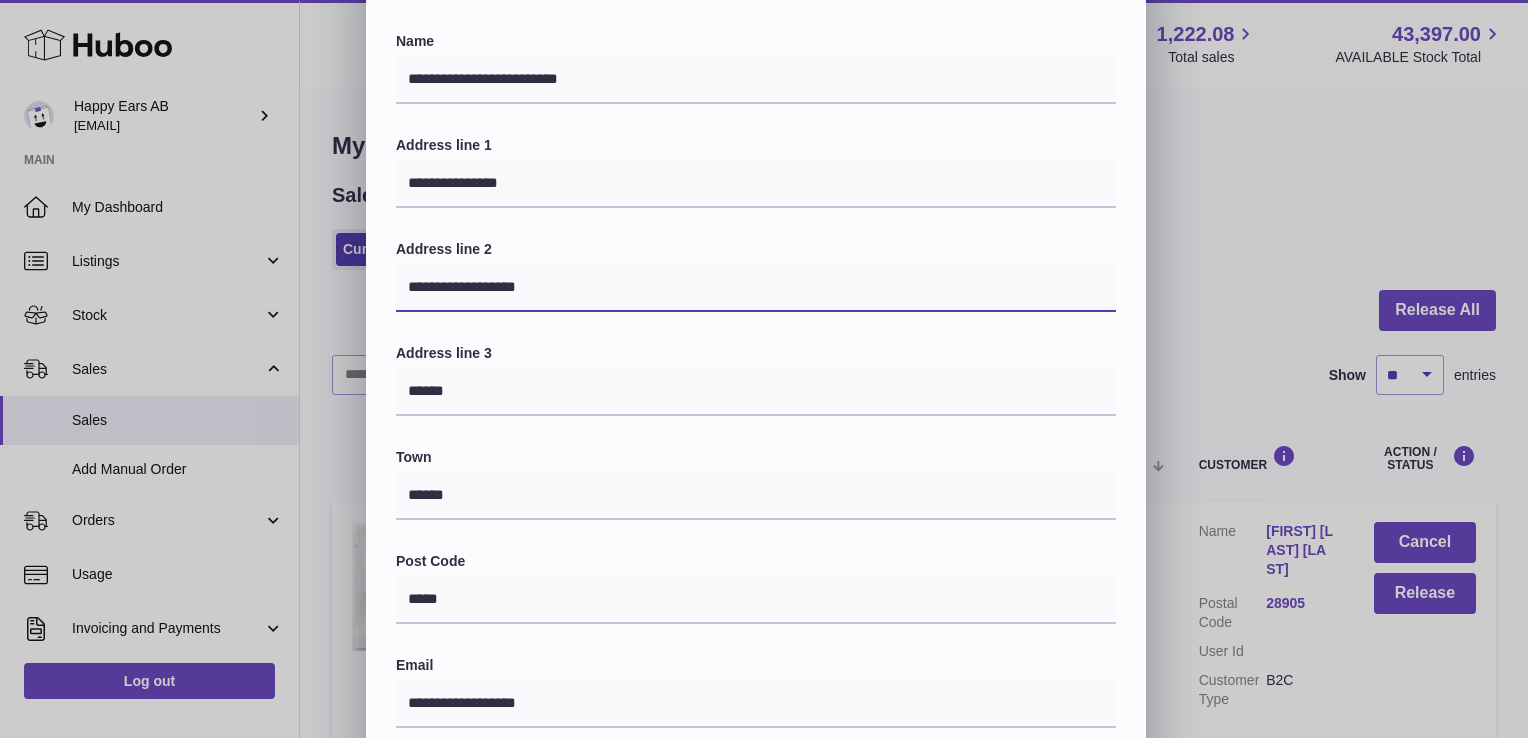 drag, startPoint x: 487, startPoint y: 288, endPoint x: 436, endPoint y: 290, distance: 51.0392 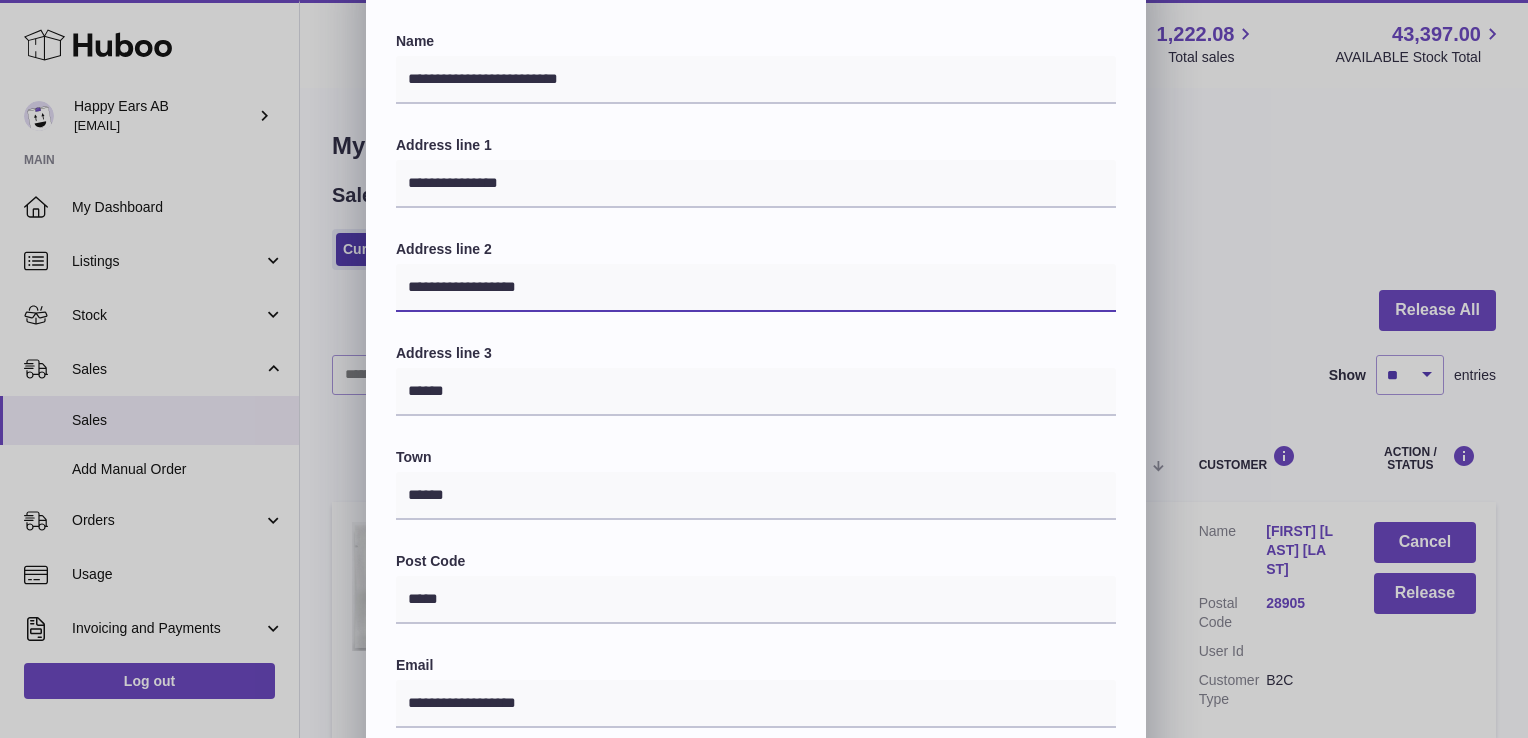 click on "**********" at bounding box center (756, 288) 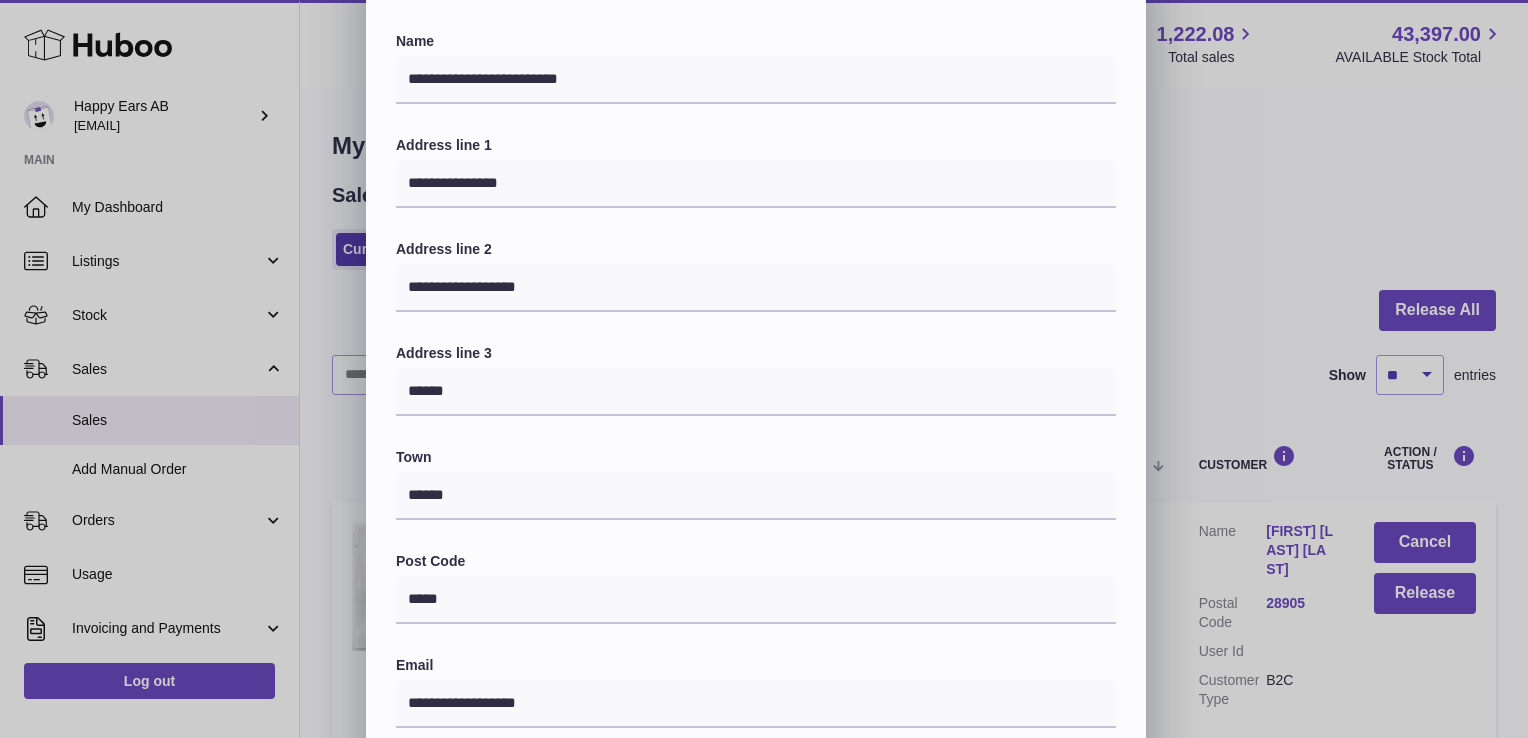 click on "Address line 3" at bounding box center [756, 353] 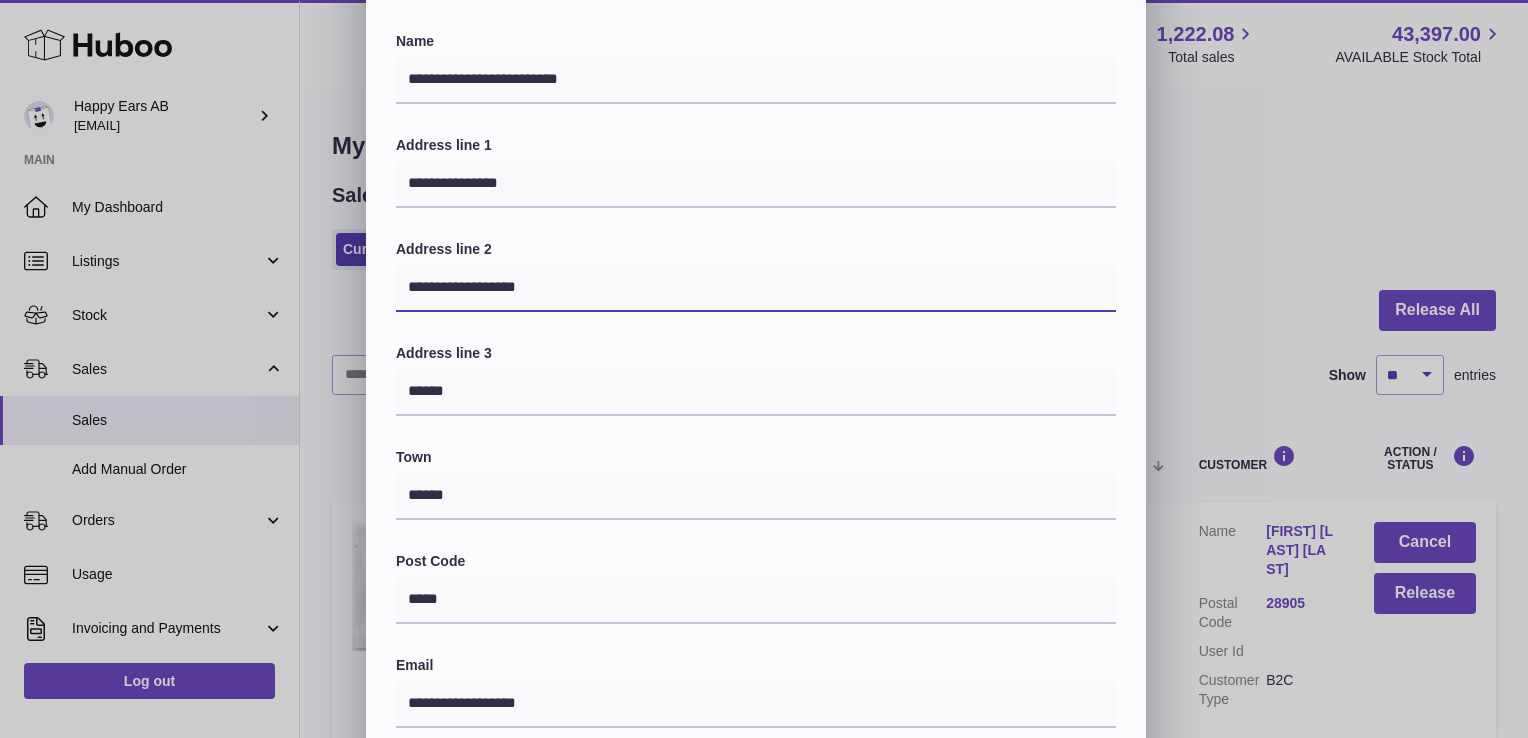 drag, startPoint x: 488, startPoint y: 286, endPoint x: -4, endPoint y: 308, distance: 492.49164 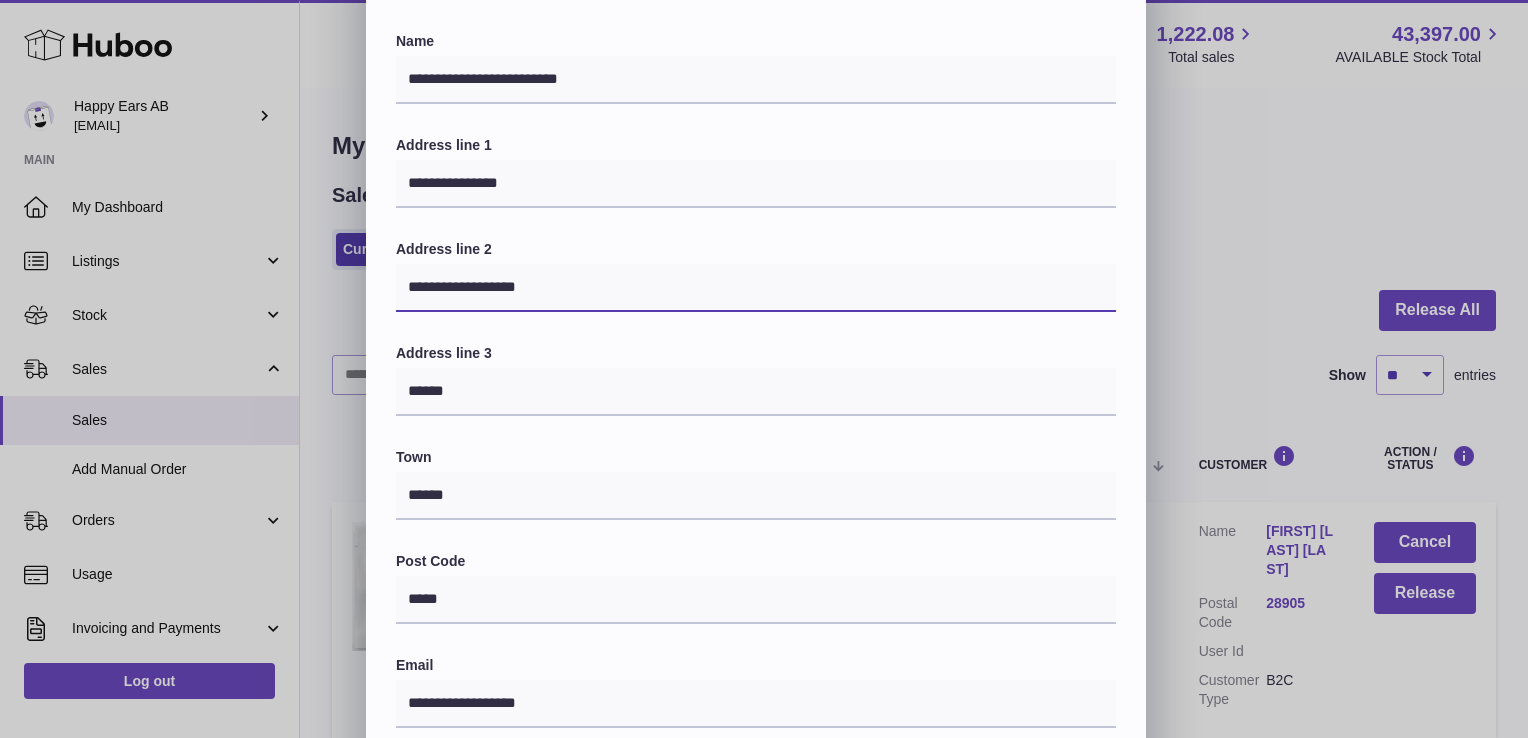 click on ".st0{fill:#141414;}" at bounding box center (764, 369) 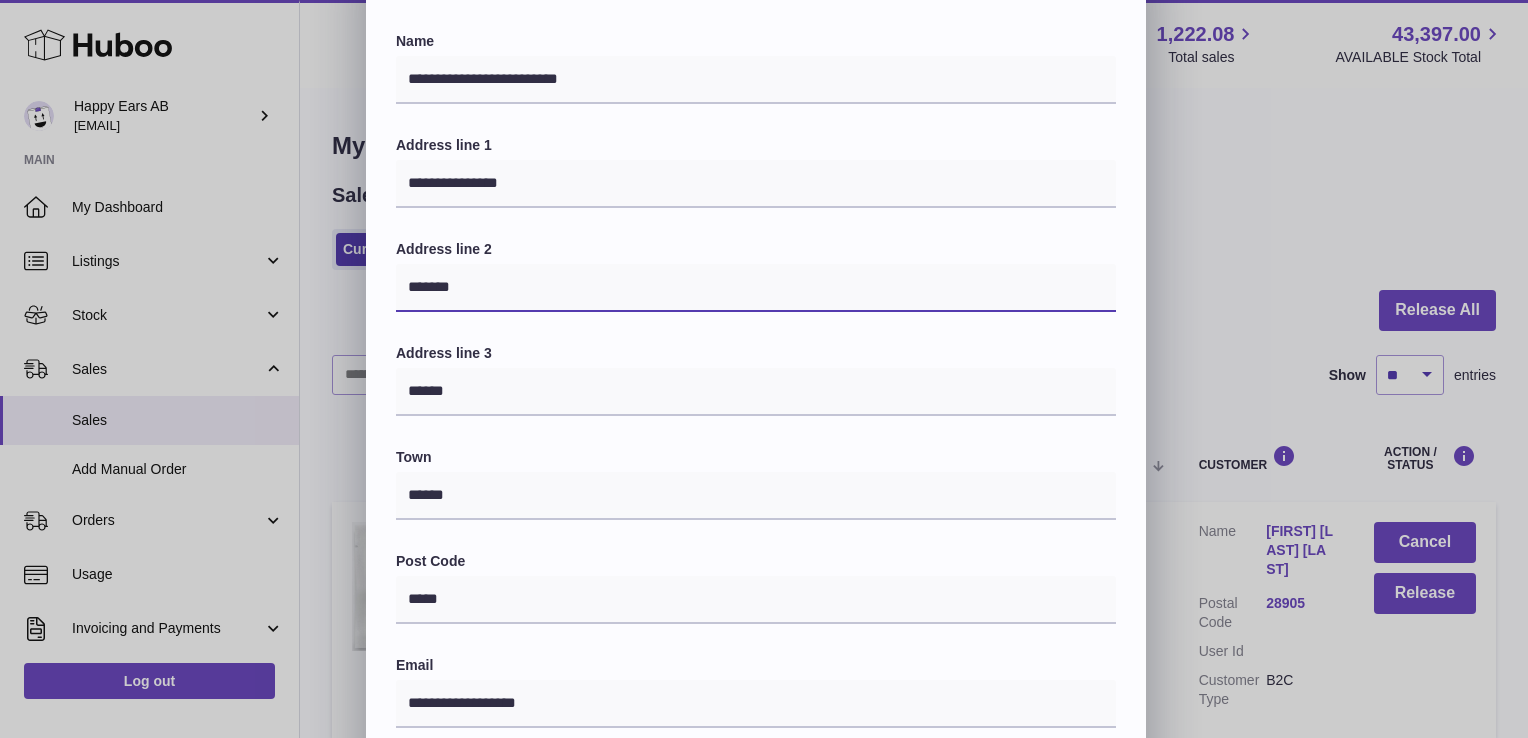 type on "******" 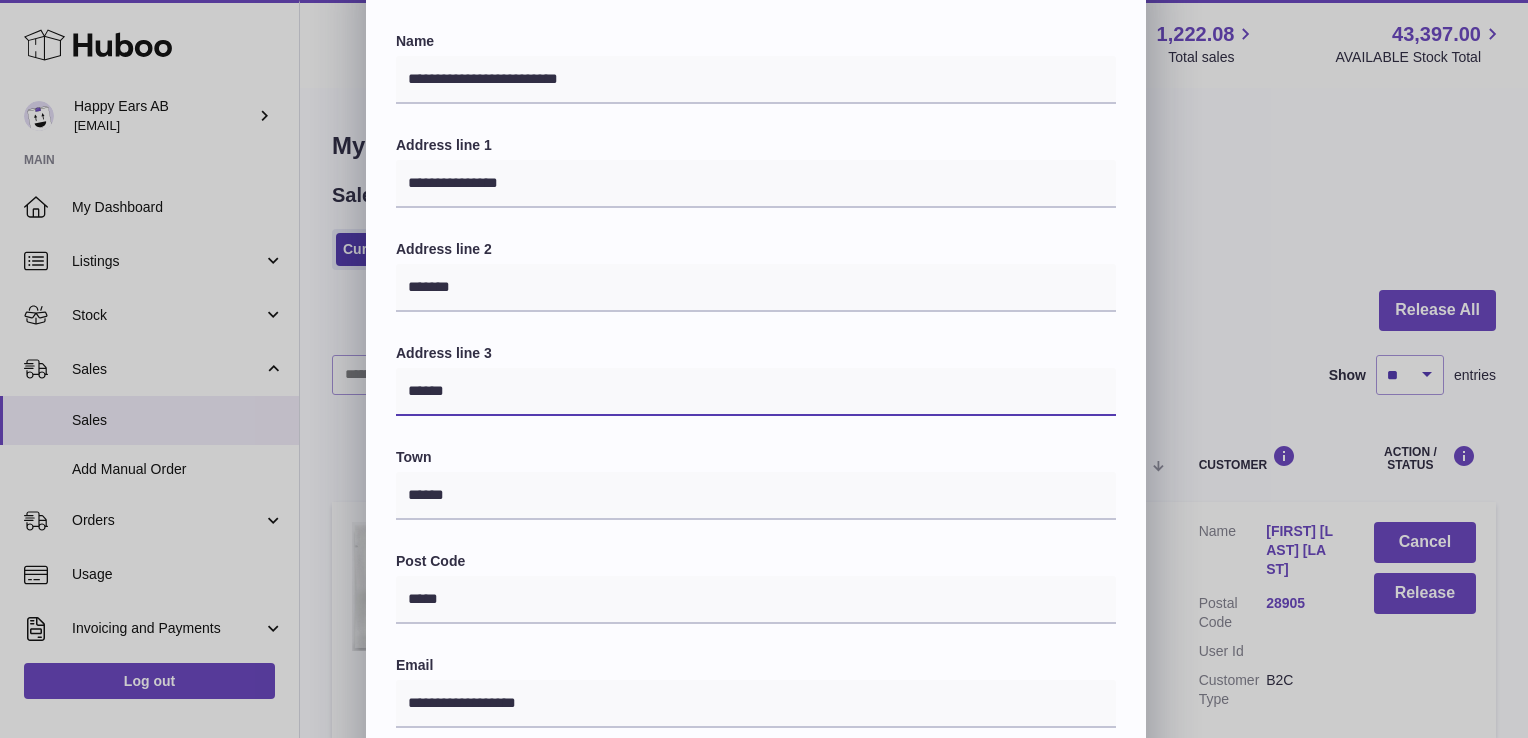 drag, startPoint x: 487, startPoint y: 390, endPoint x: 360, endPoint y: 398, distance: 127.25172 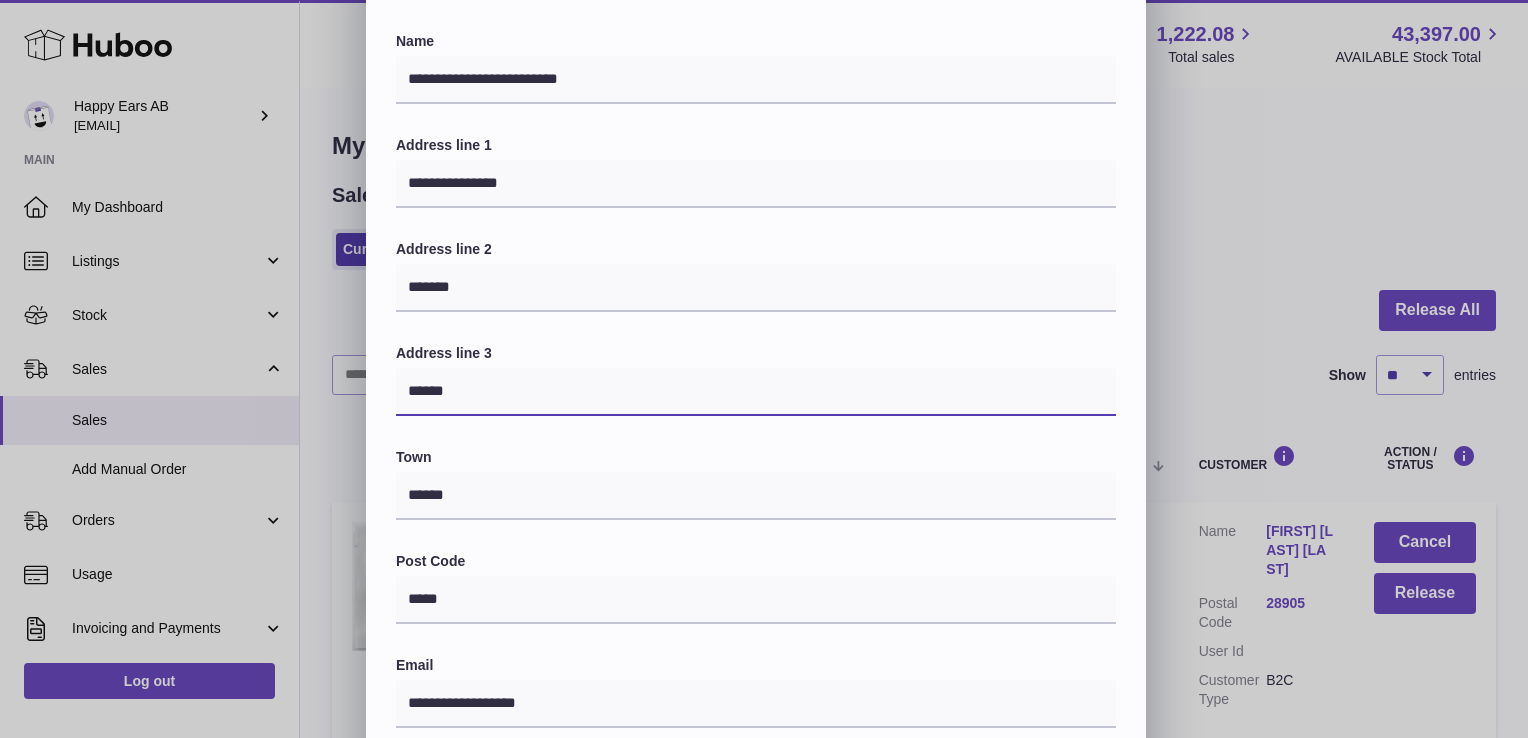 click on "**********" at bounding box center [764, 530] 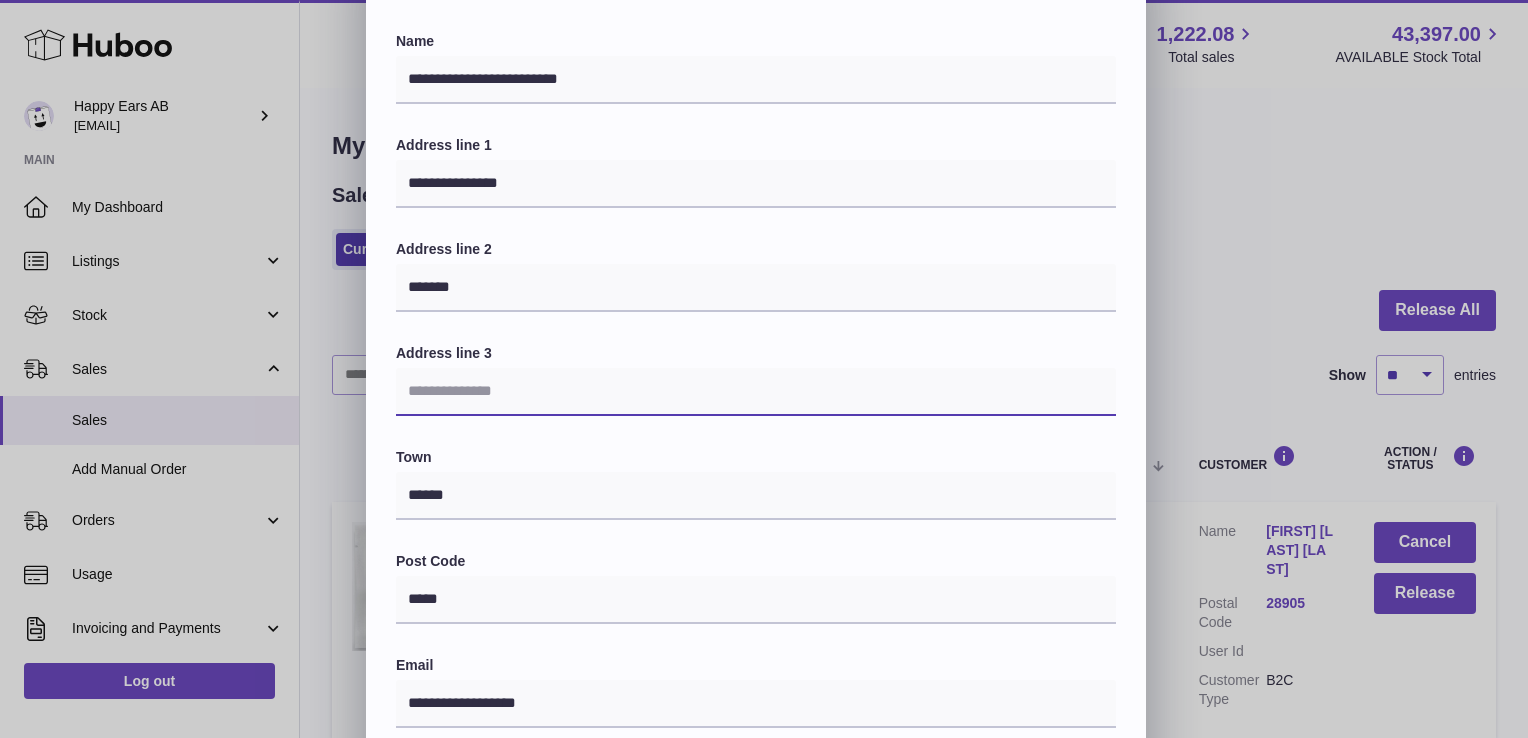 type 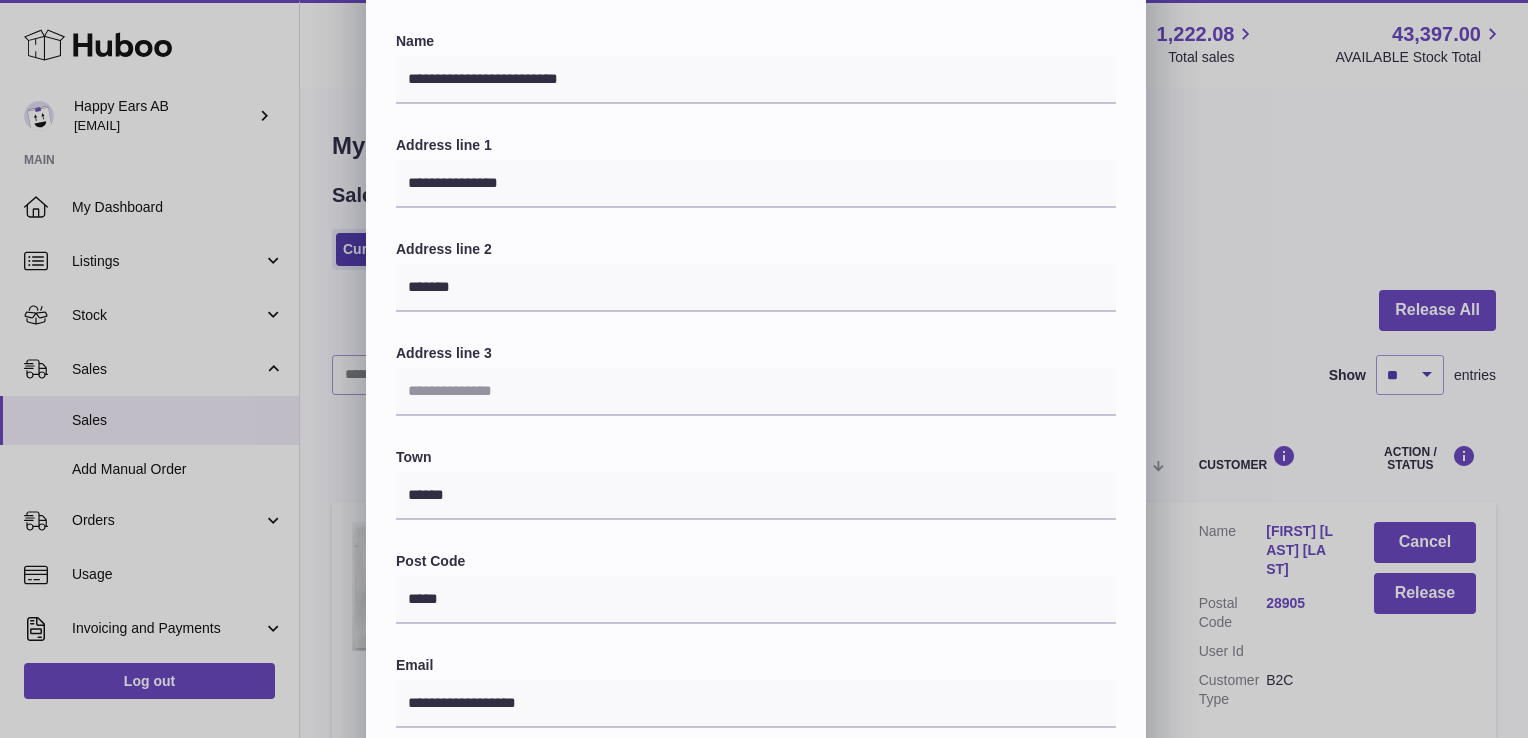 click on "**********" at bounding box center [756, 535] 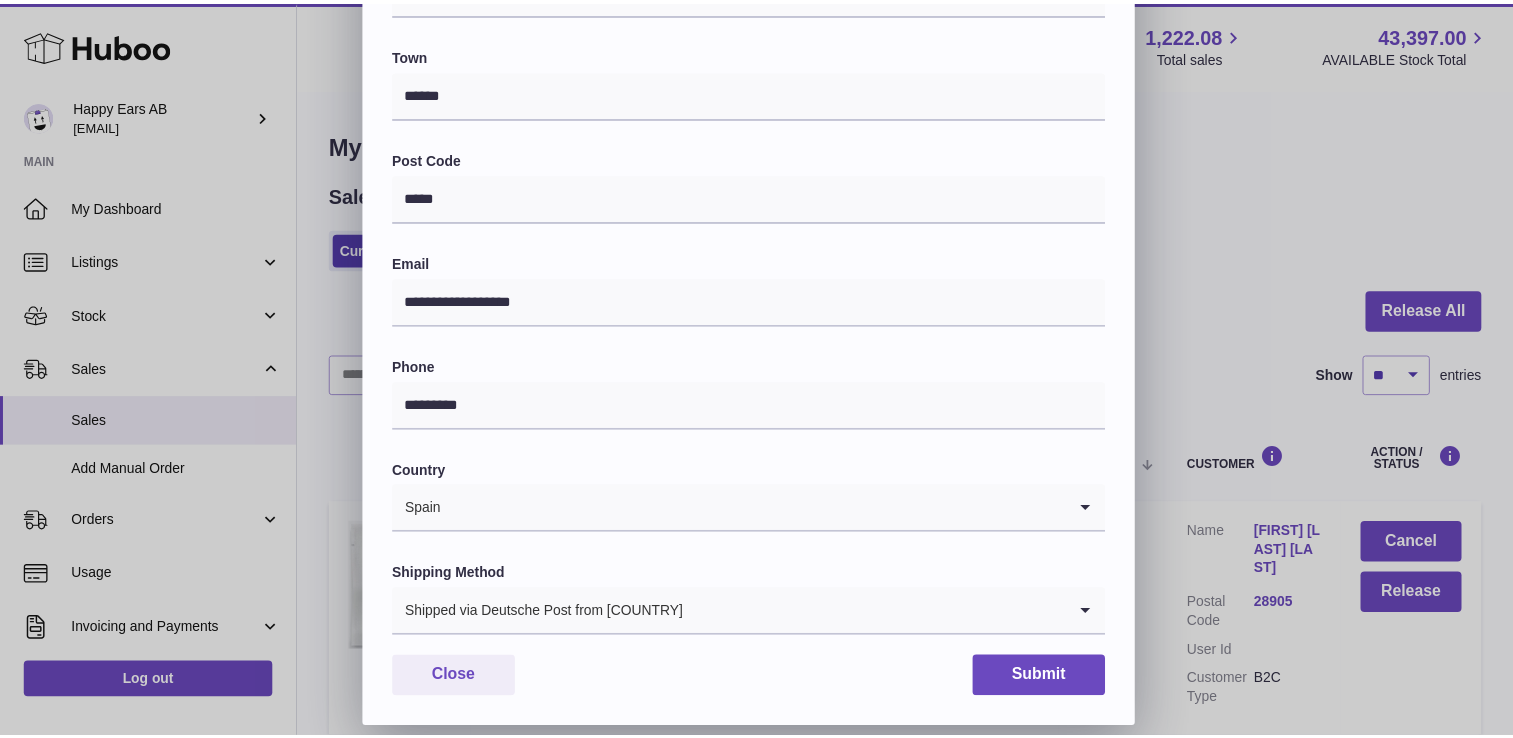 scroll, scrollTop: 521, scrollLeft: 0, axis: vertical 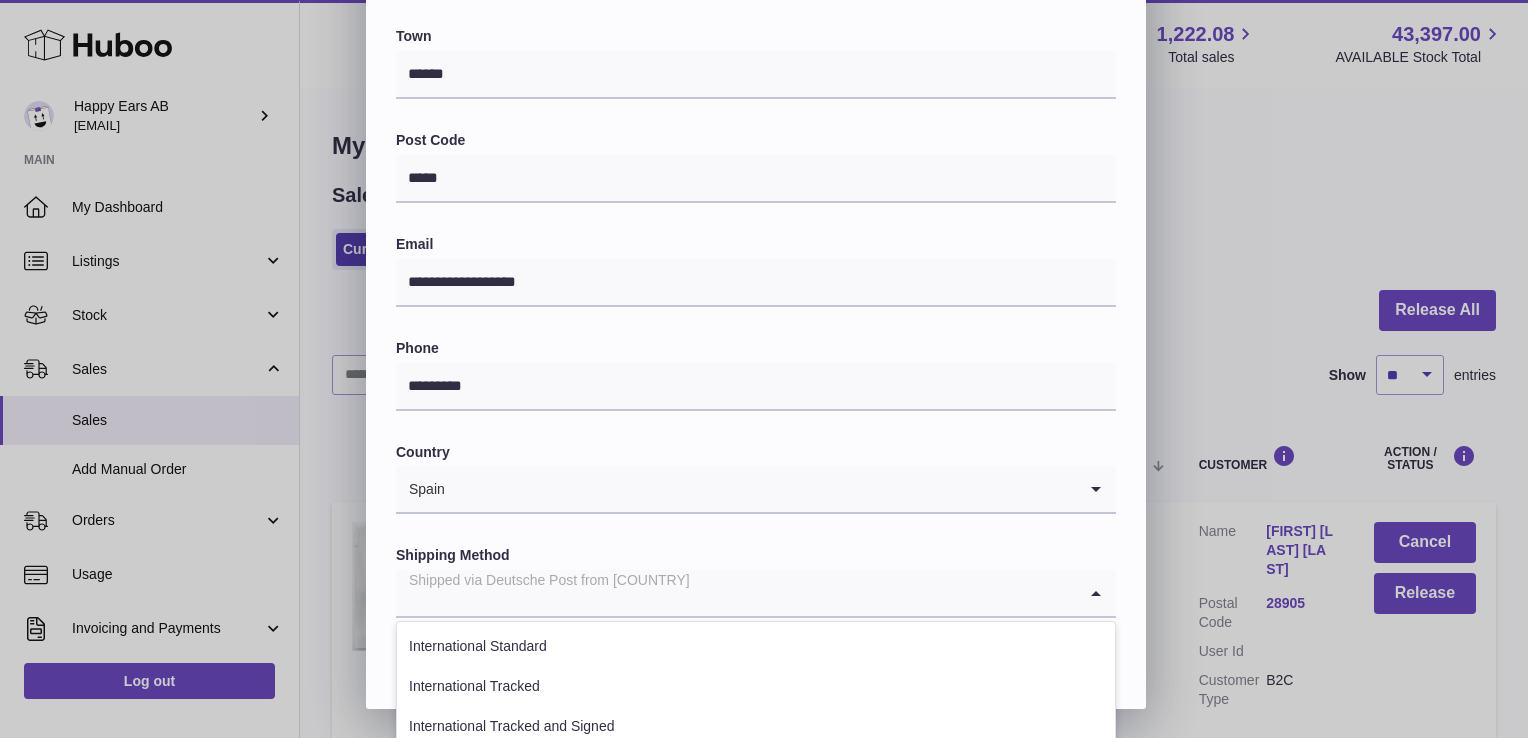 click on "Shipped via Deutsche Post from [COUNTRY]" at bounding box center (736, 593) 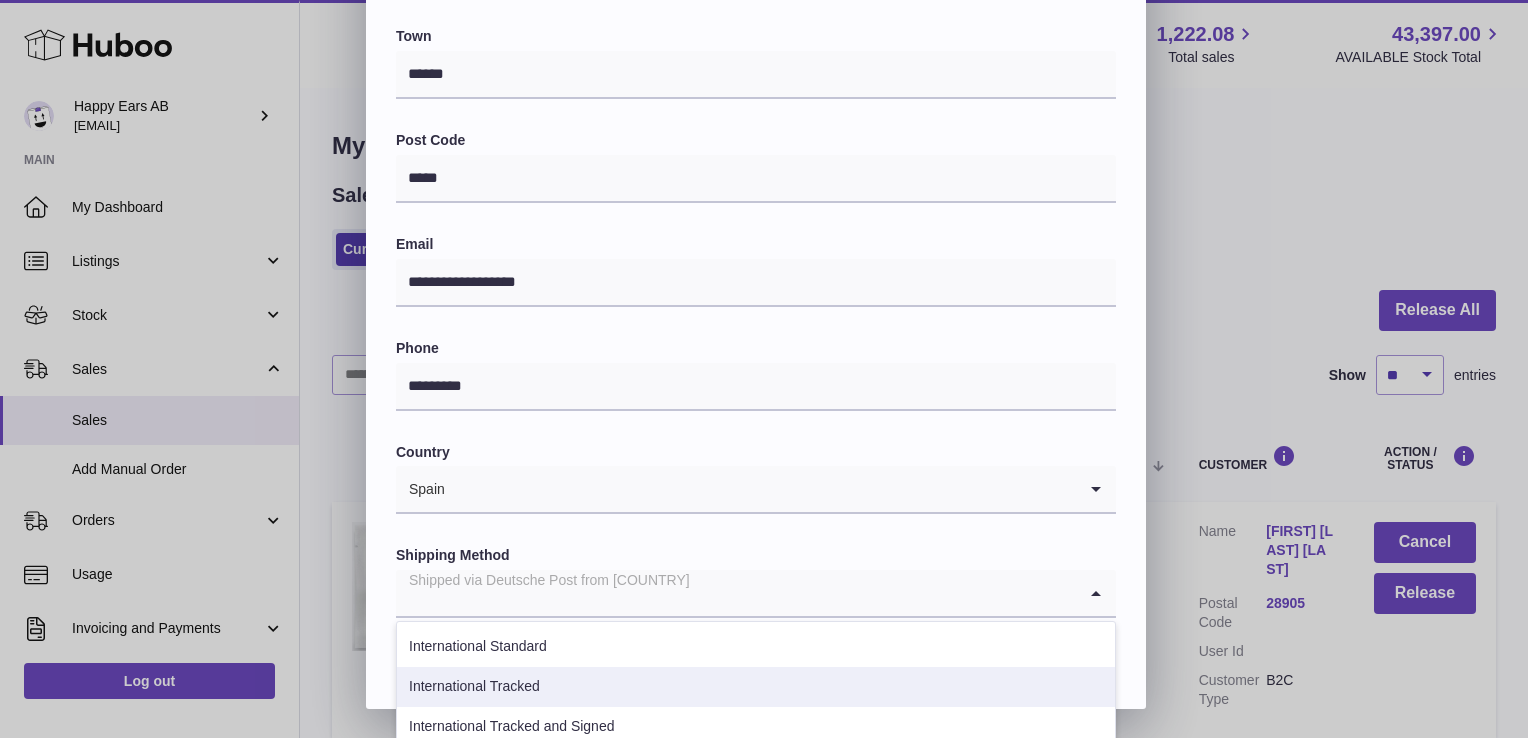 click on "International Tracked" at bounding box center [756, 687] 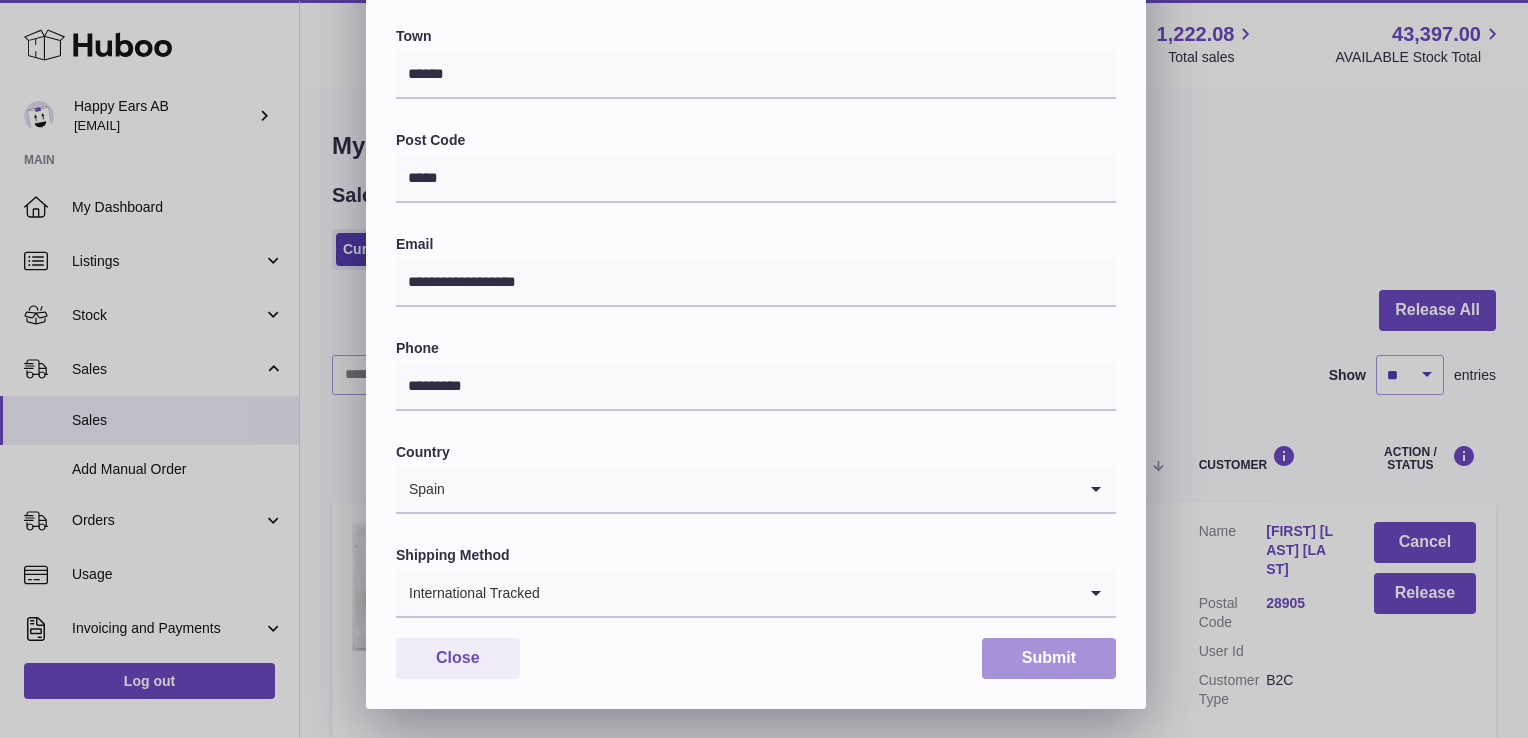 click on "Submit" at bounding box center [1049, 658] 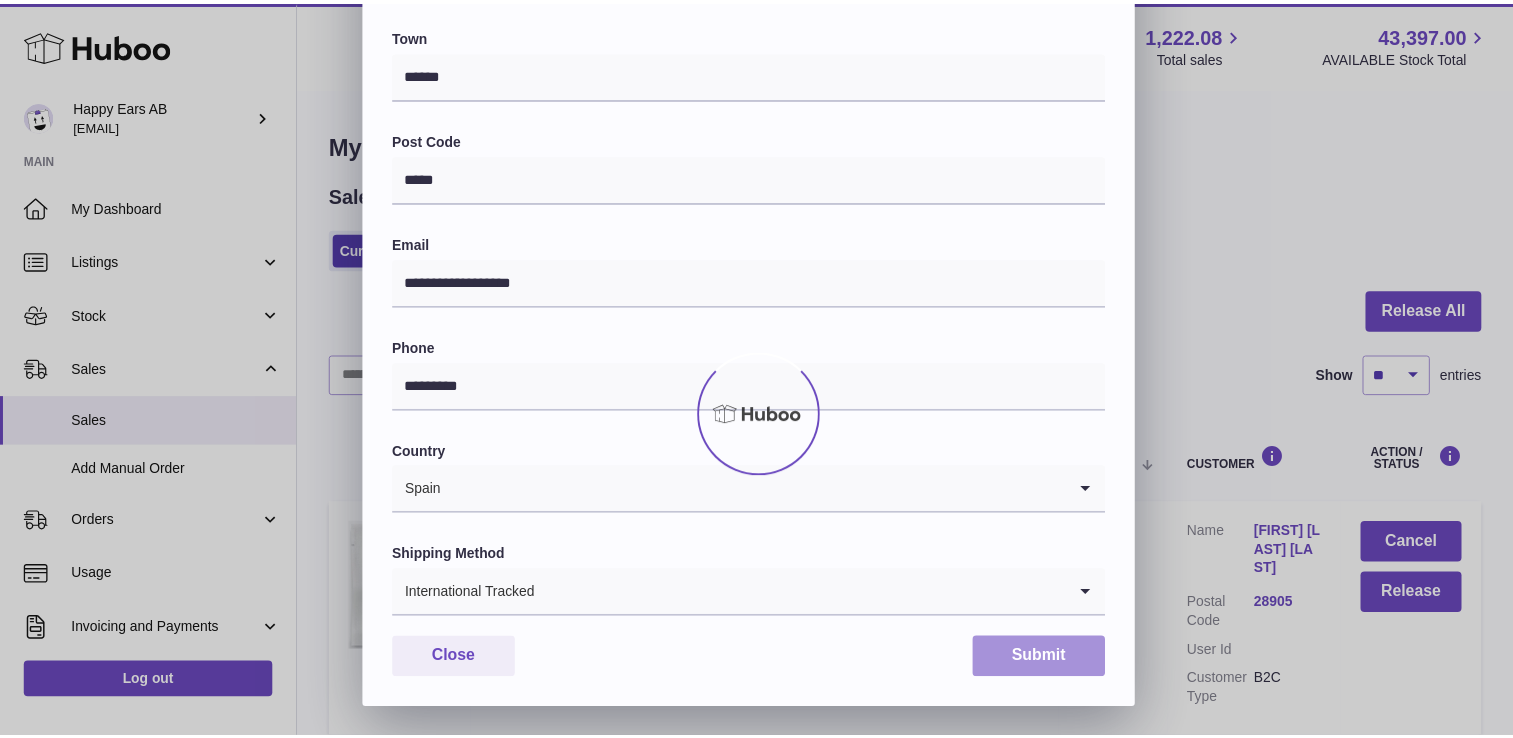 scroll, scrollTop: 0, scrollLeft: 0, axis: both 